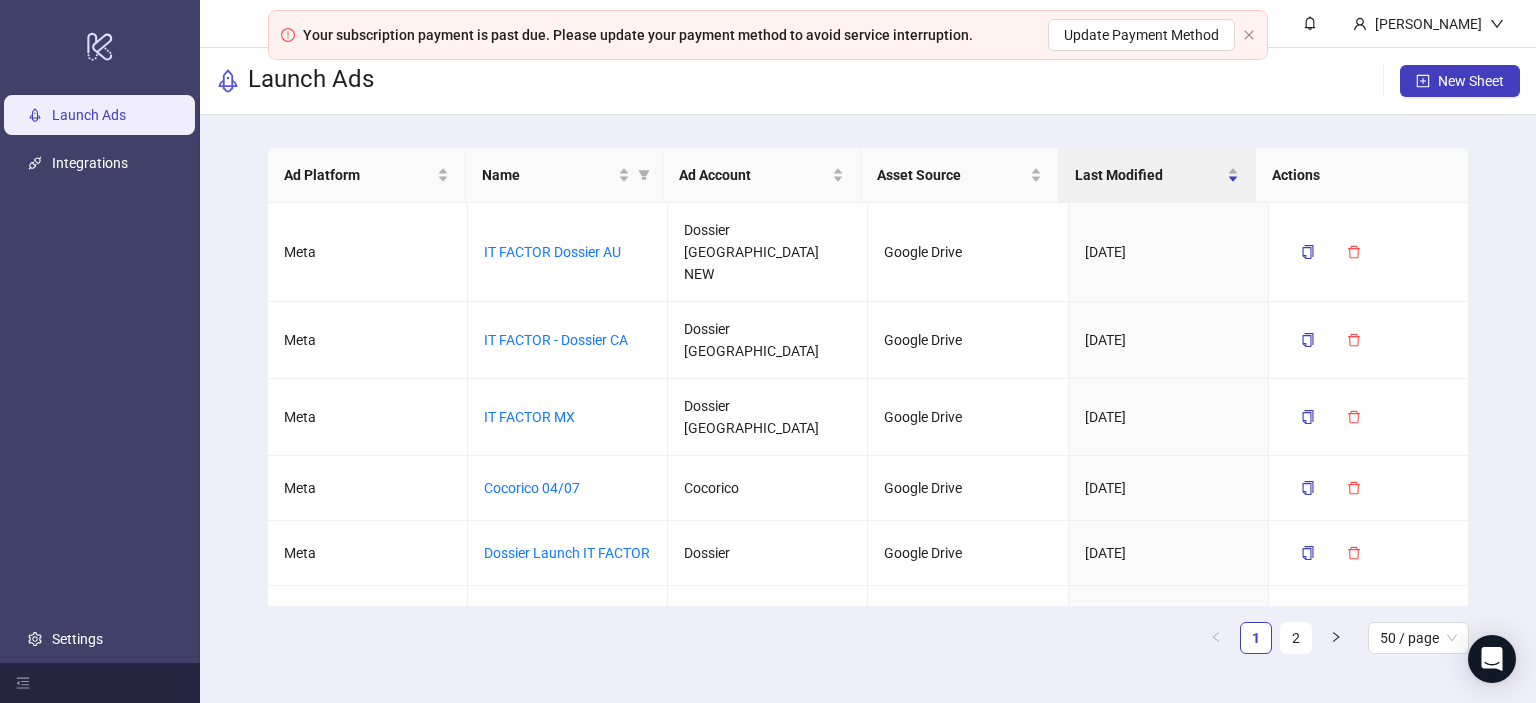 scroll, scrollTop: 0, scrollLeft: 0, axis: both 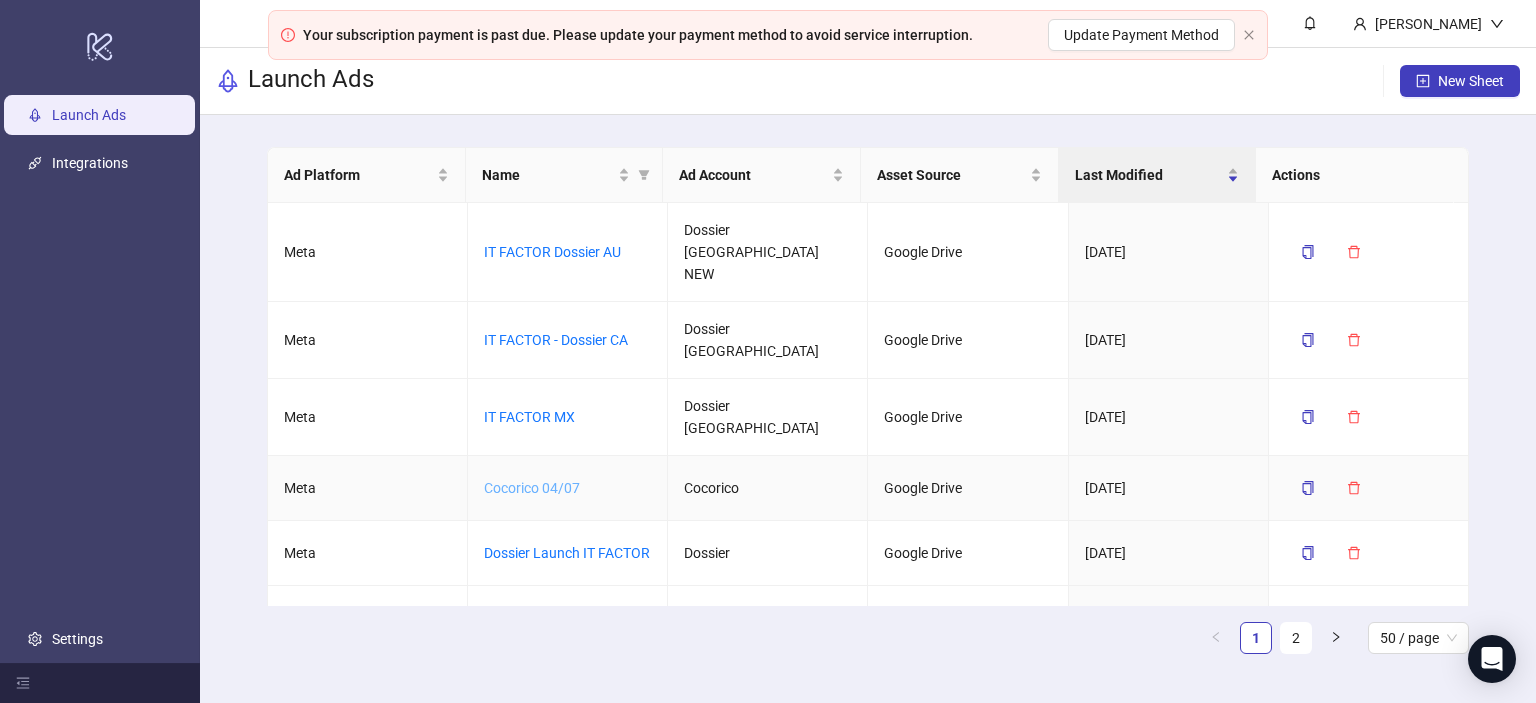 click on "Cocorico 04/07" at bounding box center [532, 488] 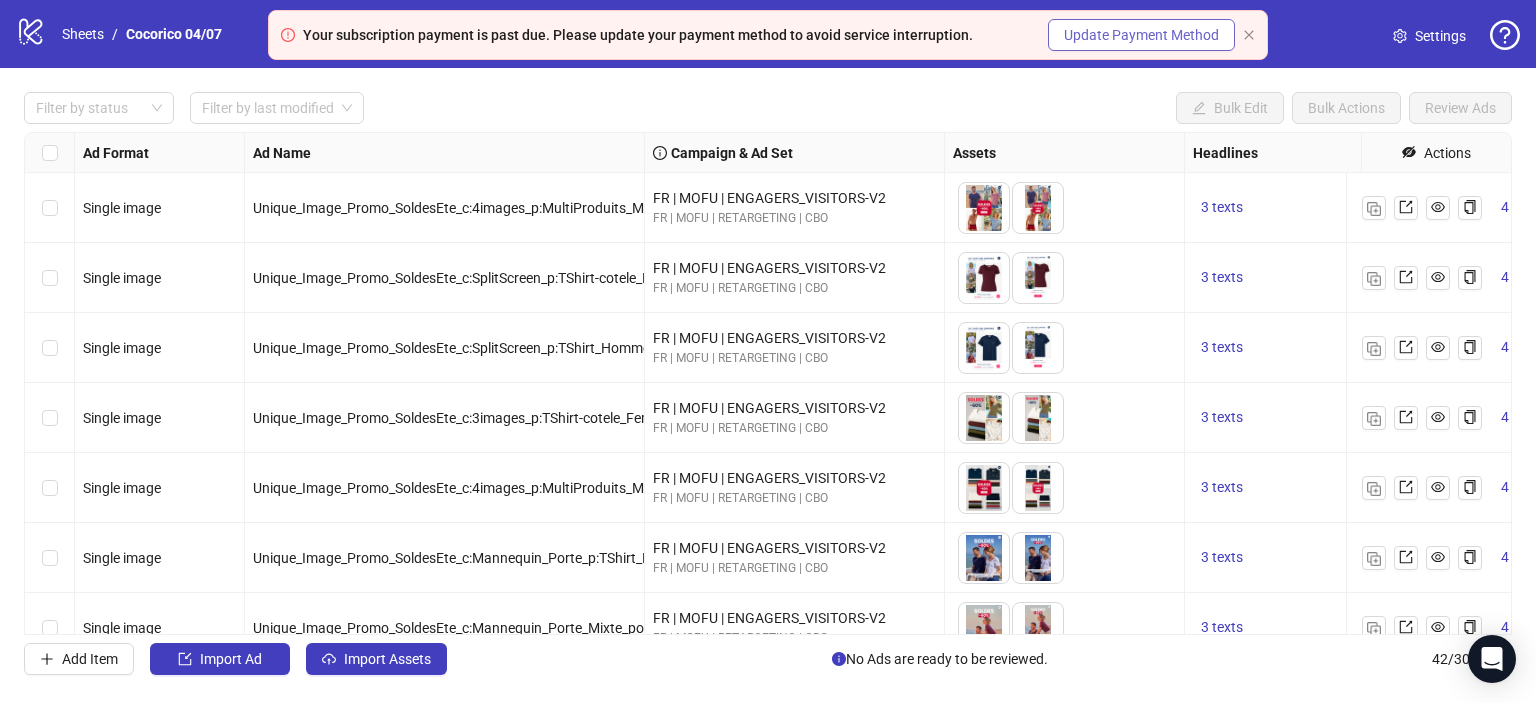 click on "Update Payment Method" at bounding box center [1141, 35] 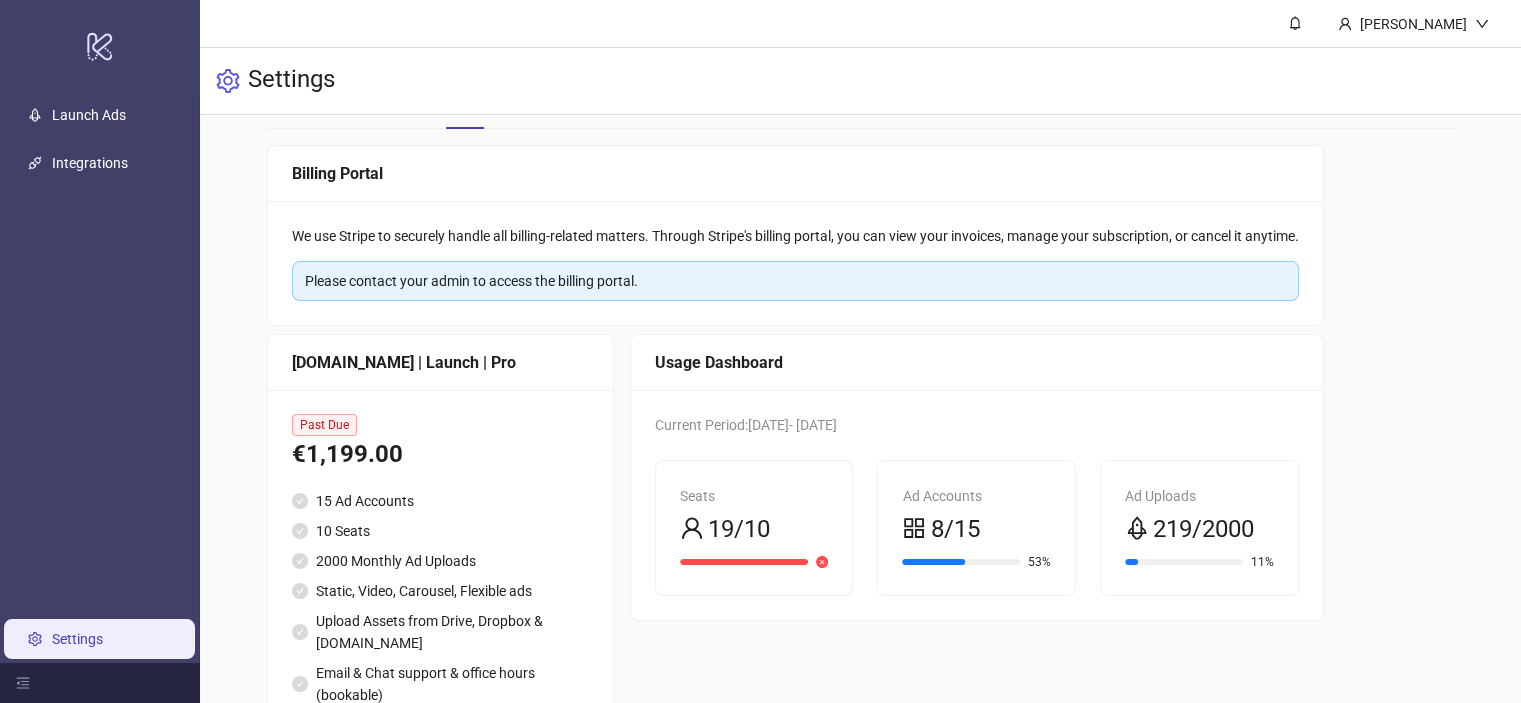 scroll, scrollTop: 0, scrollLeft: 0, axis: both 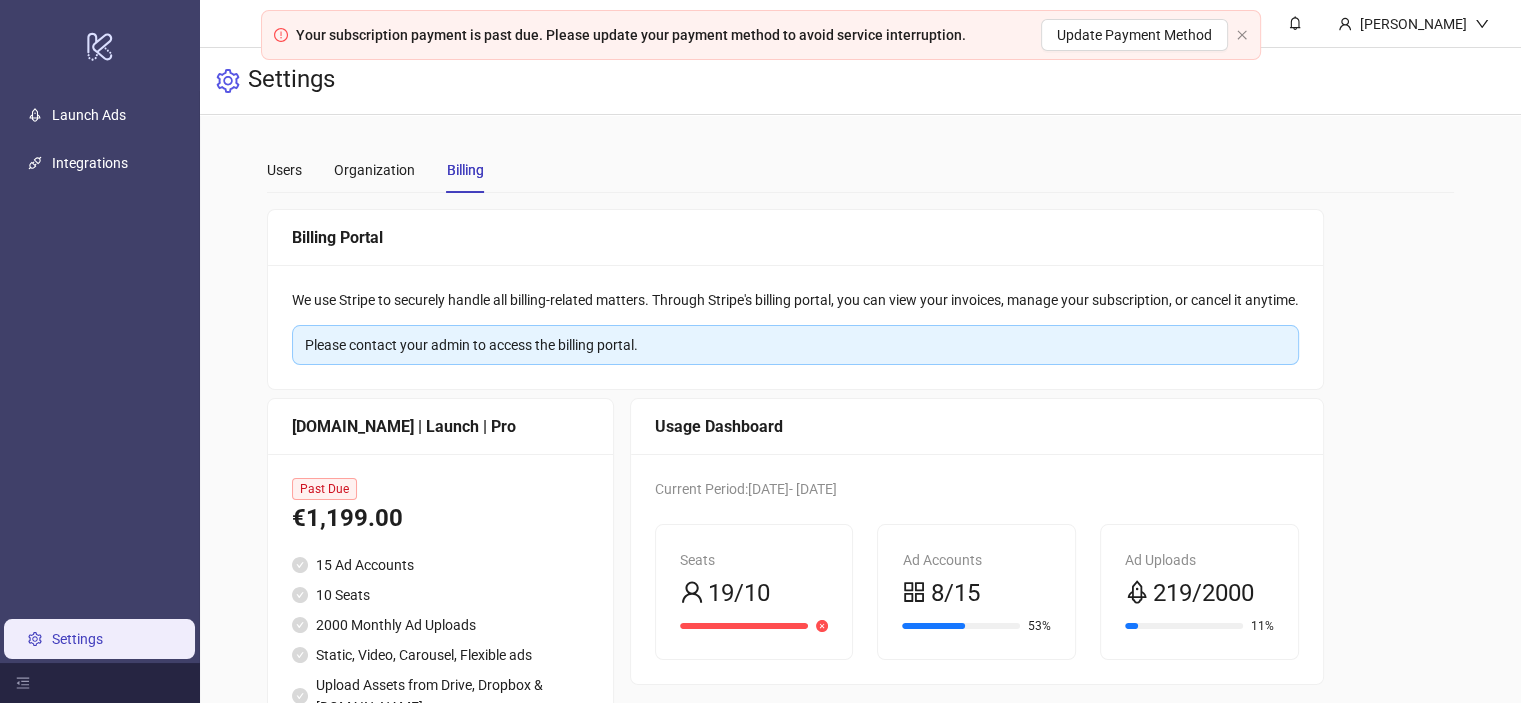 click on "Users Organization Billing" at bounding box center (375, 170) 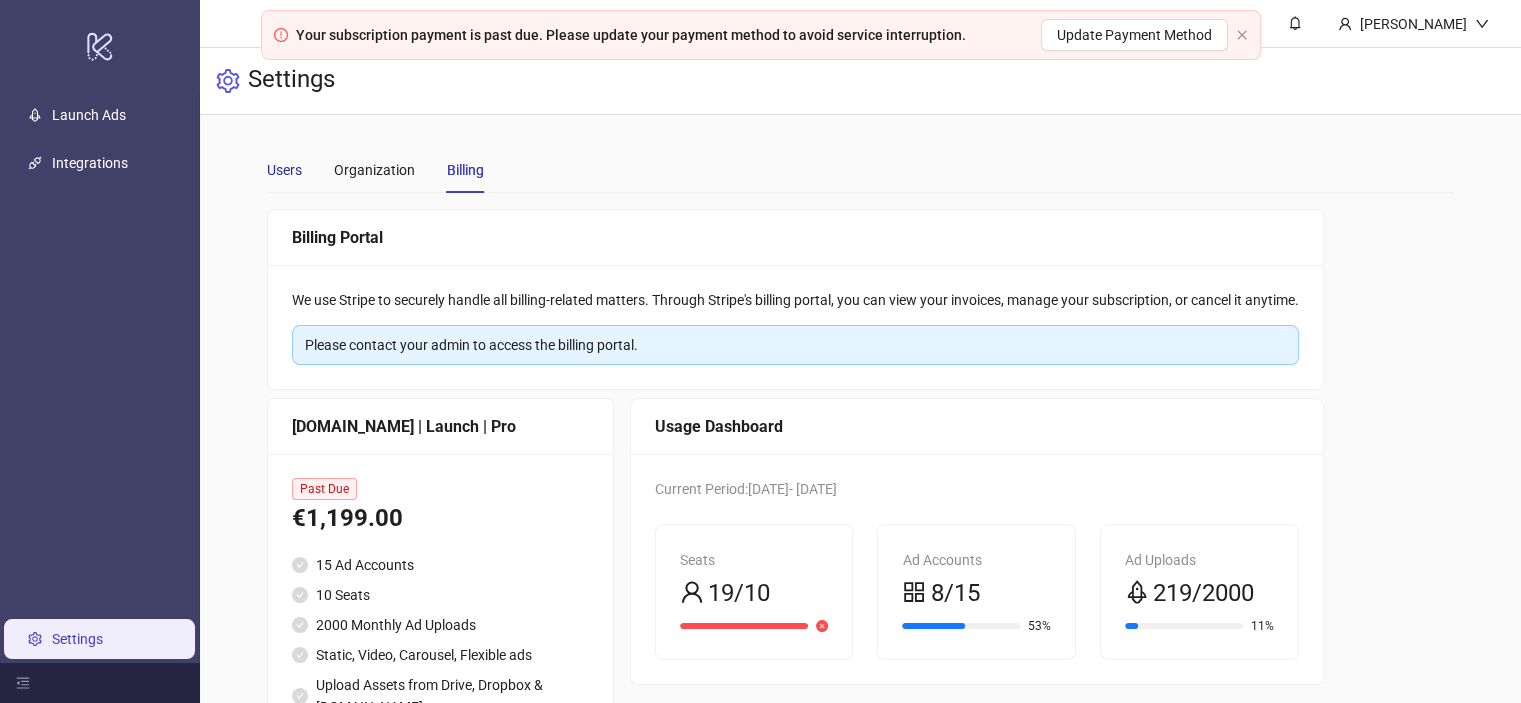 click on "Users" at bounding box center [284, 170] 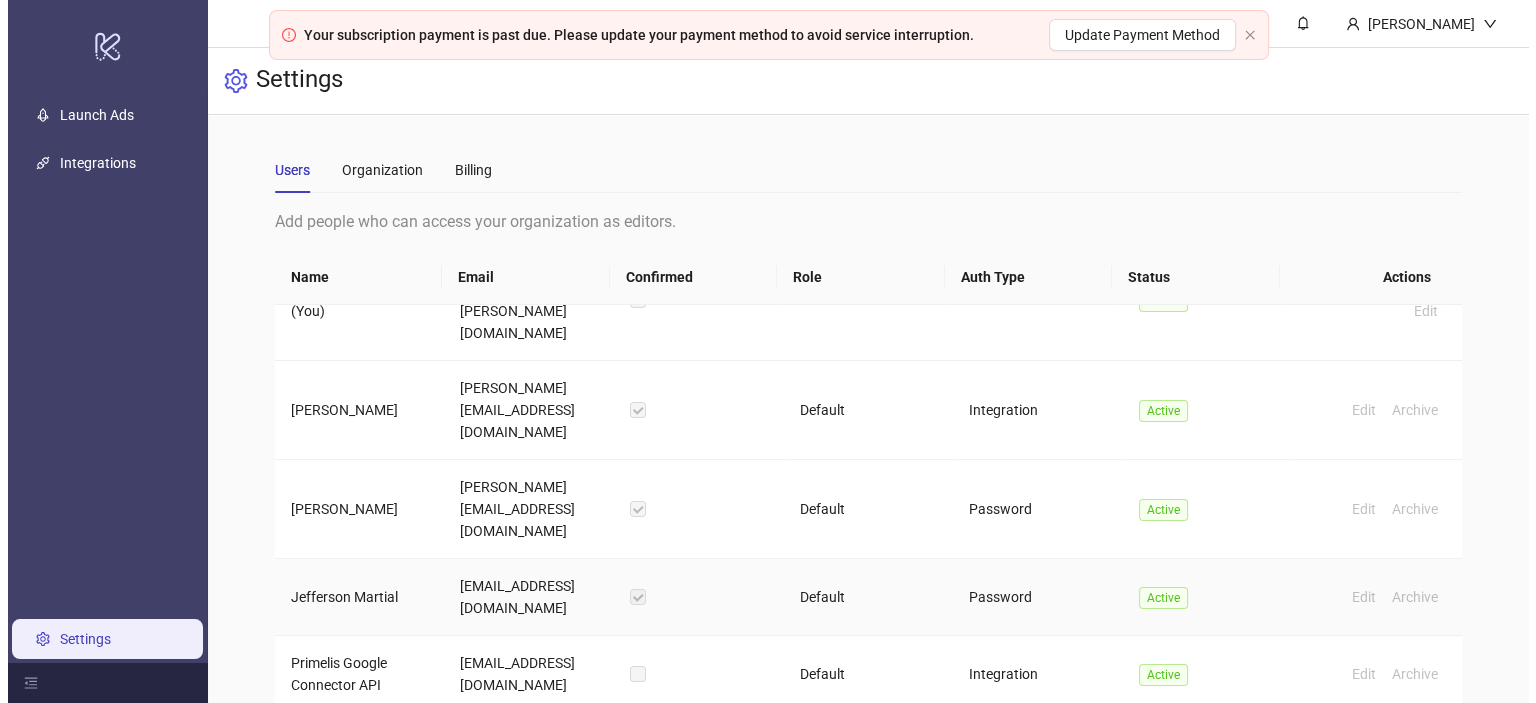 scroll, scrollTop: 0, scrollLeft: 0, axis: both 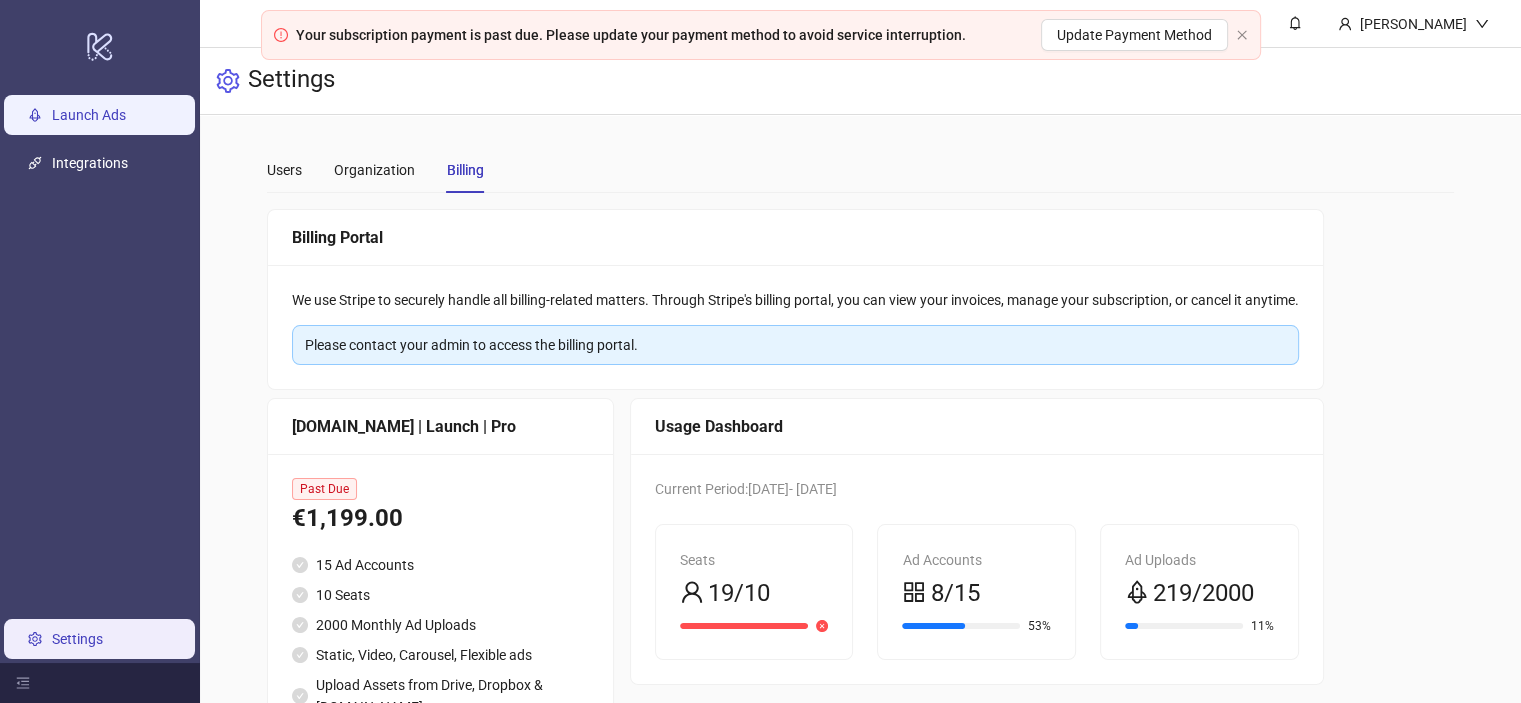 click on "Launch Ads" at bounding box center [89, 115] 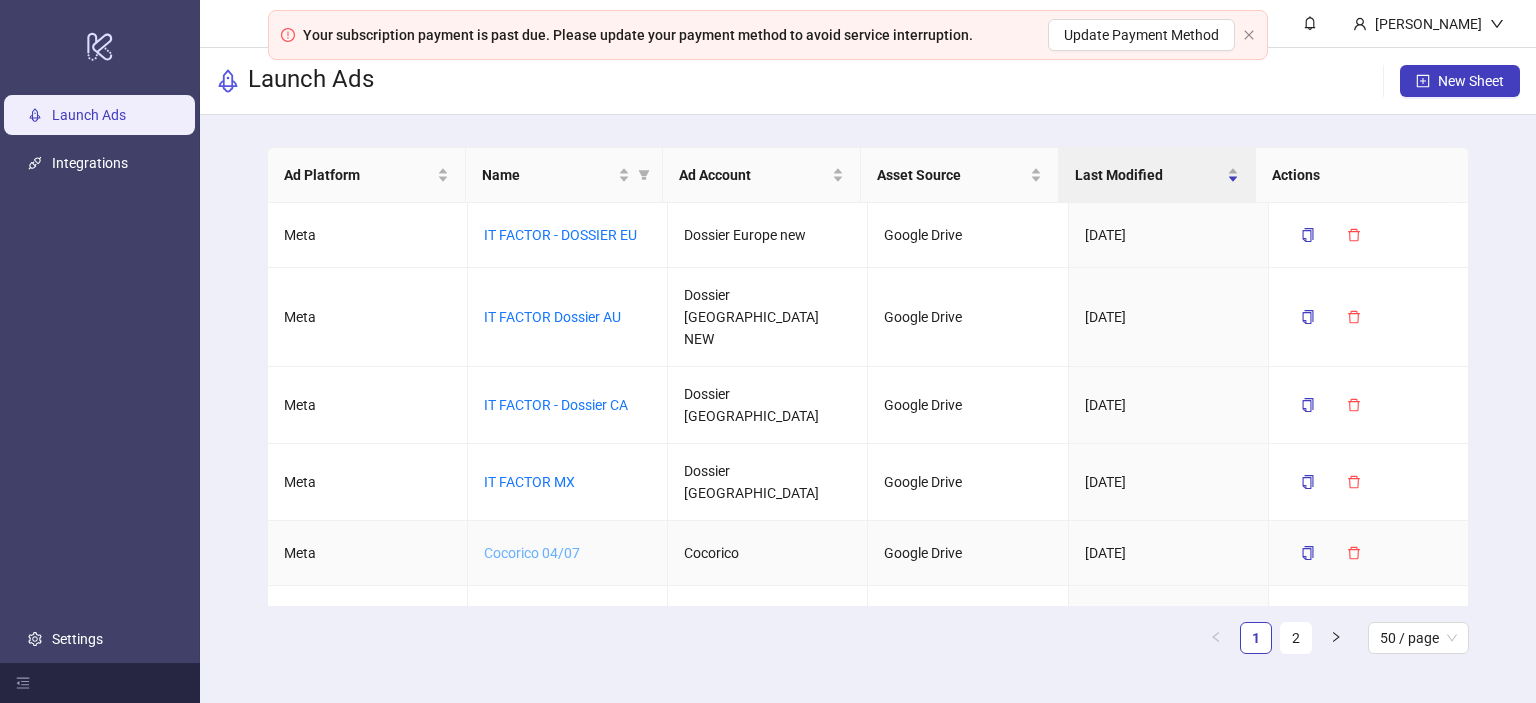 click on "Cocorico 04/07" at bounding box center [532, 553] 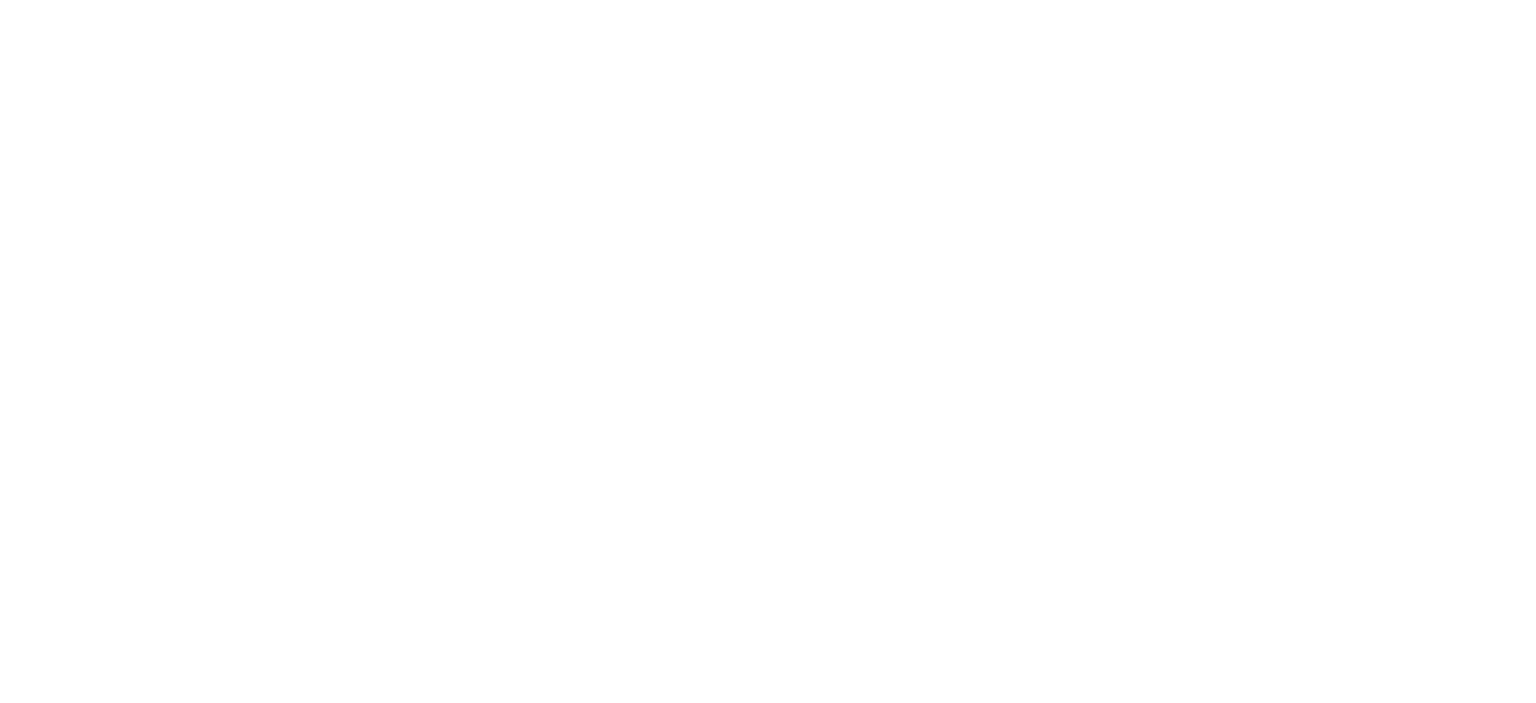scroll, scrollTop: 0, scrollLeft: 0, axis: both 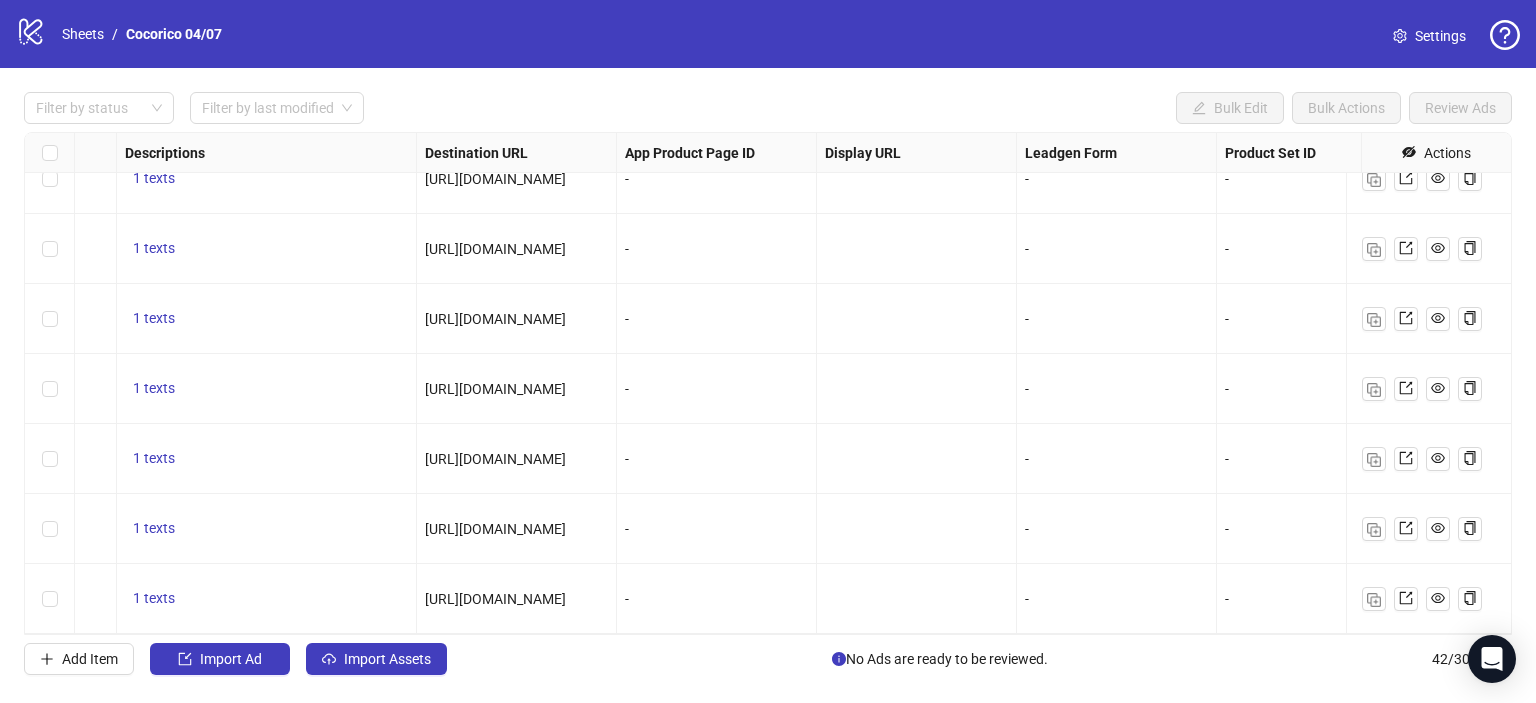 click on "App Product Page ID" at bounding box center (717, 153) 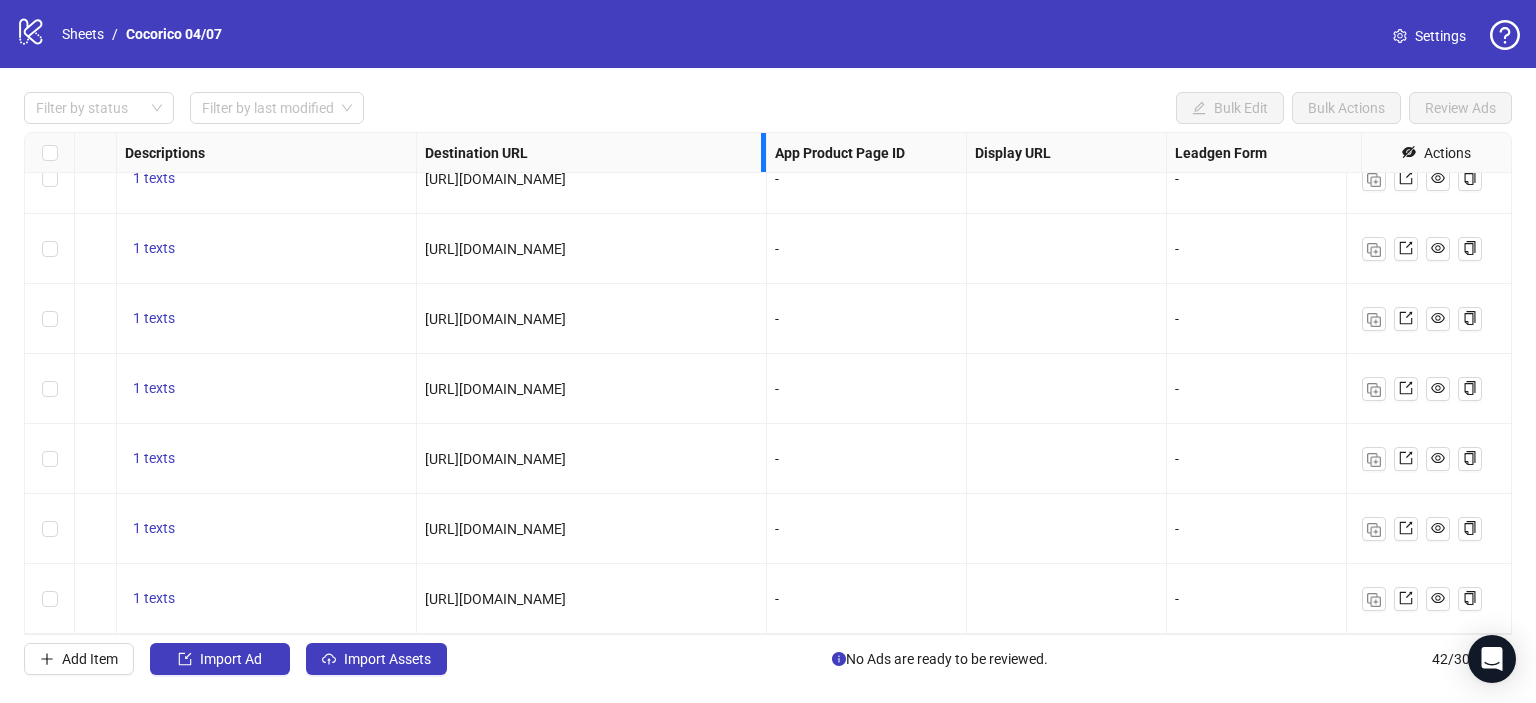 drag, startPoint x: 615, startPoint y: 145, endPoint x: 766, endPoint y: 172, distance: 153.39491 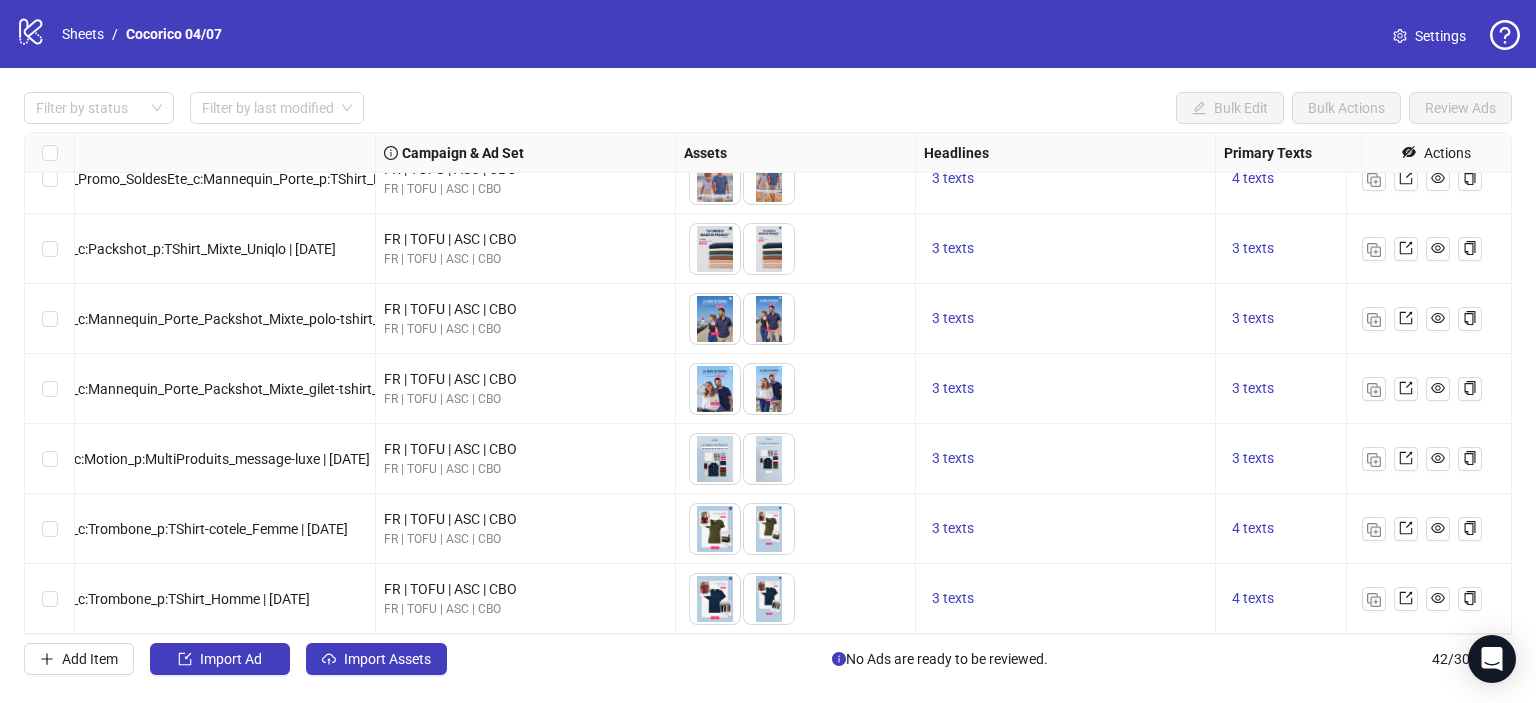 scroll, scrollTop: 2493, scrollLeft: 0, axis: vertical 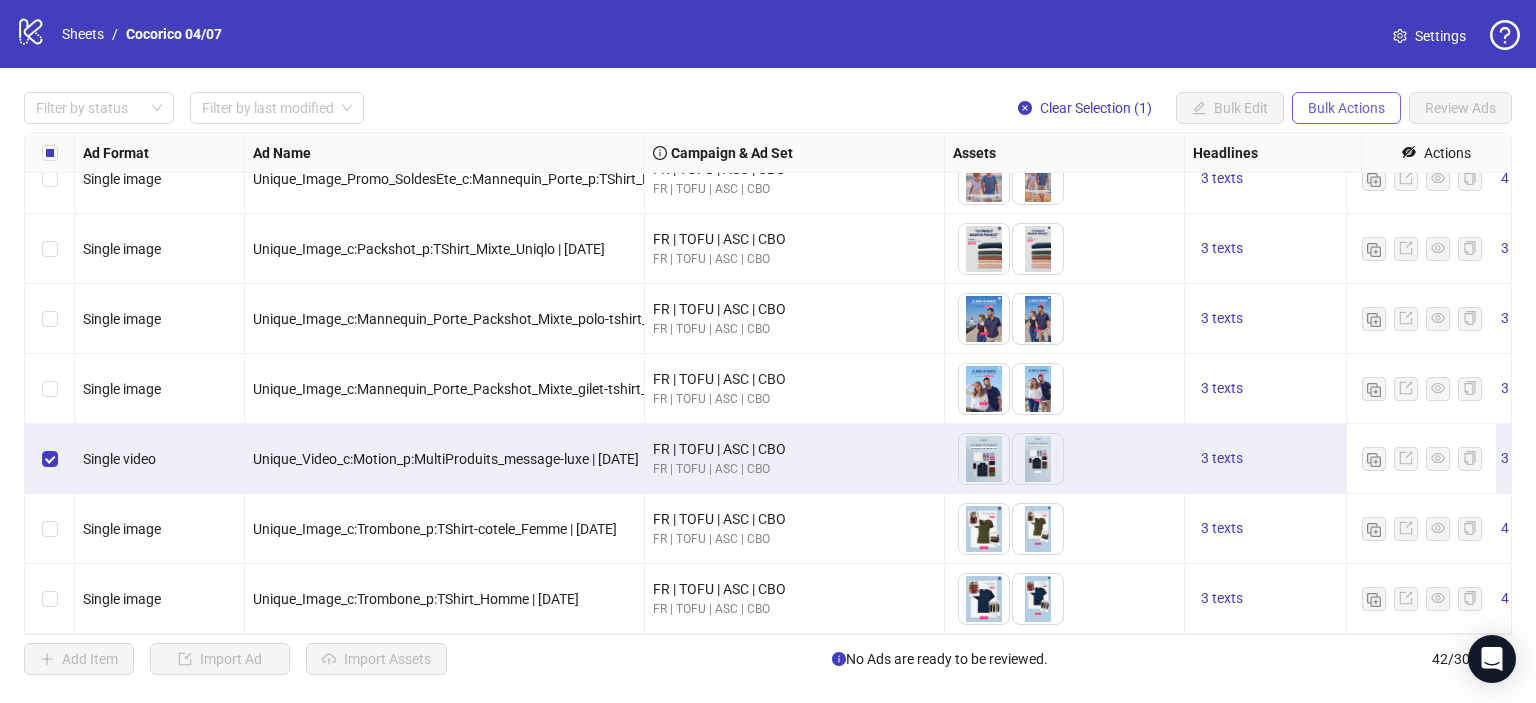 click on "Bulk Actions" at bounding box center [1346, 108] 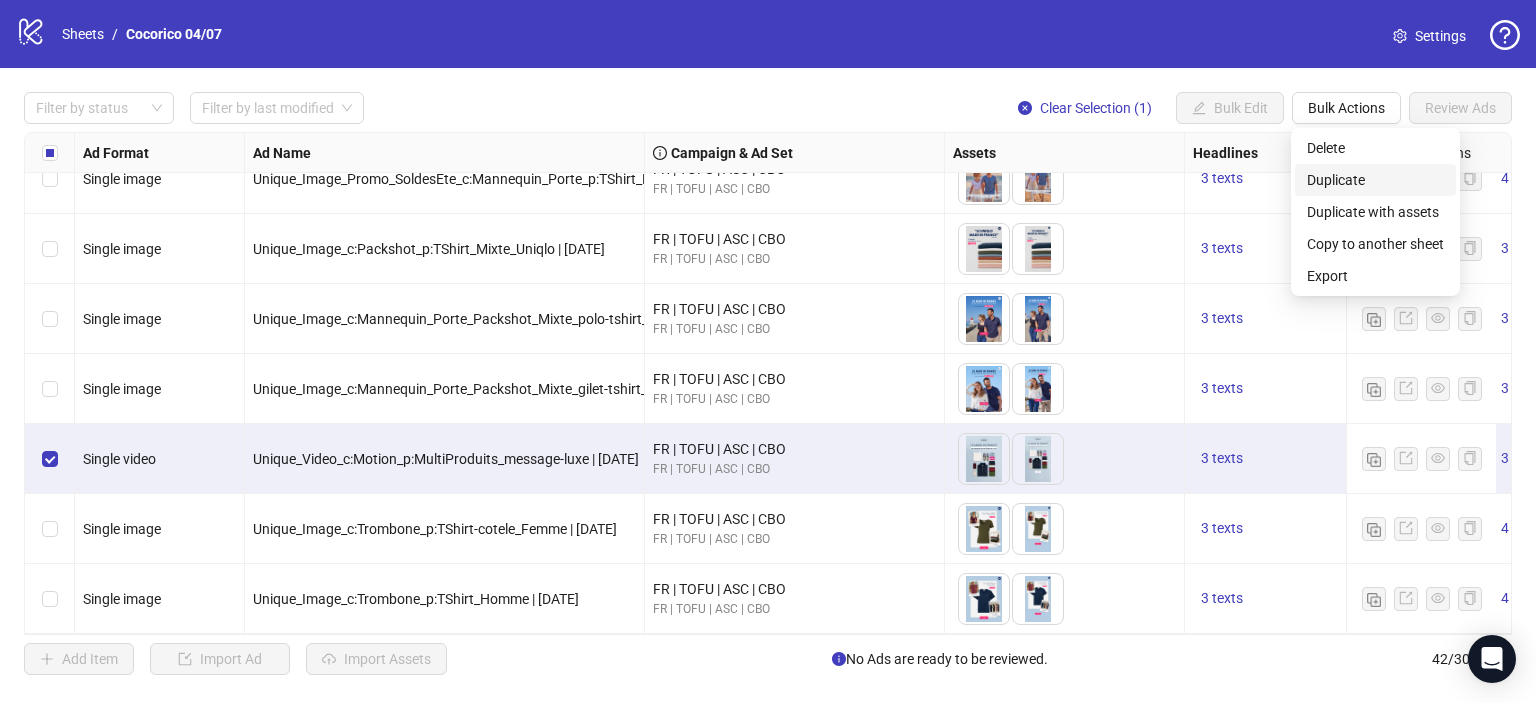 click on "Duplicate" at bounding box center (1375, 180) 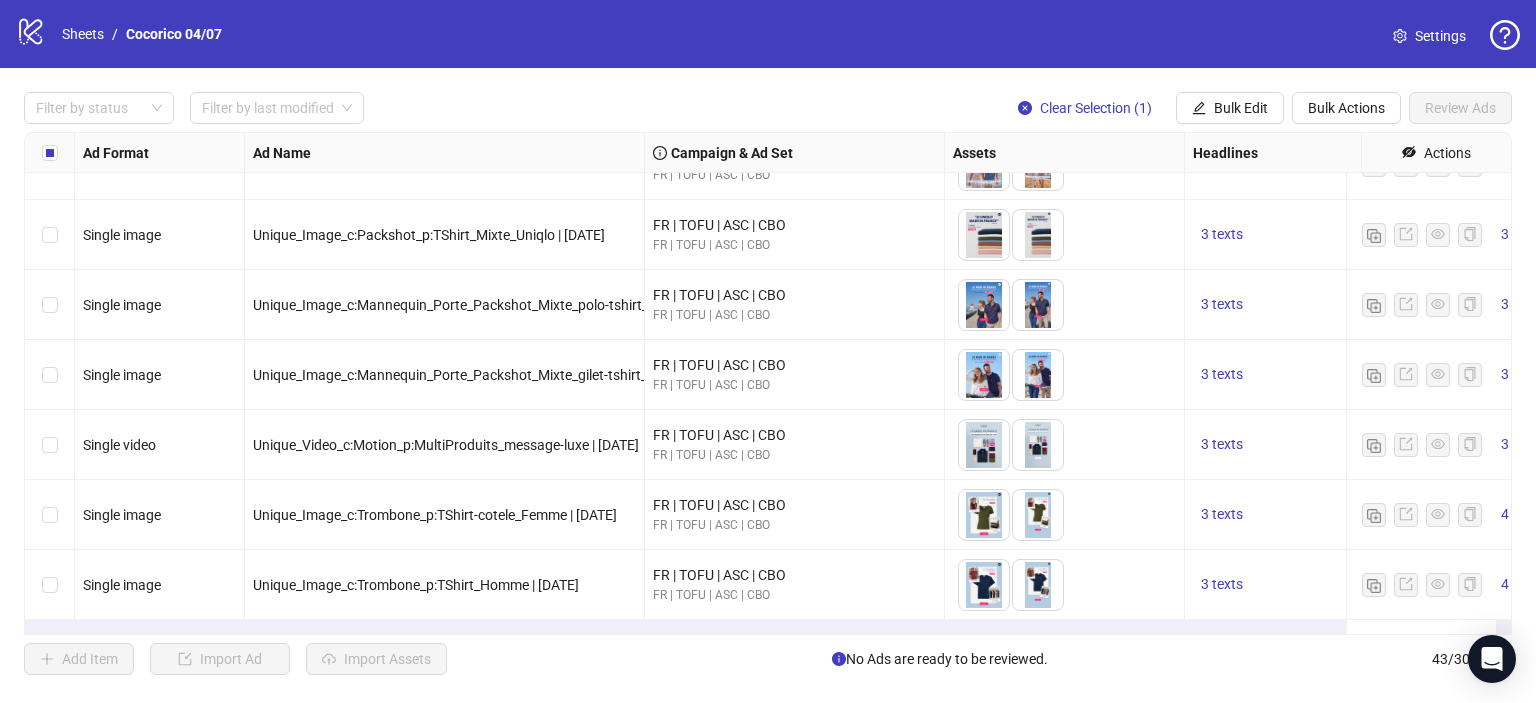 scroll, scrollTop: 2564, scrollLeft: 0, axis: vertical 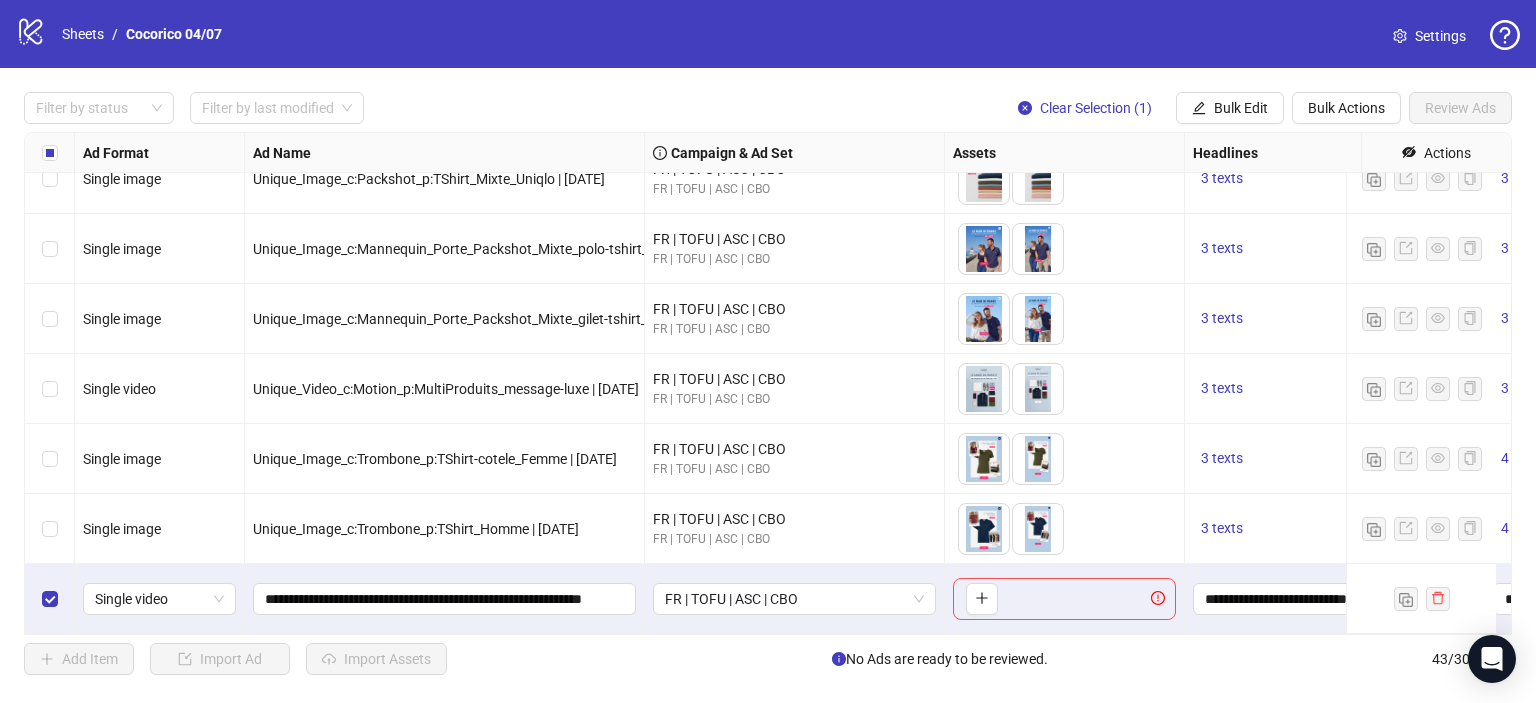 click on "**********" at bounding box center [445, 599] 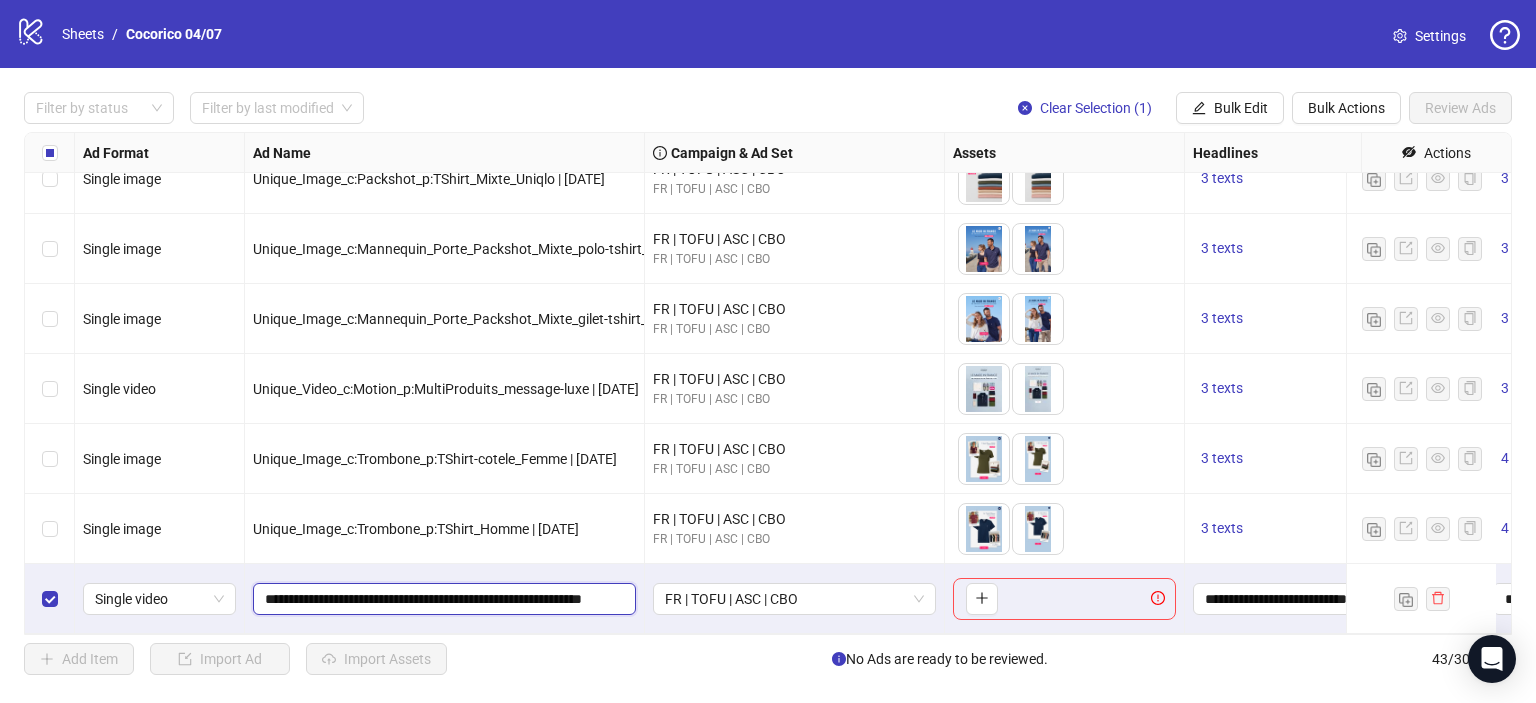 click on "**********" at bounding box center (442, 599) 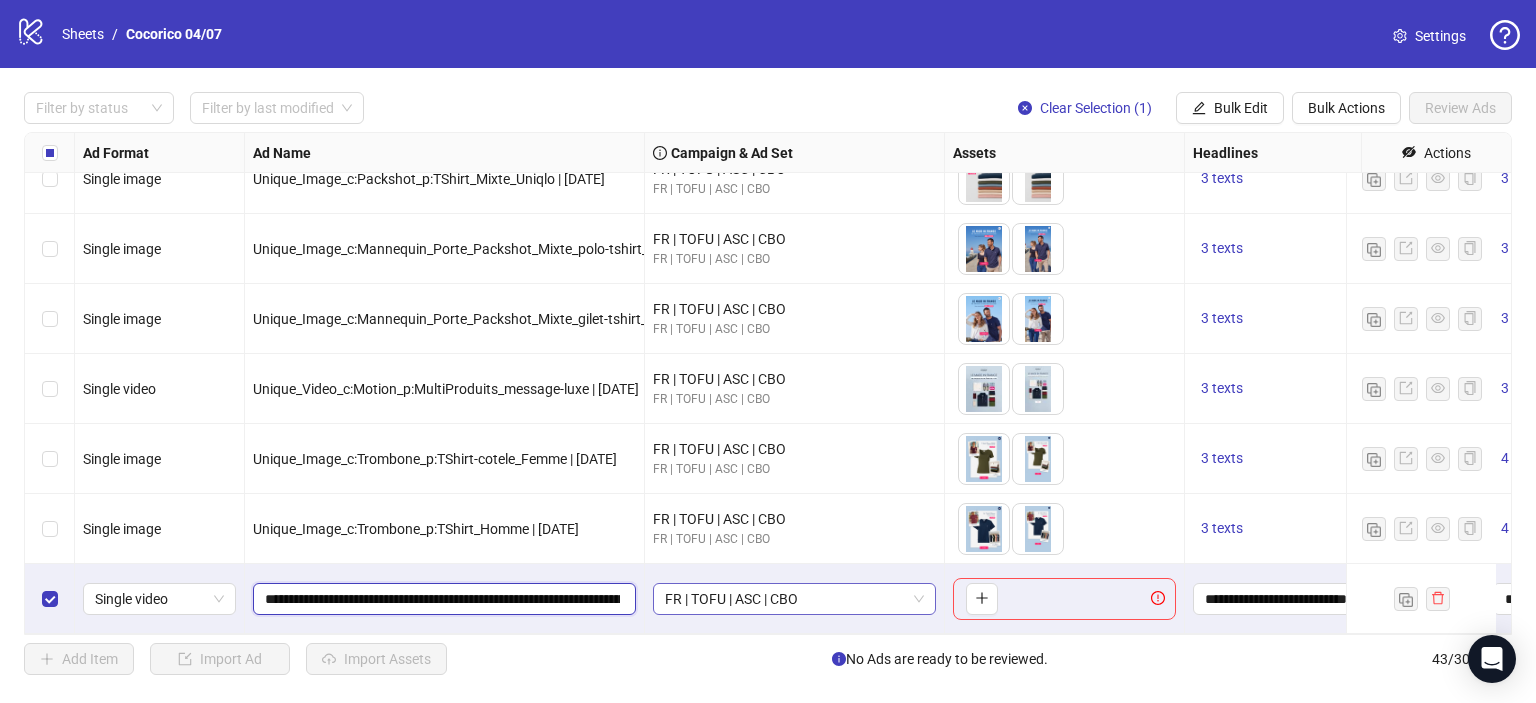 scroll, scrollTop: 0, scrollLeft: 167, axis: horizontal 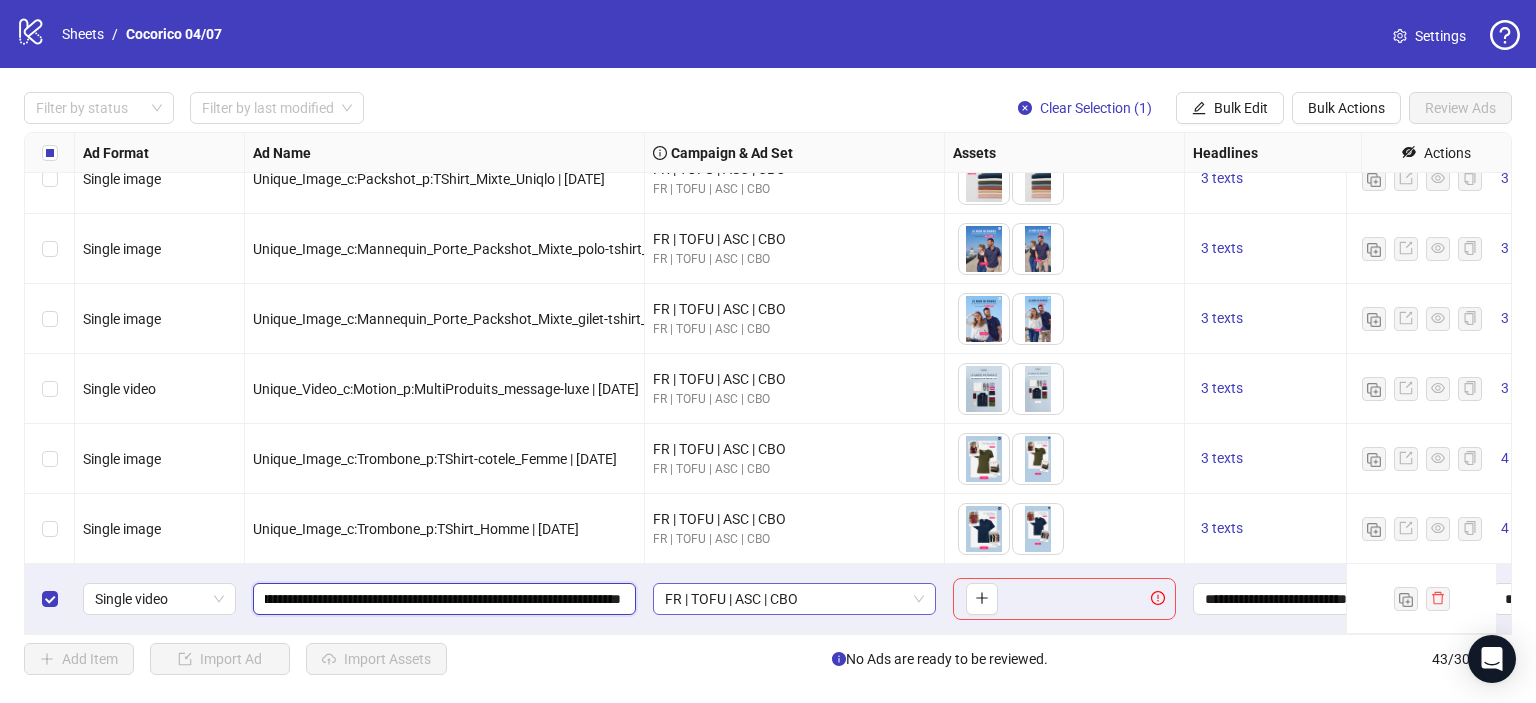 click on "FR | TOFU | ASC | CBO" at bounding box center (794, 599) 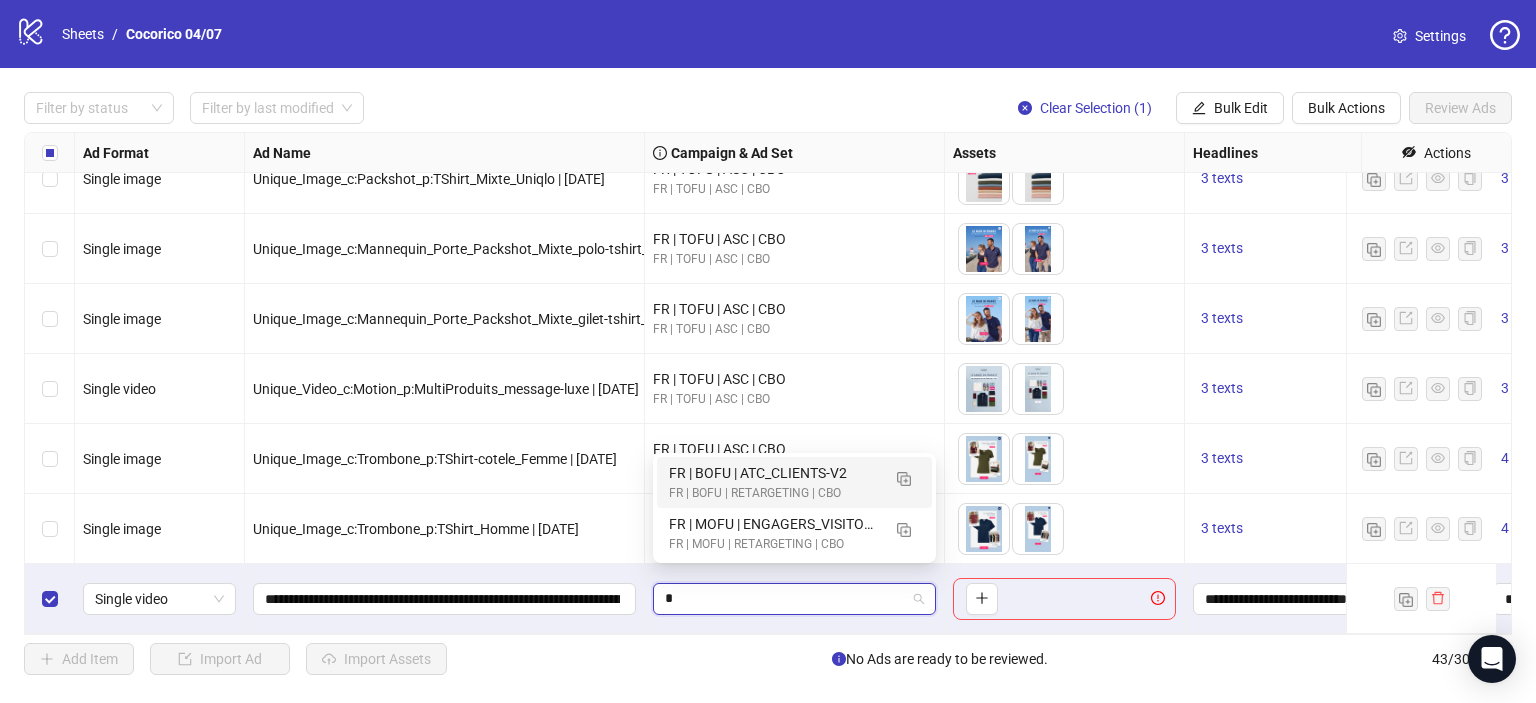 scroll, scrollTop: 0, scrollLeft: 0, axis: both 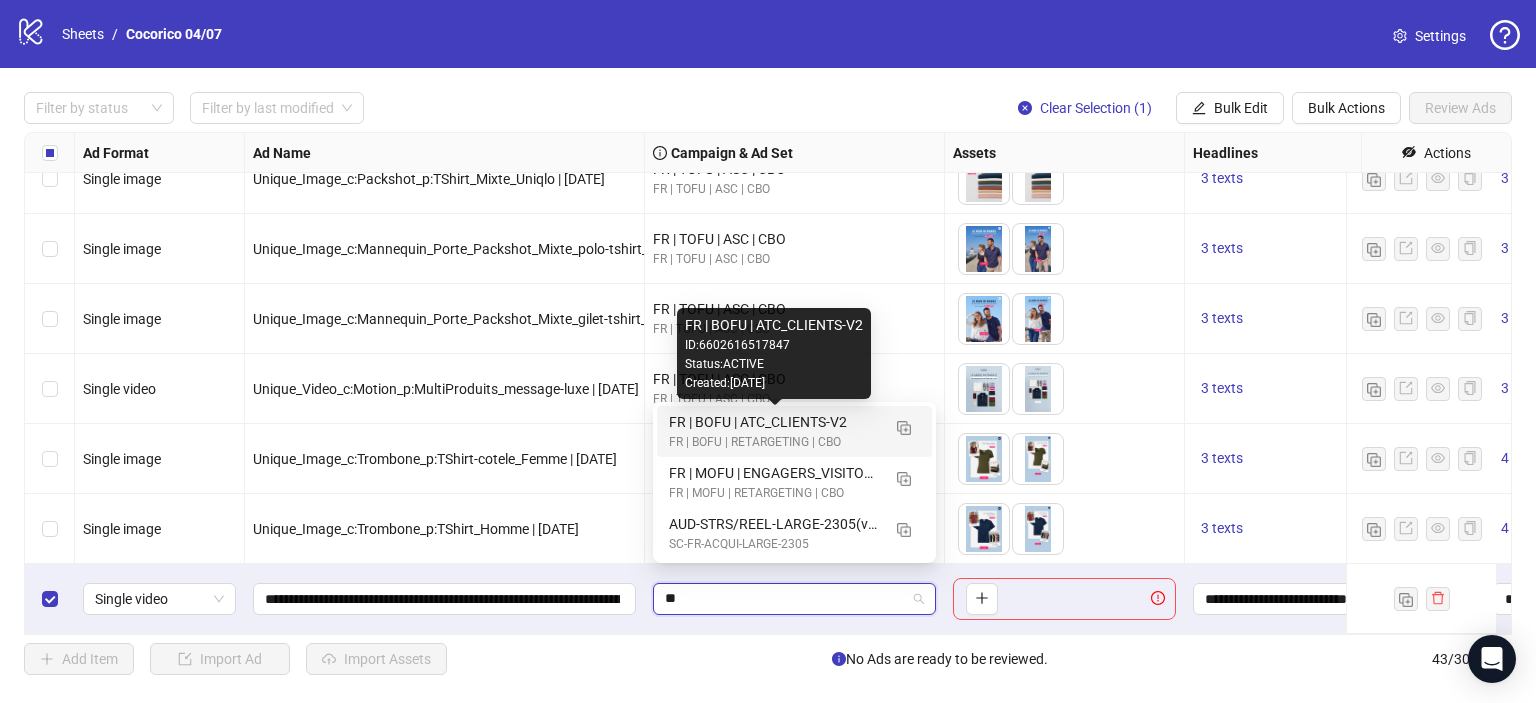 click on "FR | BOFU | ATC_CLIENTS-V2" at bounding box center [774, 422] 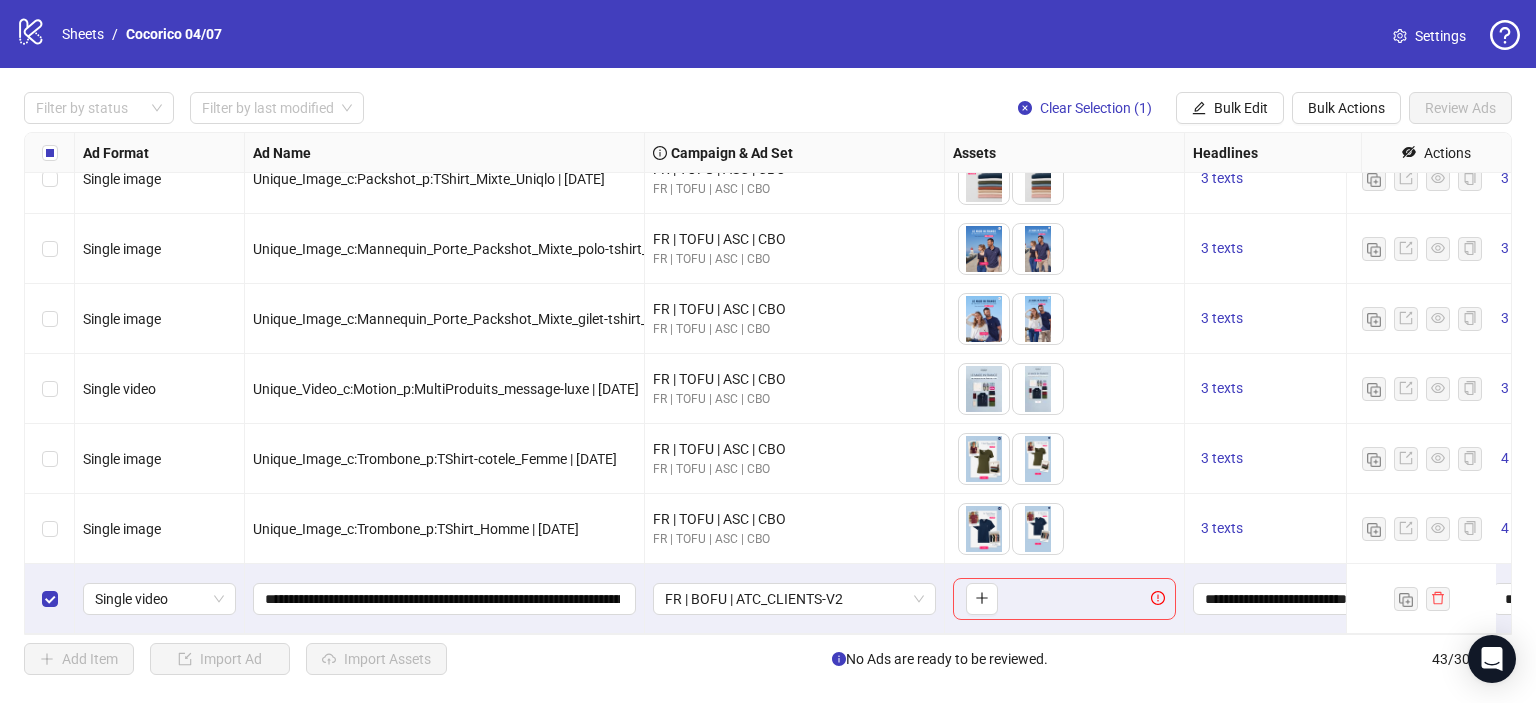 scroll, scrollTop: 2564, scrollLeft: 324, axis: both 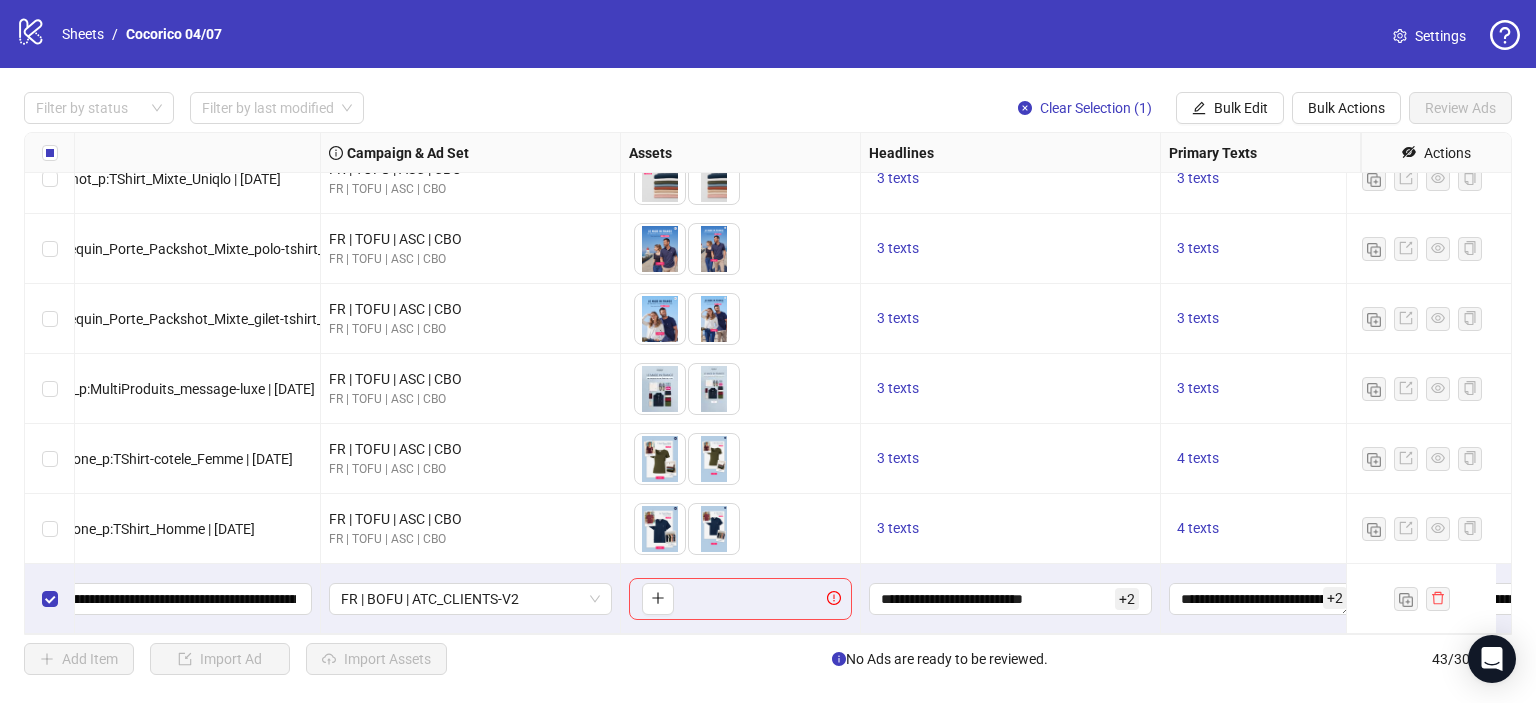 click on "**********" at bounding box center (1011, 599) 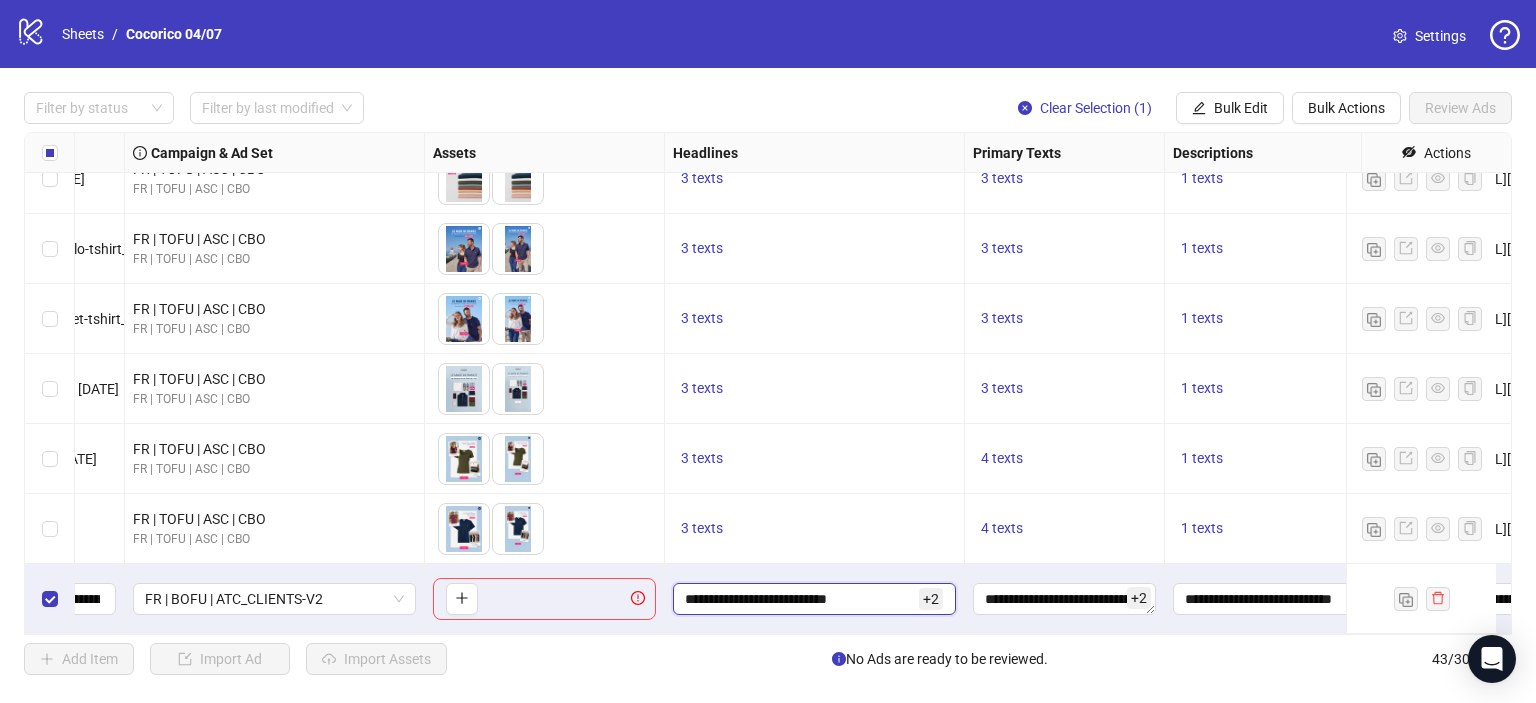 click on "**********" at bounding box center (800, 599) 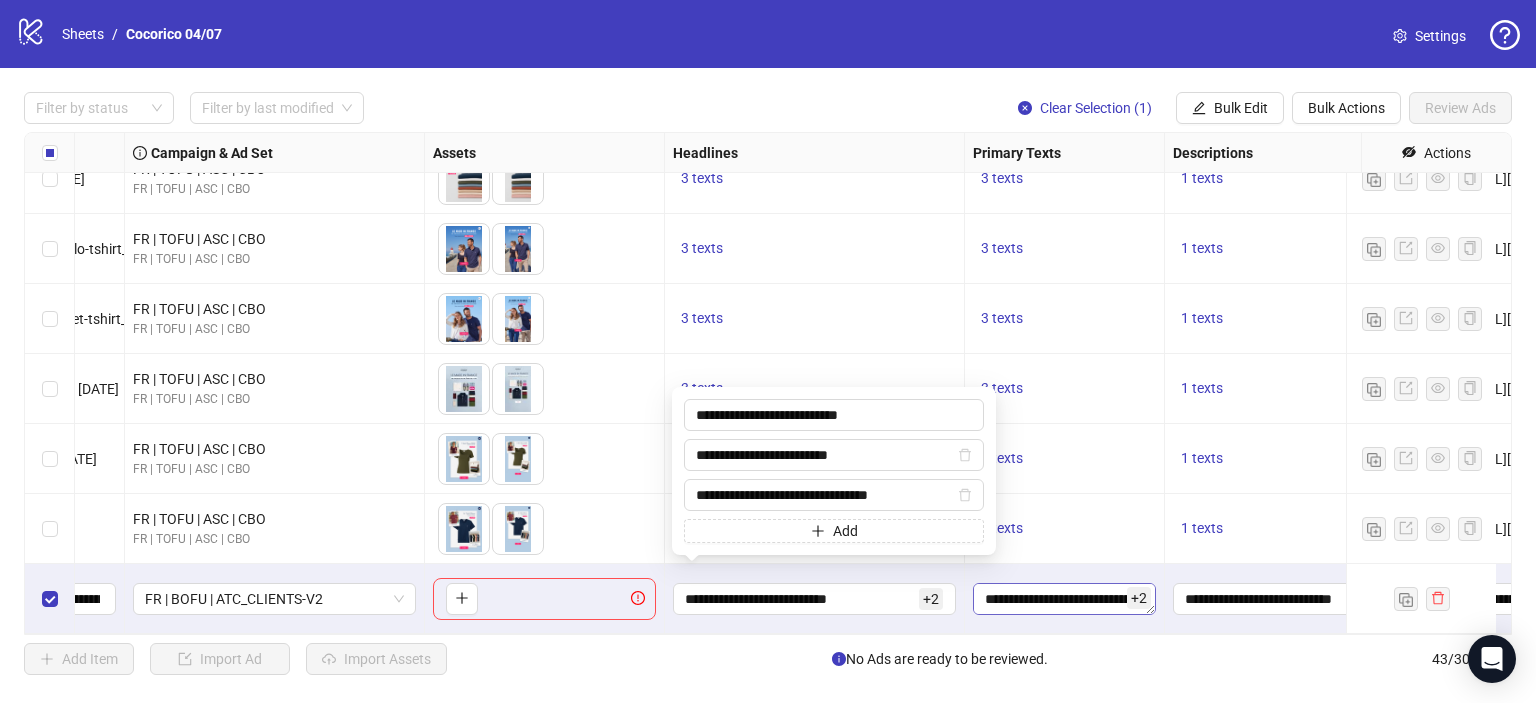click on "**********" at bounding box center (1064, 599) 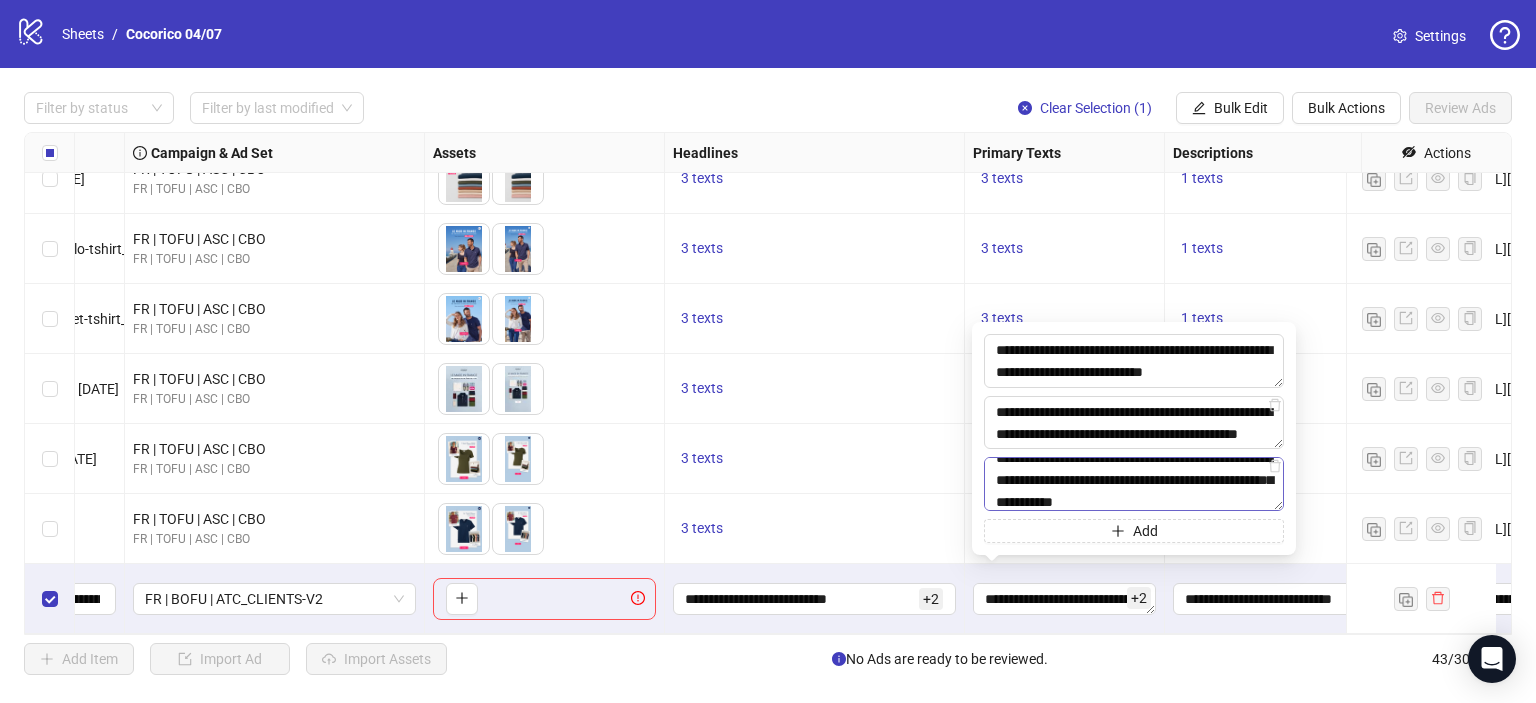 scroll, scrollTop: 0, scrollLeft: 0, axis: both 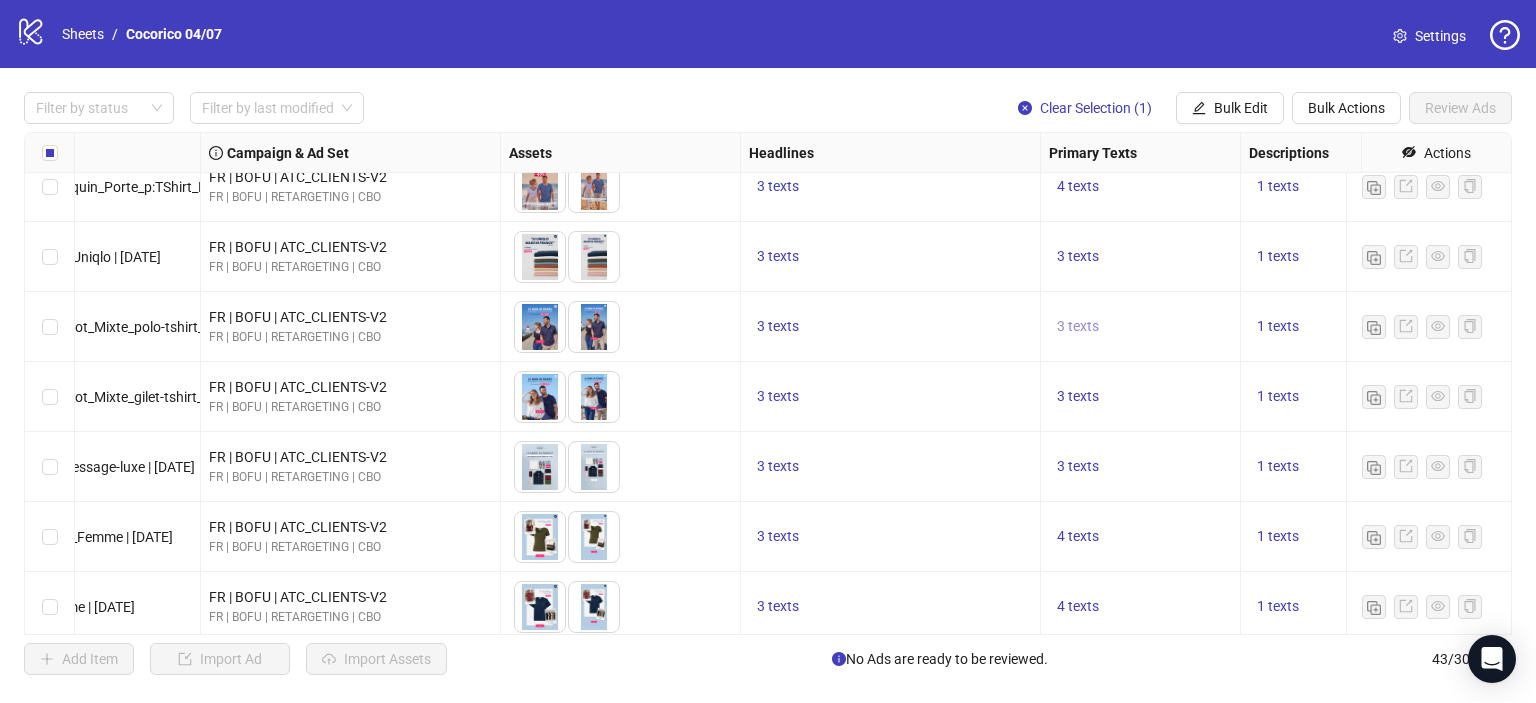 click on "3 texts" at bounding box center [1078, 326] 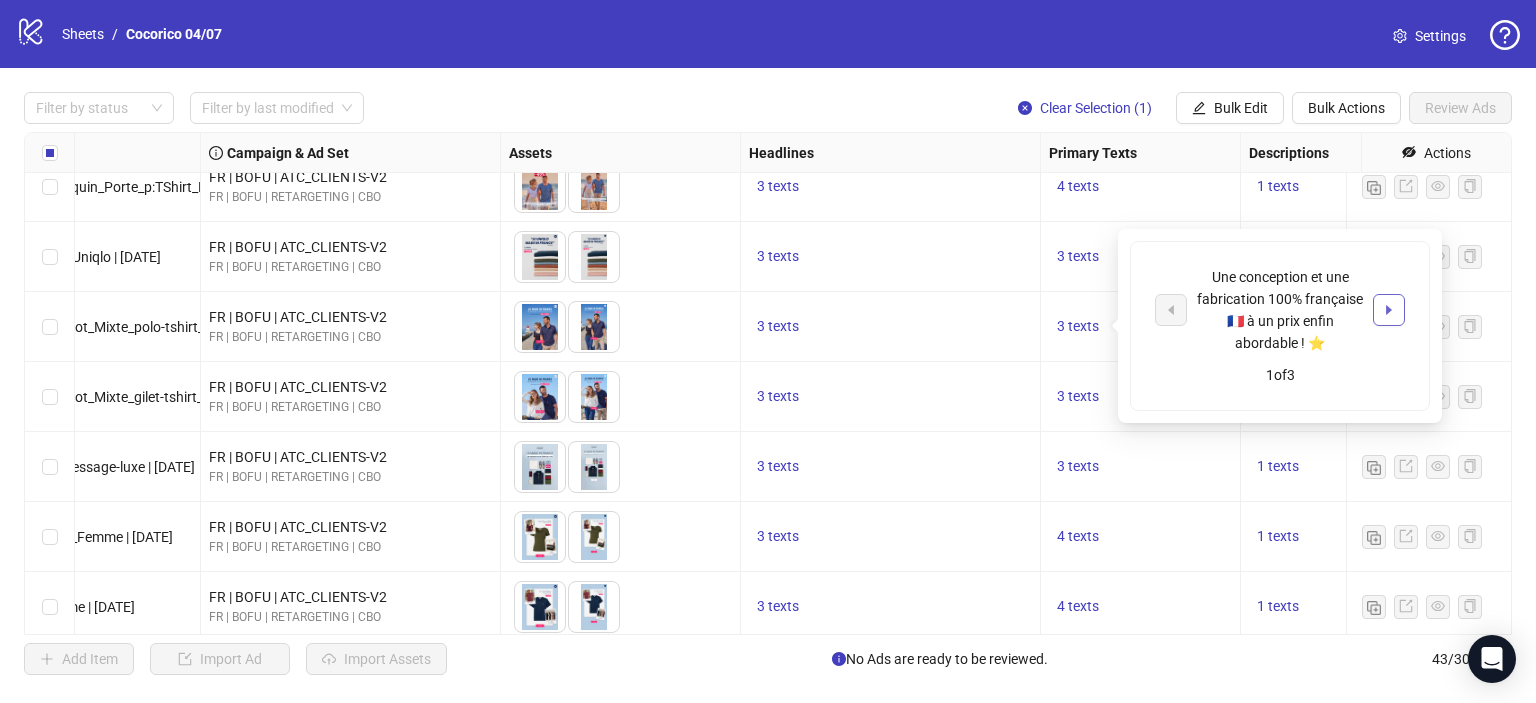click at bounding box center [1389, 310] 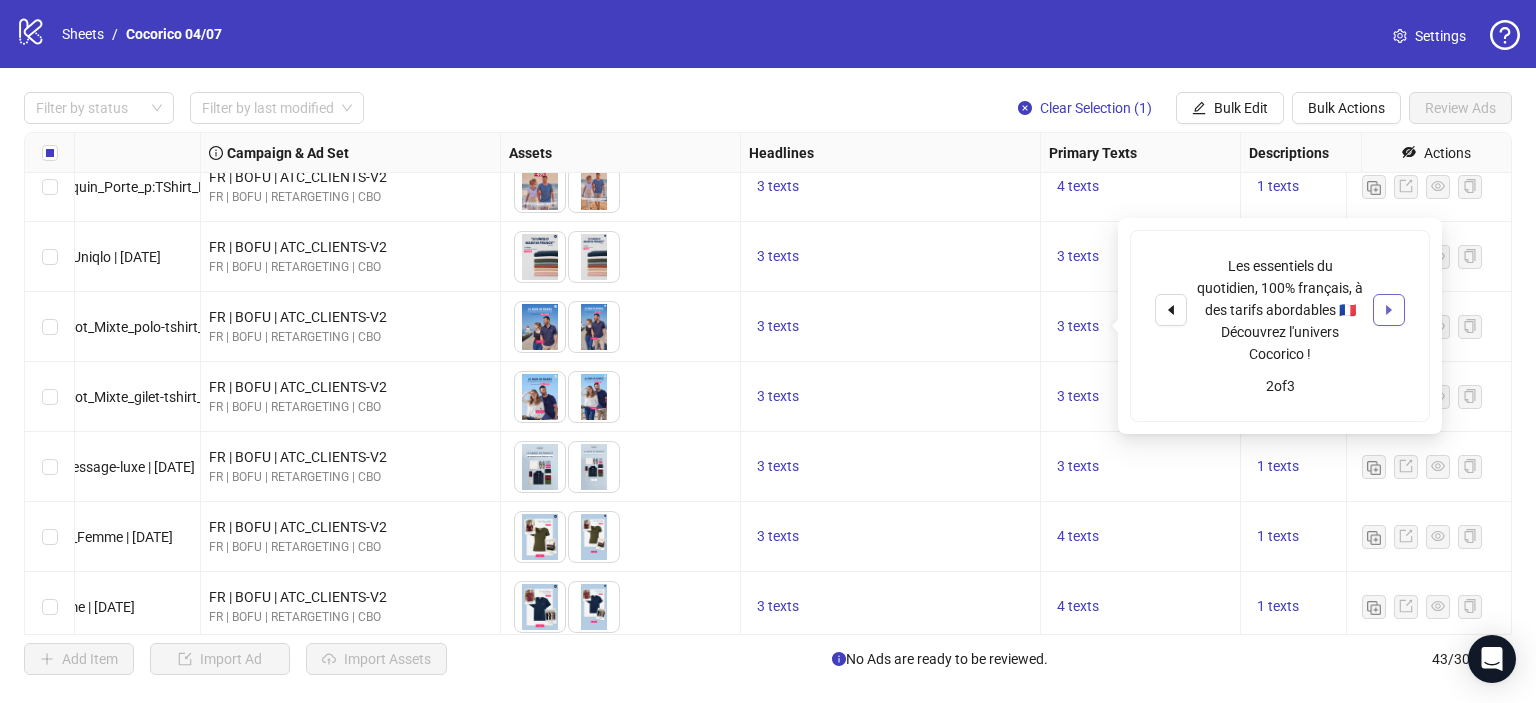 click at bounding box center [1389, 310] 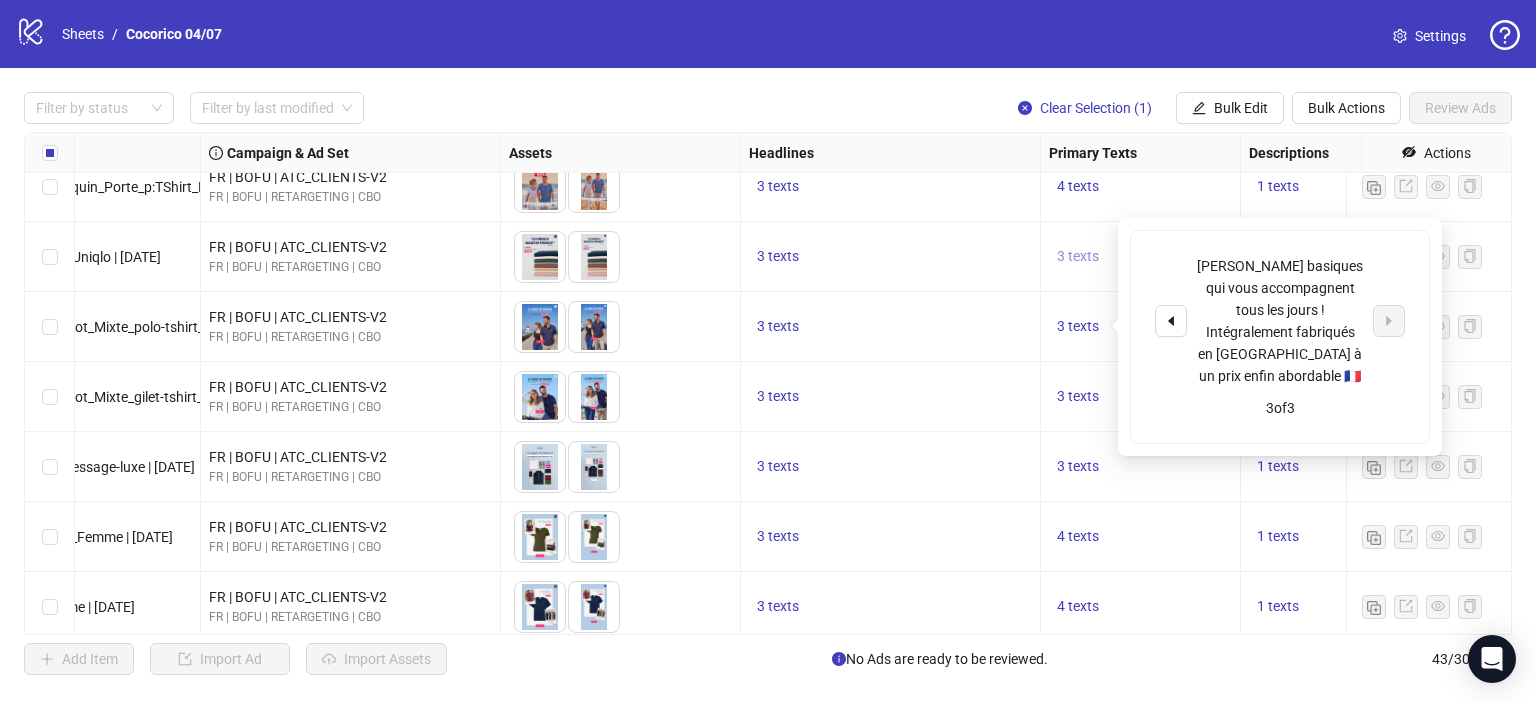 click on "3 texts" at bounding box center (1078, 256) 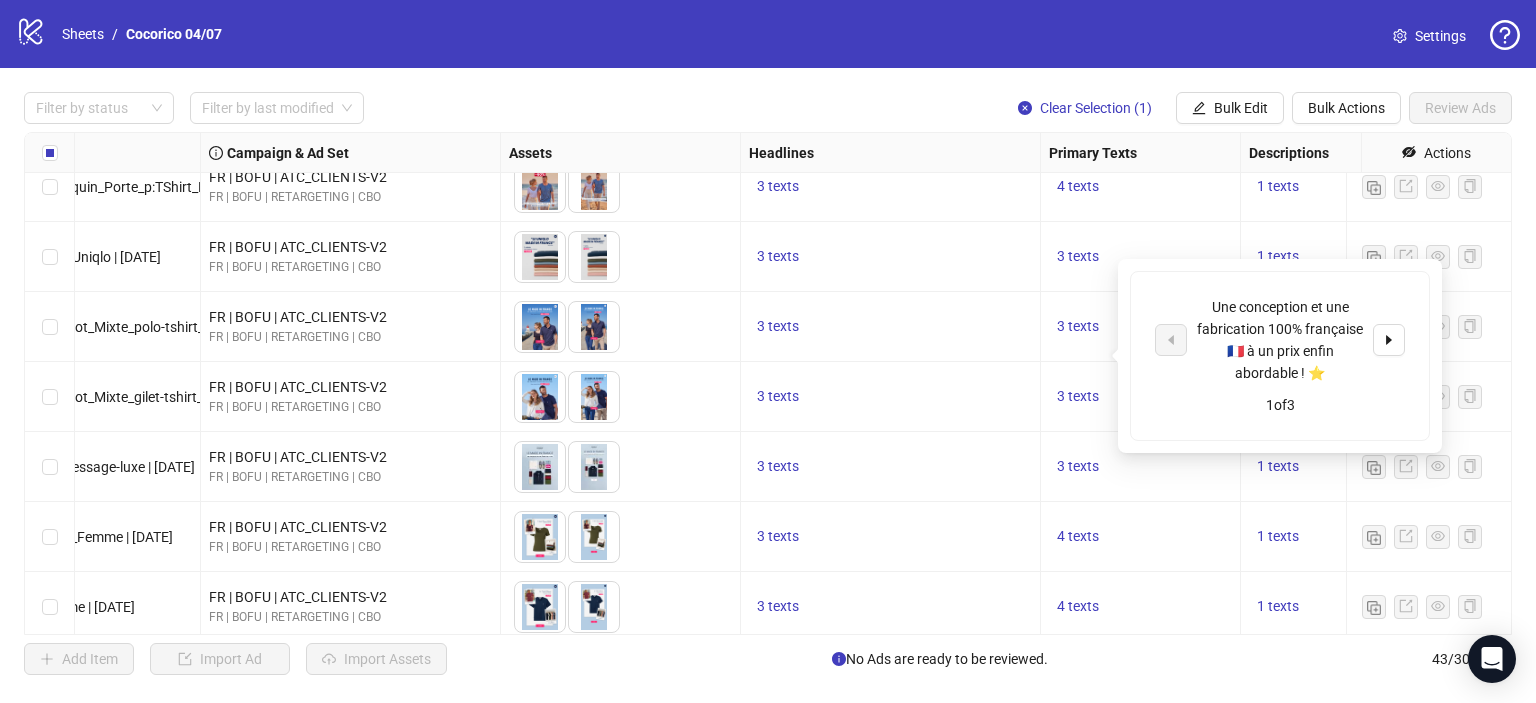 scroll, scrollTop: 1391, scrollLeft: 444, axis: both 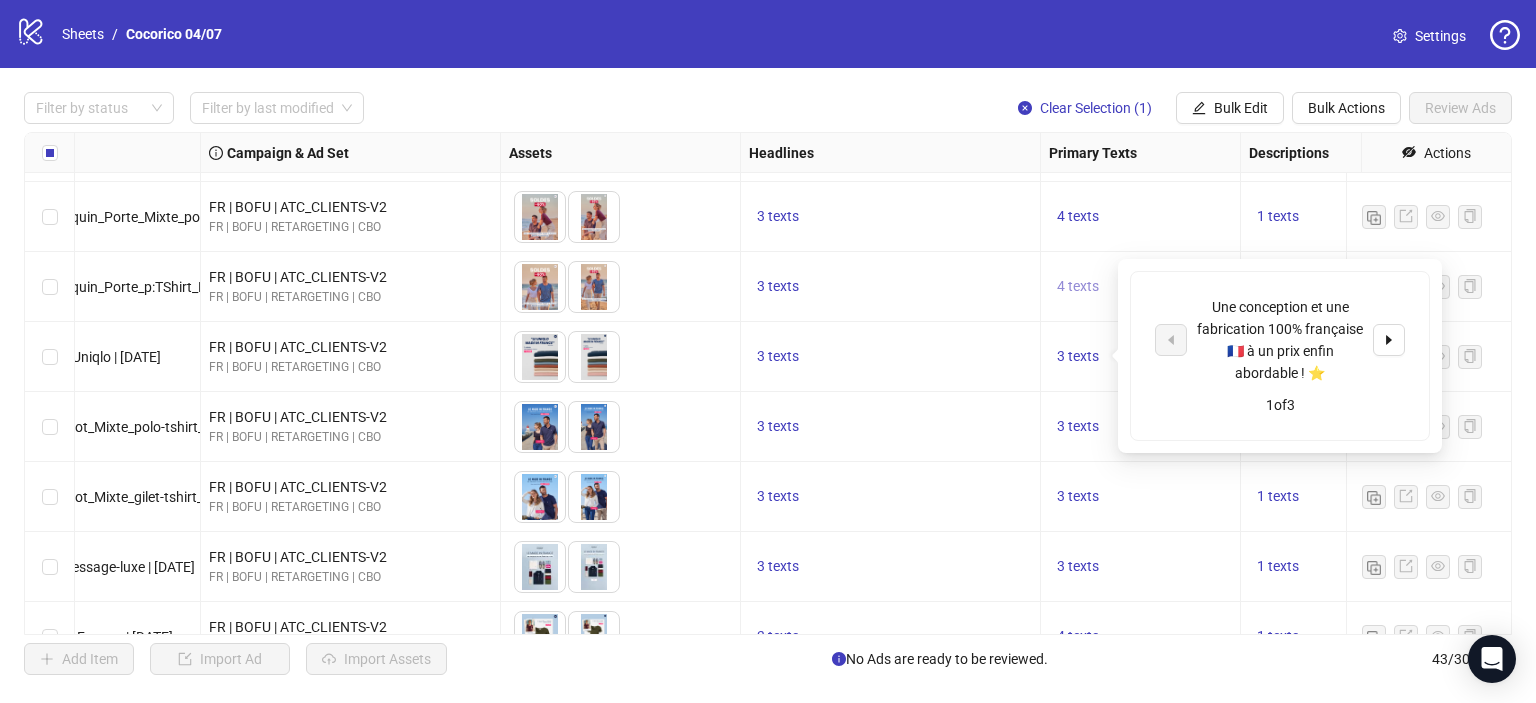 click on "4 texts" at bounding box center (1078, 286) 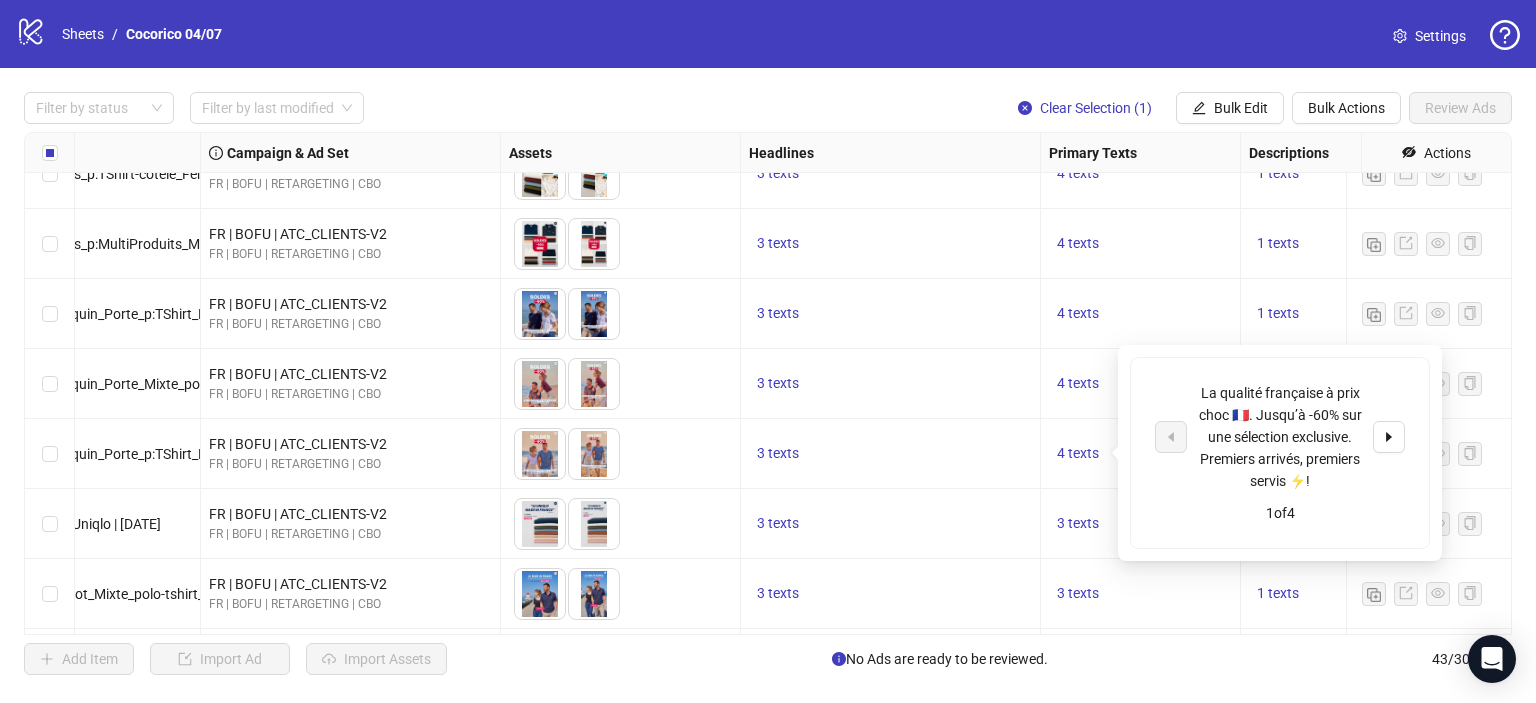 scroll, scrollTop: 1191, scrollLeft: 444, axis: both 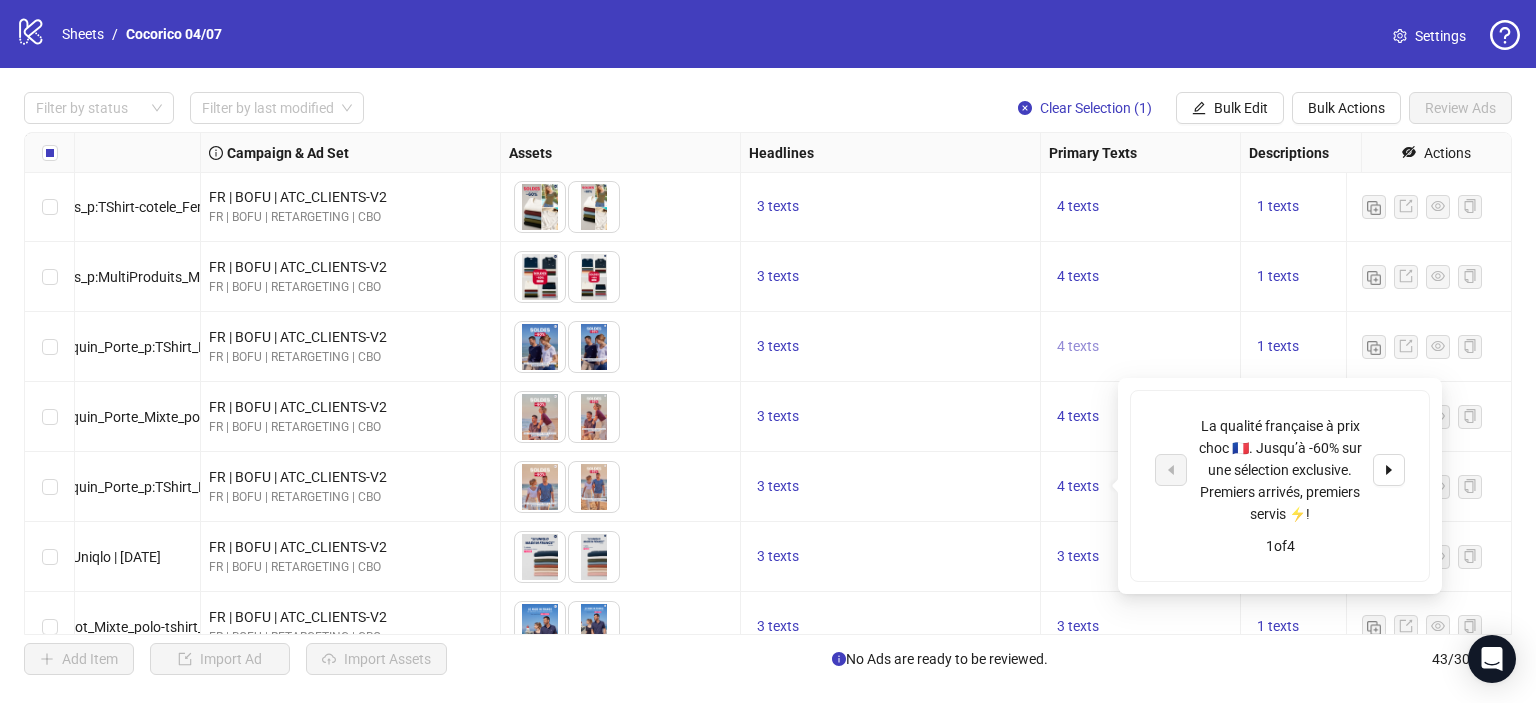 click on "4 texts" at bounding box center (1078, 346) 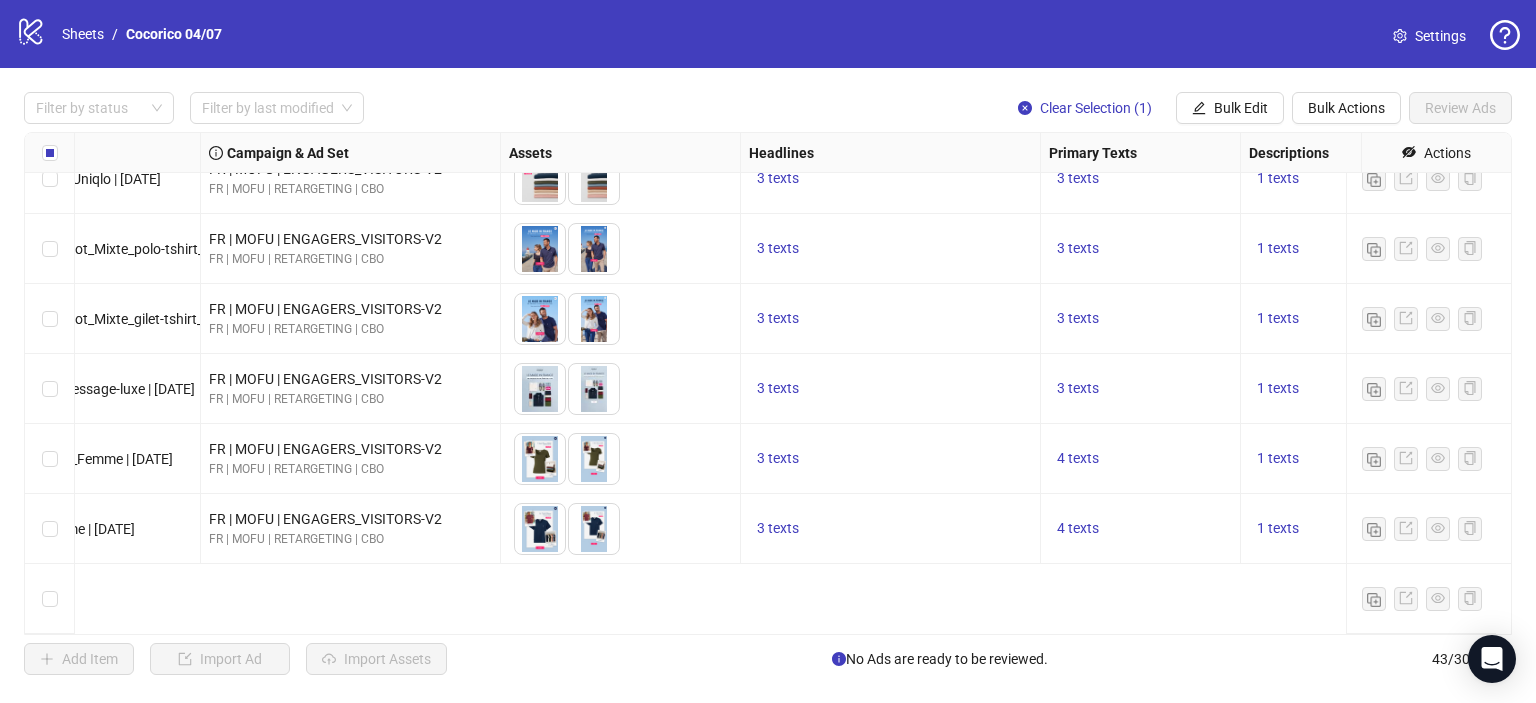 scroll, scrollTop: 291, scrollLeft: 444, axis: both 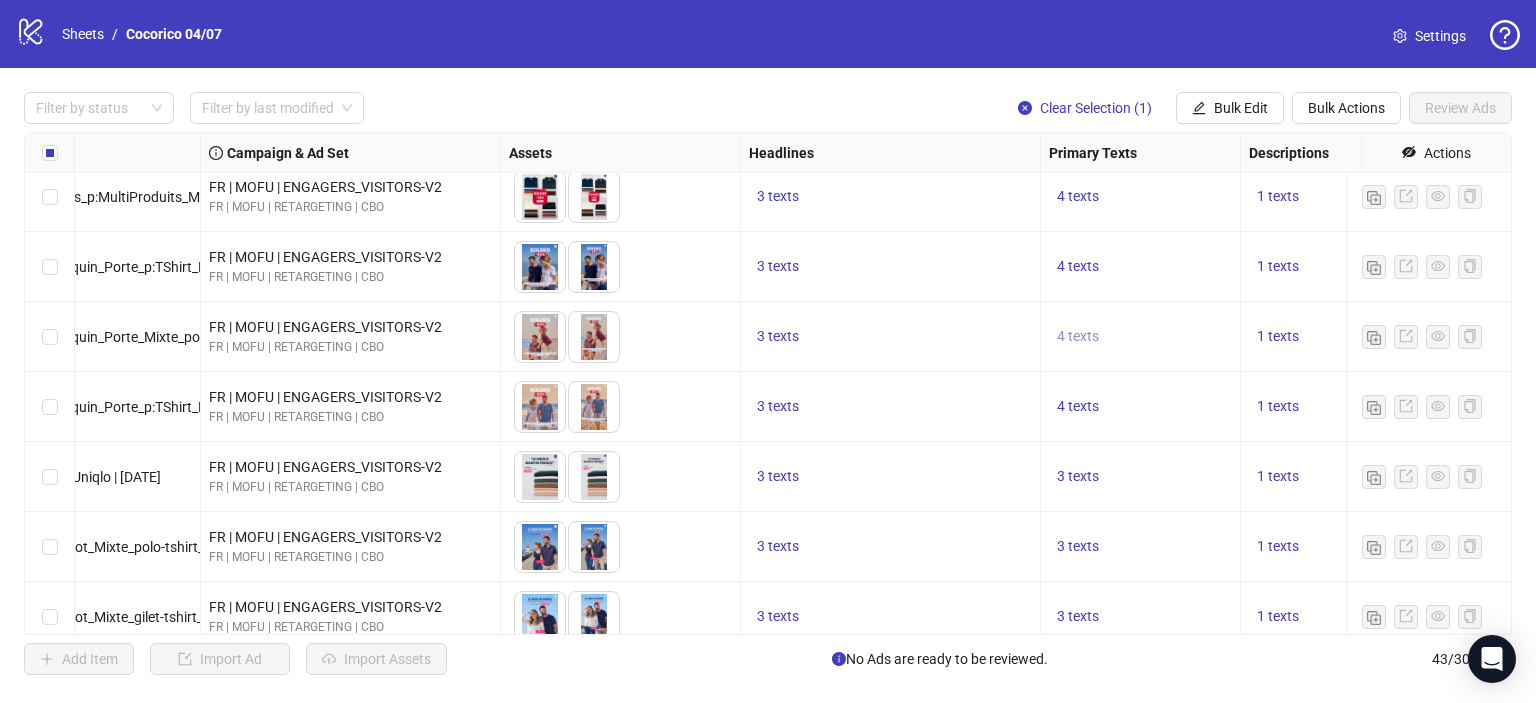 click on "4 texts" at bounding box center (1078, 336) 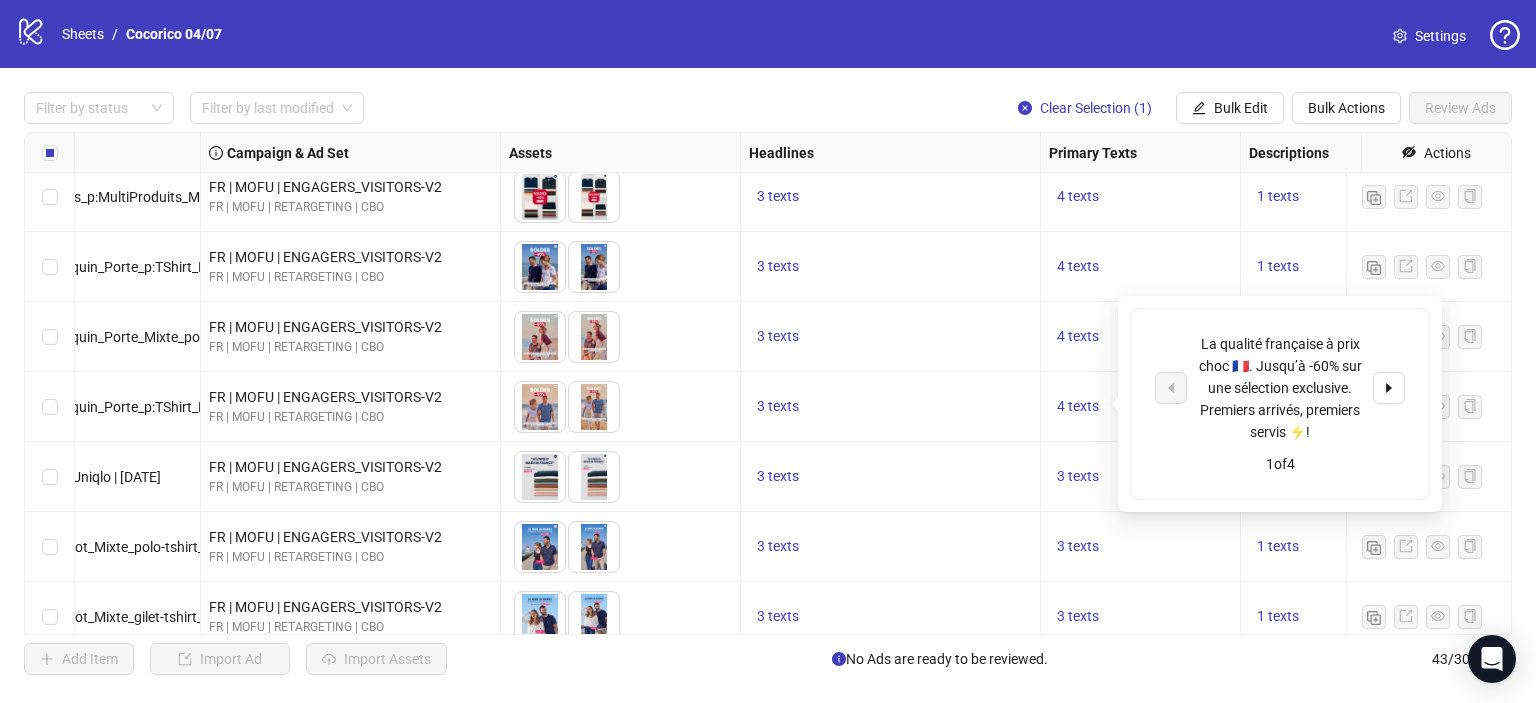 scroll, scrollTop: 0, scrollLeft: 444, axis: horizontal 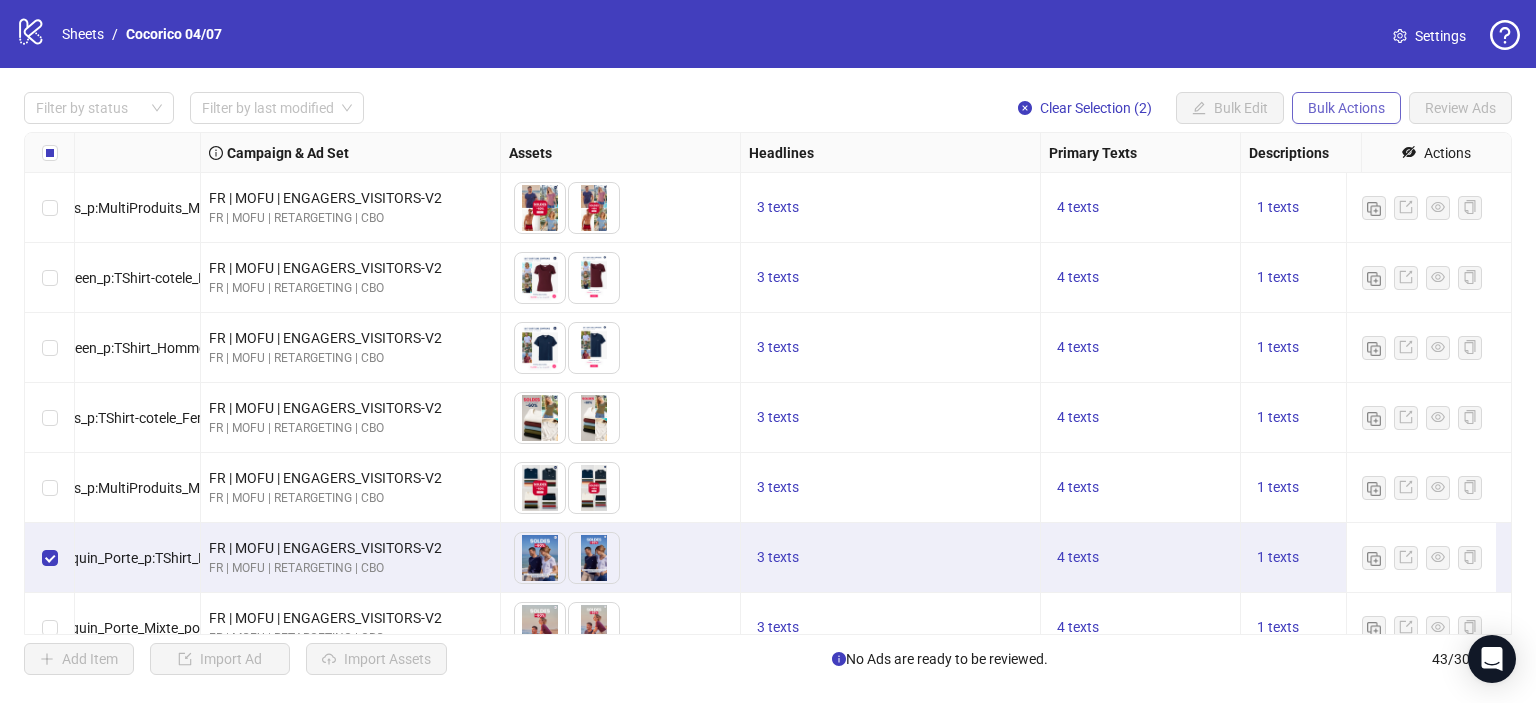 click on "Bulk Actions" at bounding box center (1346, 108) 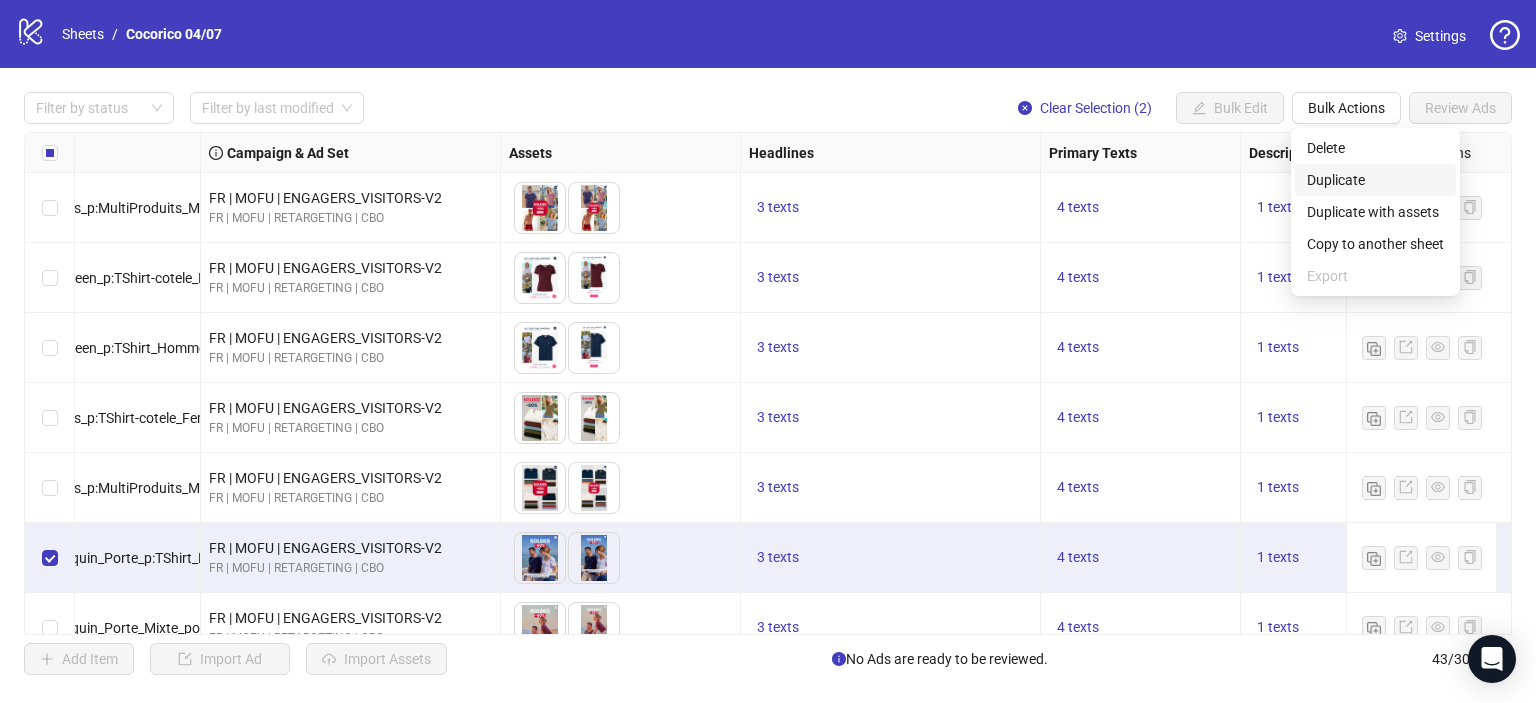 click on "Duplicate" at bounding box center [1375, 180] 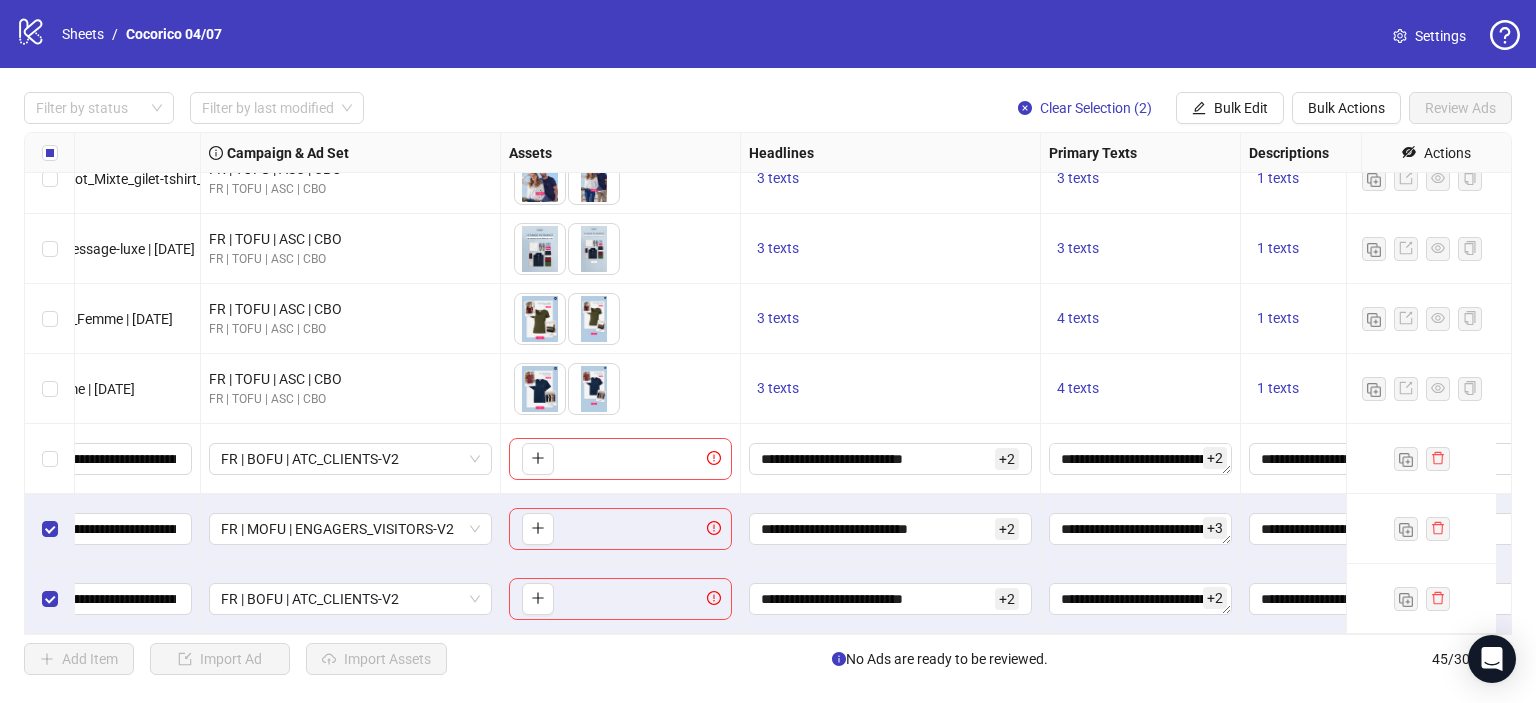 scroll, scrollTop: 2704, scrollLeft: 0, axis: vertical 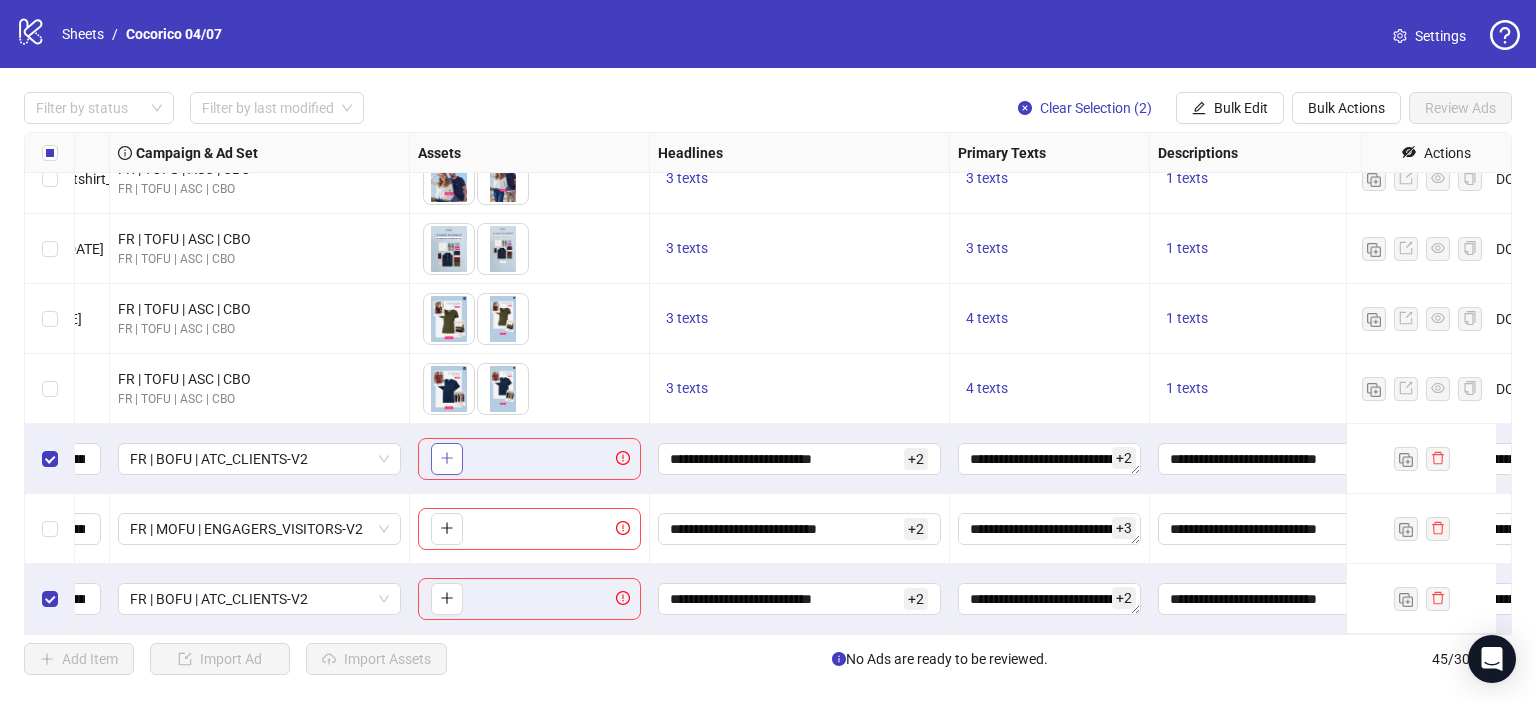 click 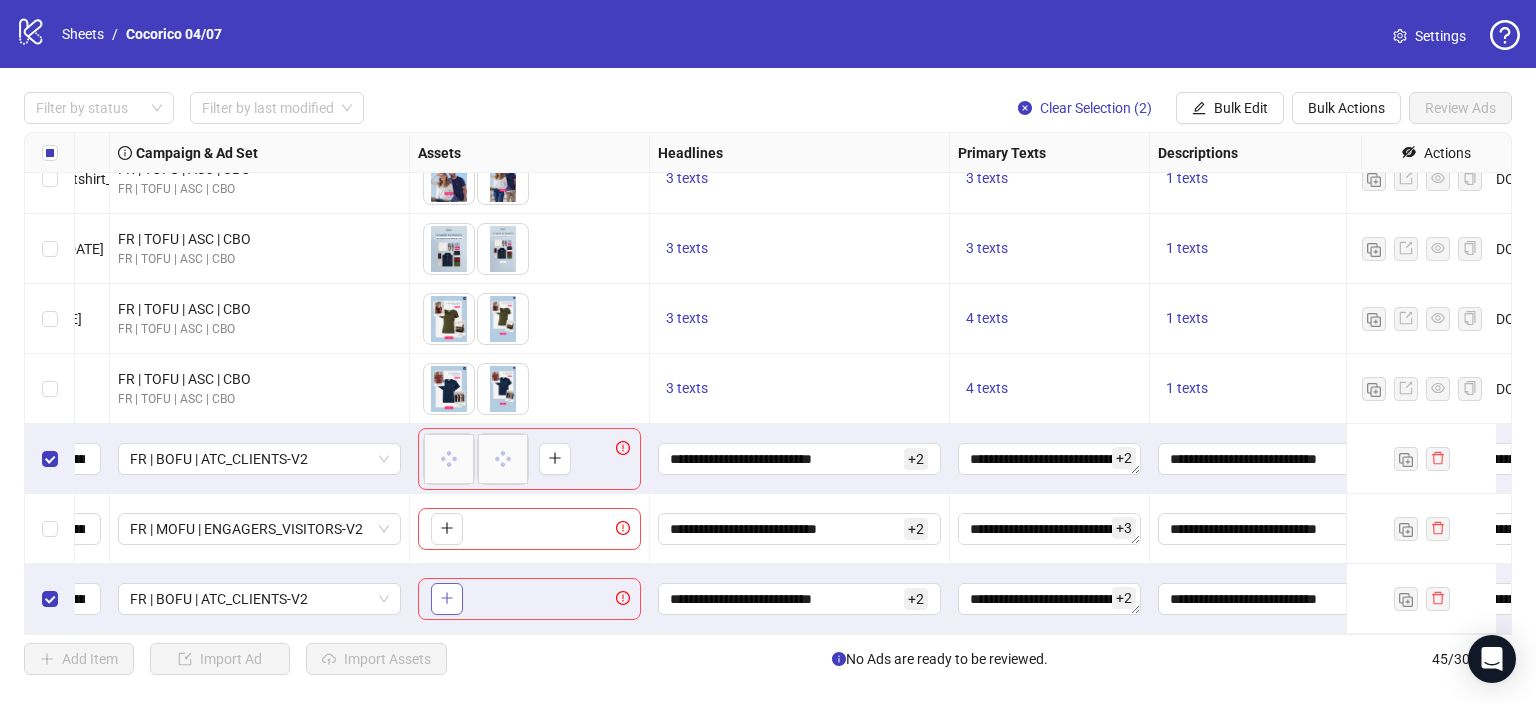 click at bounding box center [447, 599] 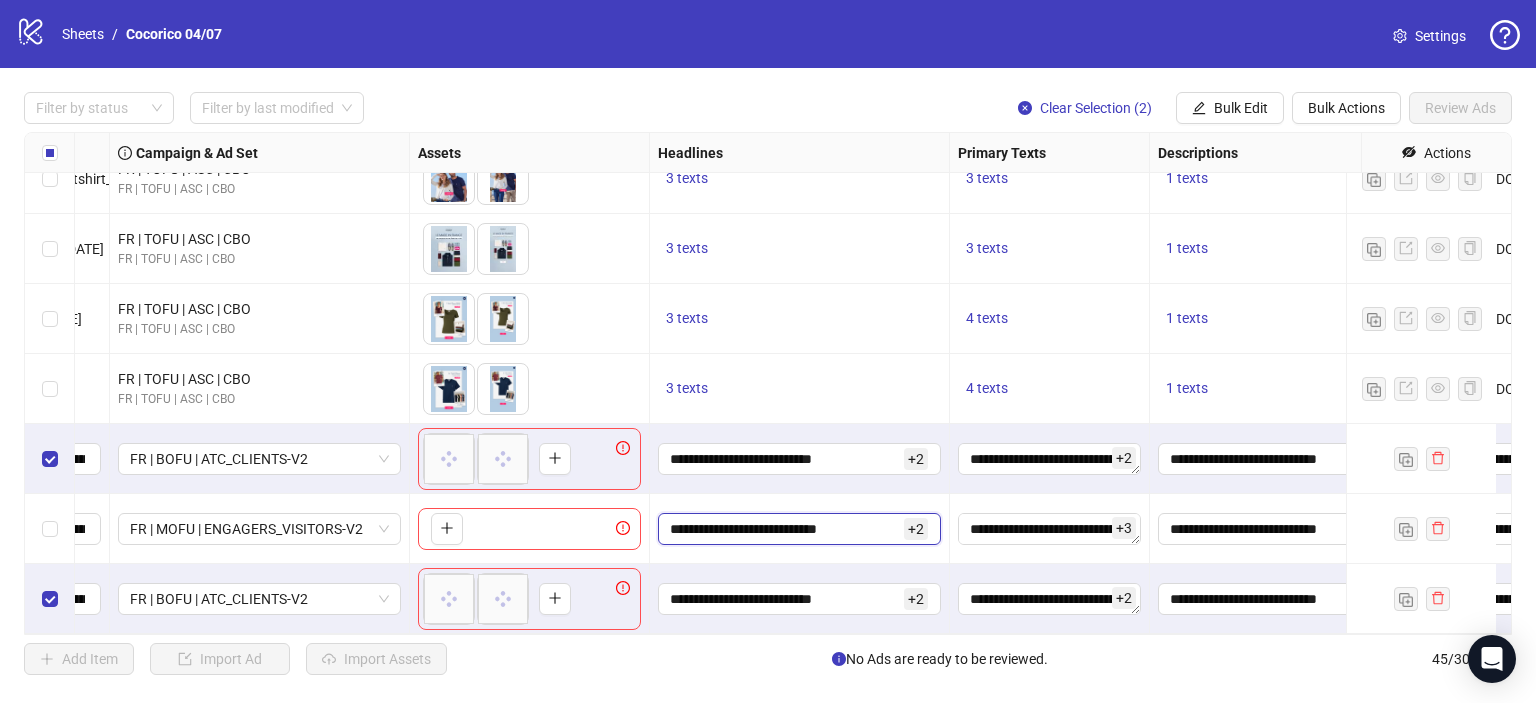 click on "**********" at bounding box center (785, 529) 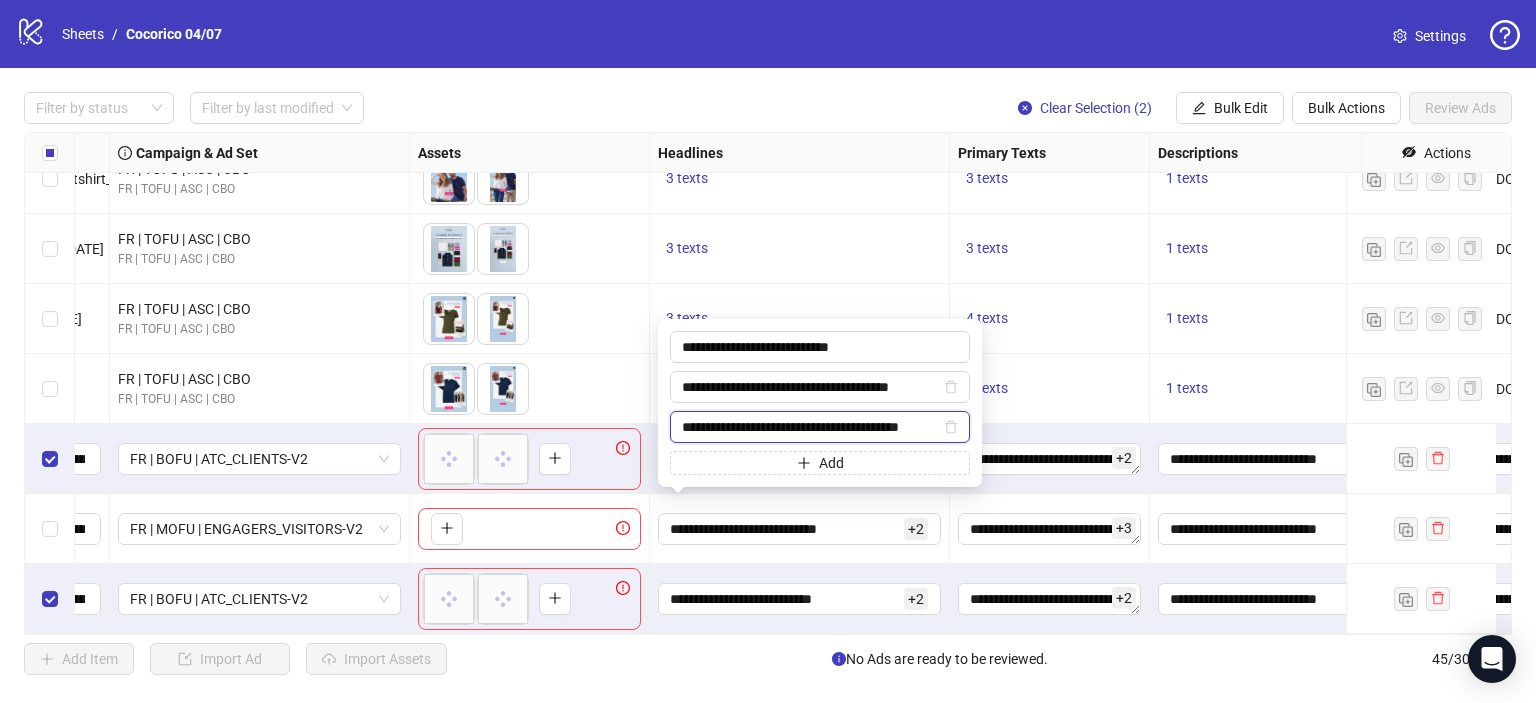 click on "**********" at bounding box center [811, 427] 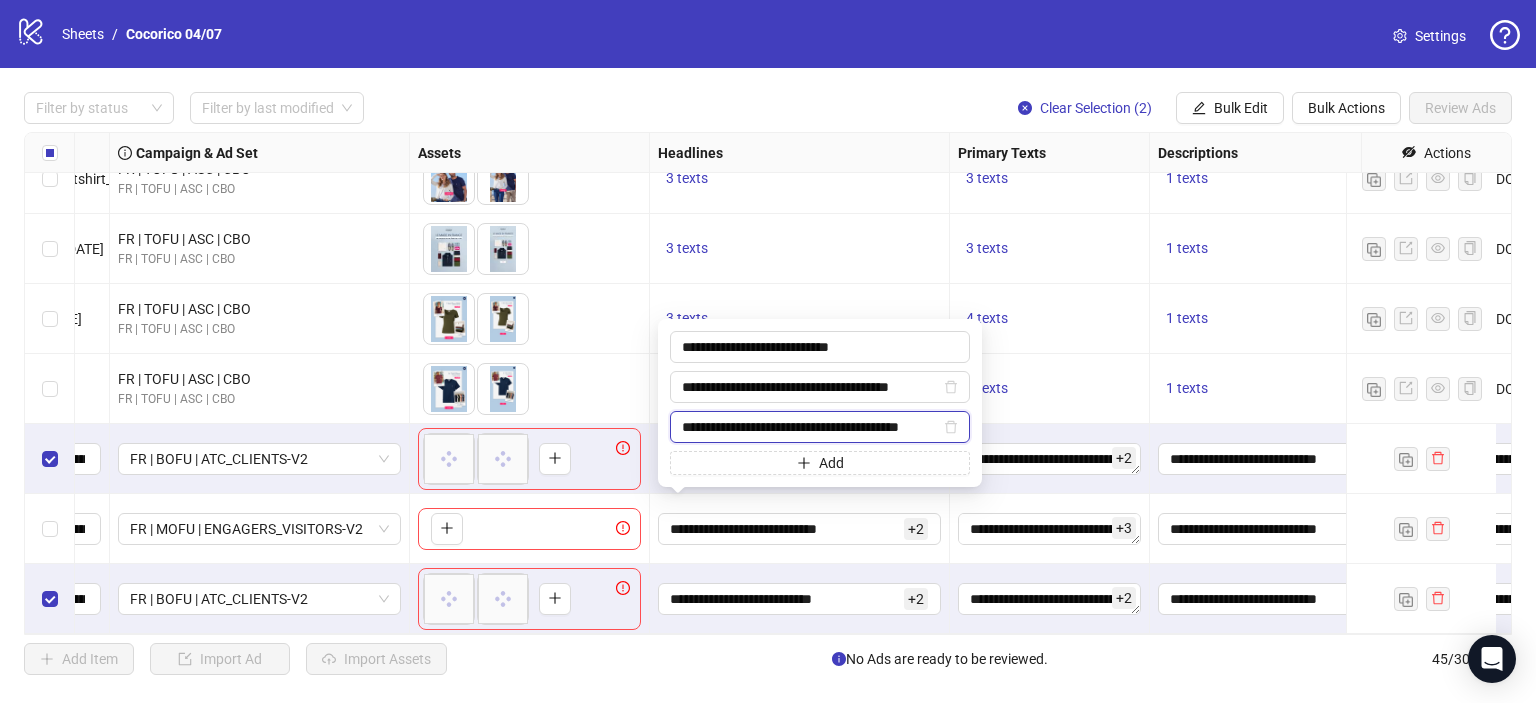 drag, startPoint x: 701, startPoint y: 424, endPoint x: 804, endPoint y: 427, distance: 103.04368 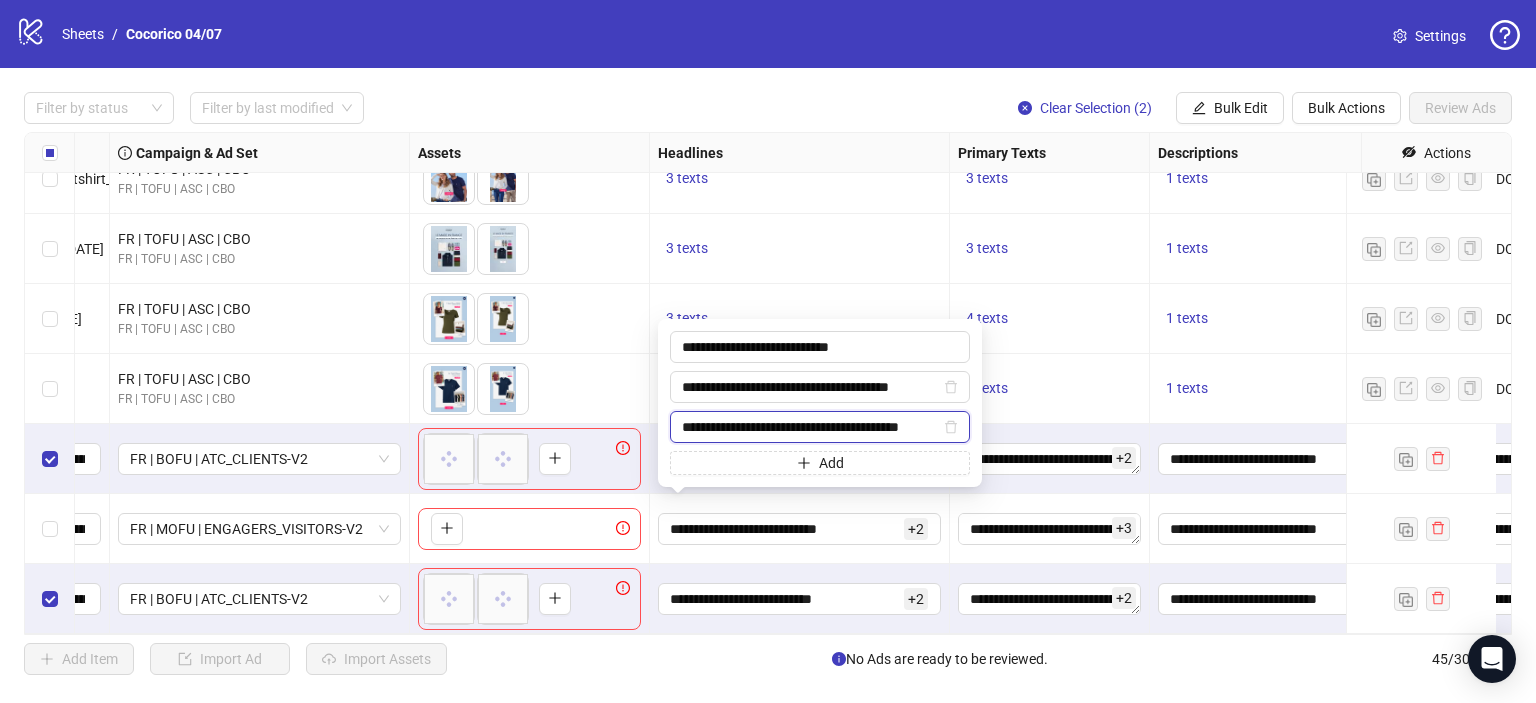 click on "**********" at bounding box center [811, 427] 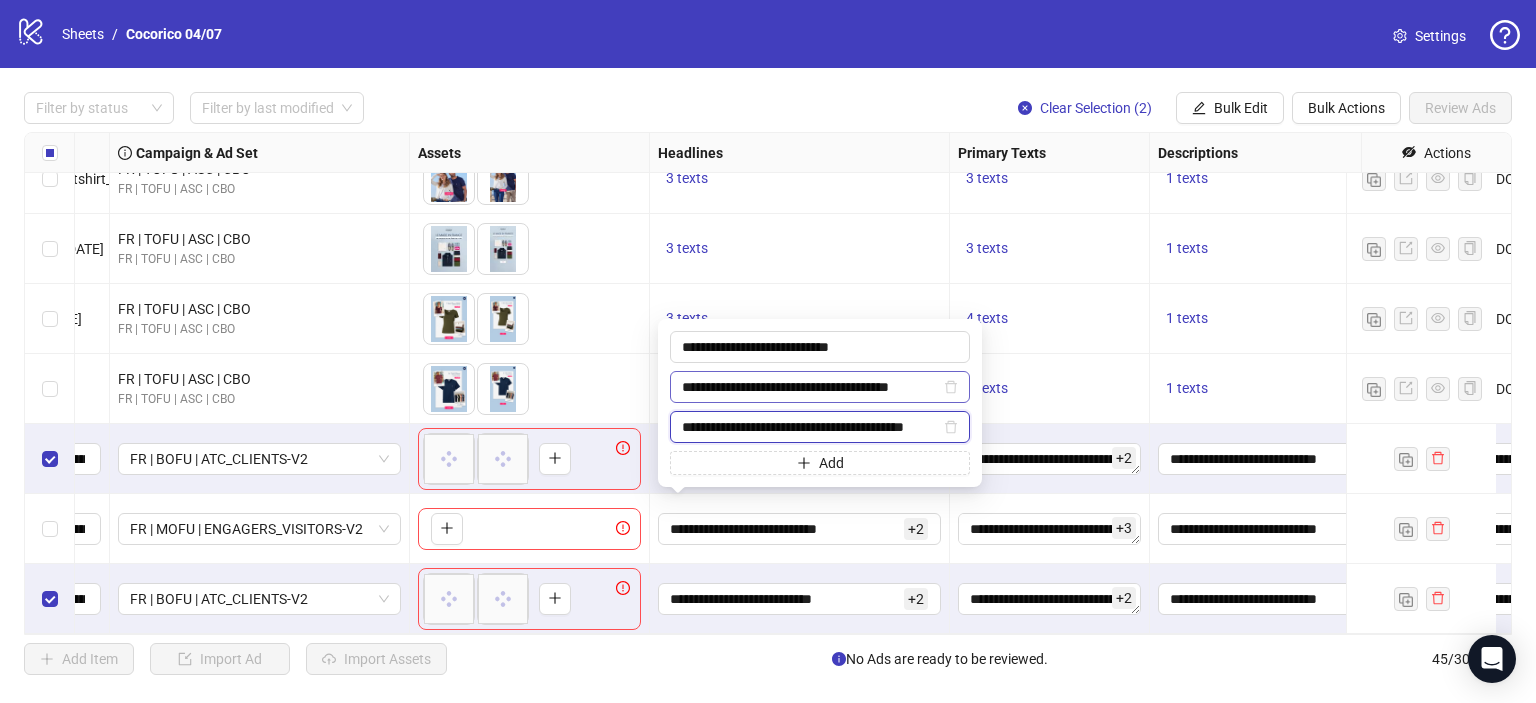 type on "**********" 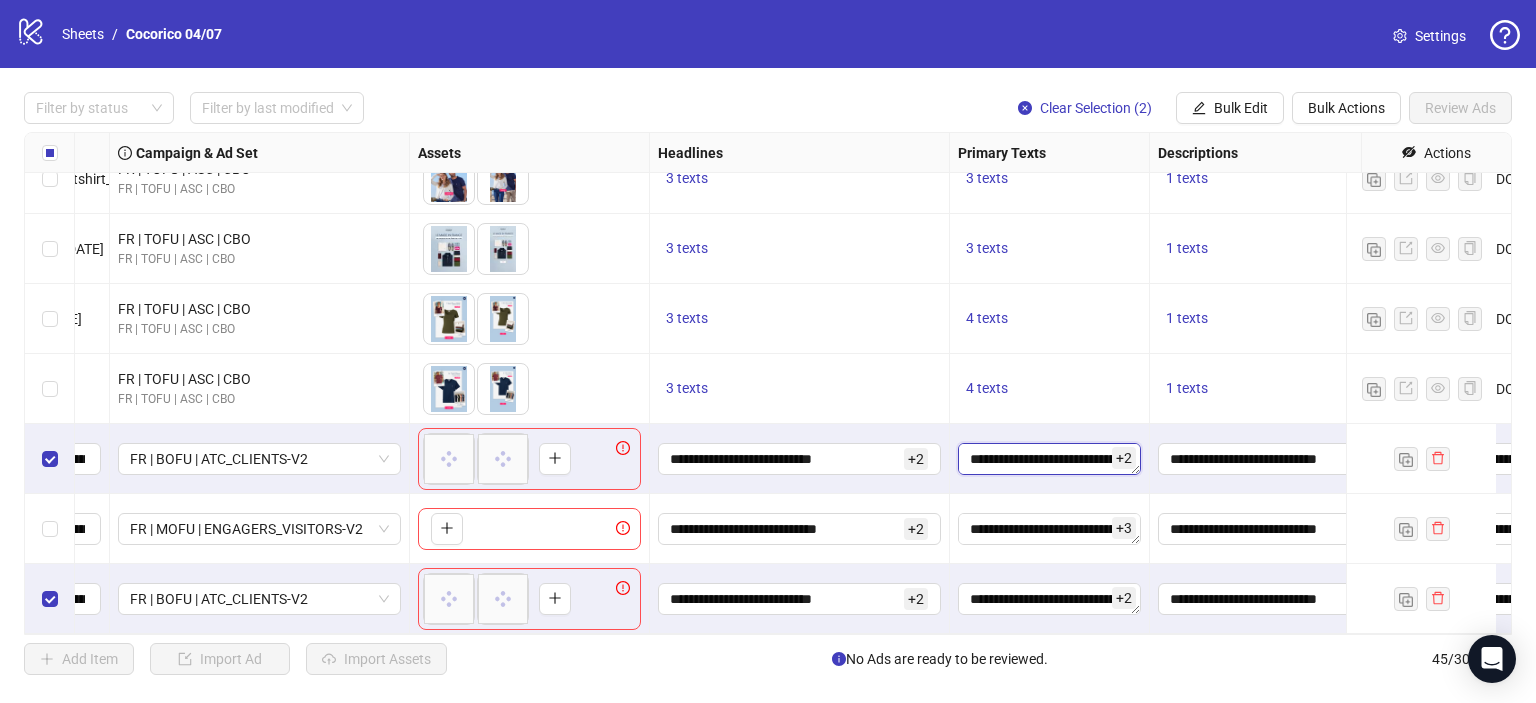 click on "**********" at bounding box center (1049, 459) 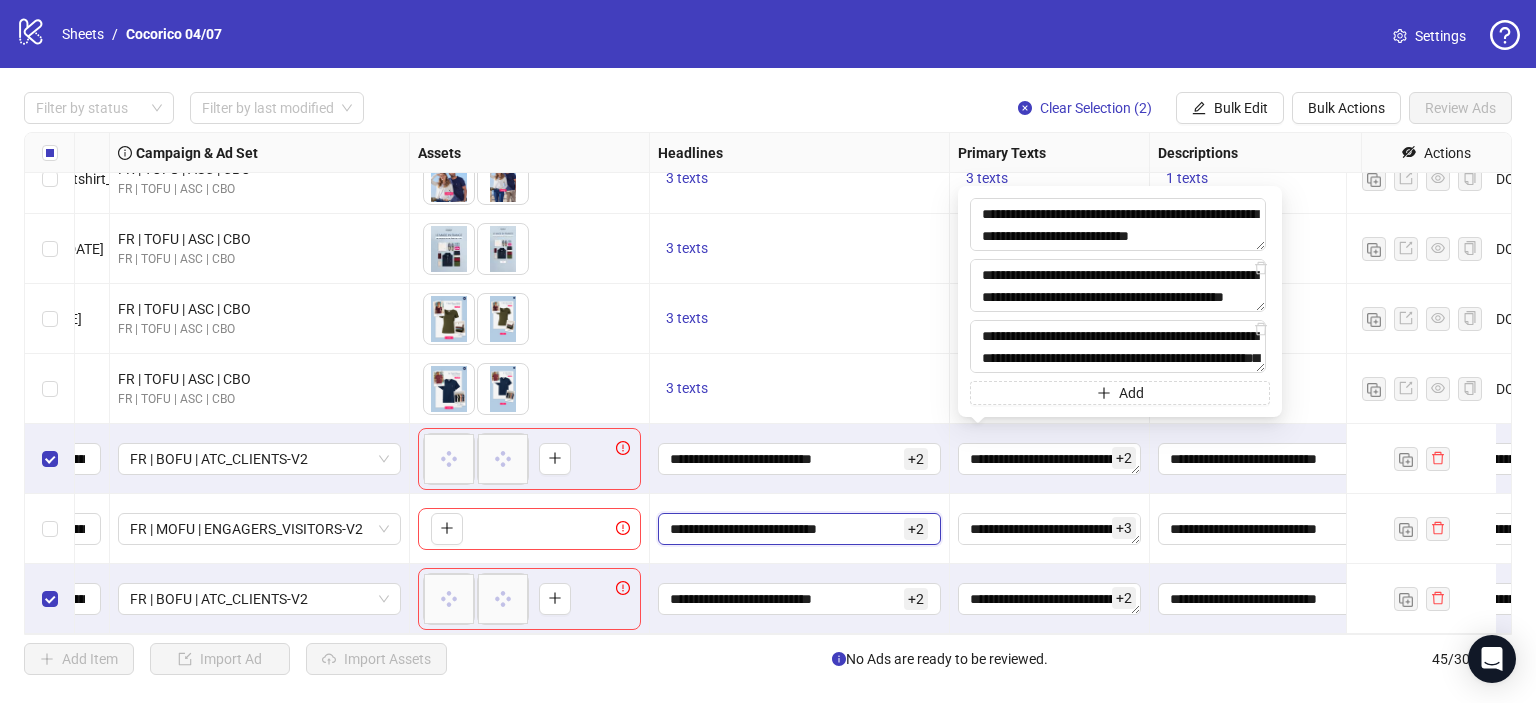click on "**********" at bounding box center (785, 529) 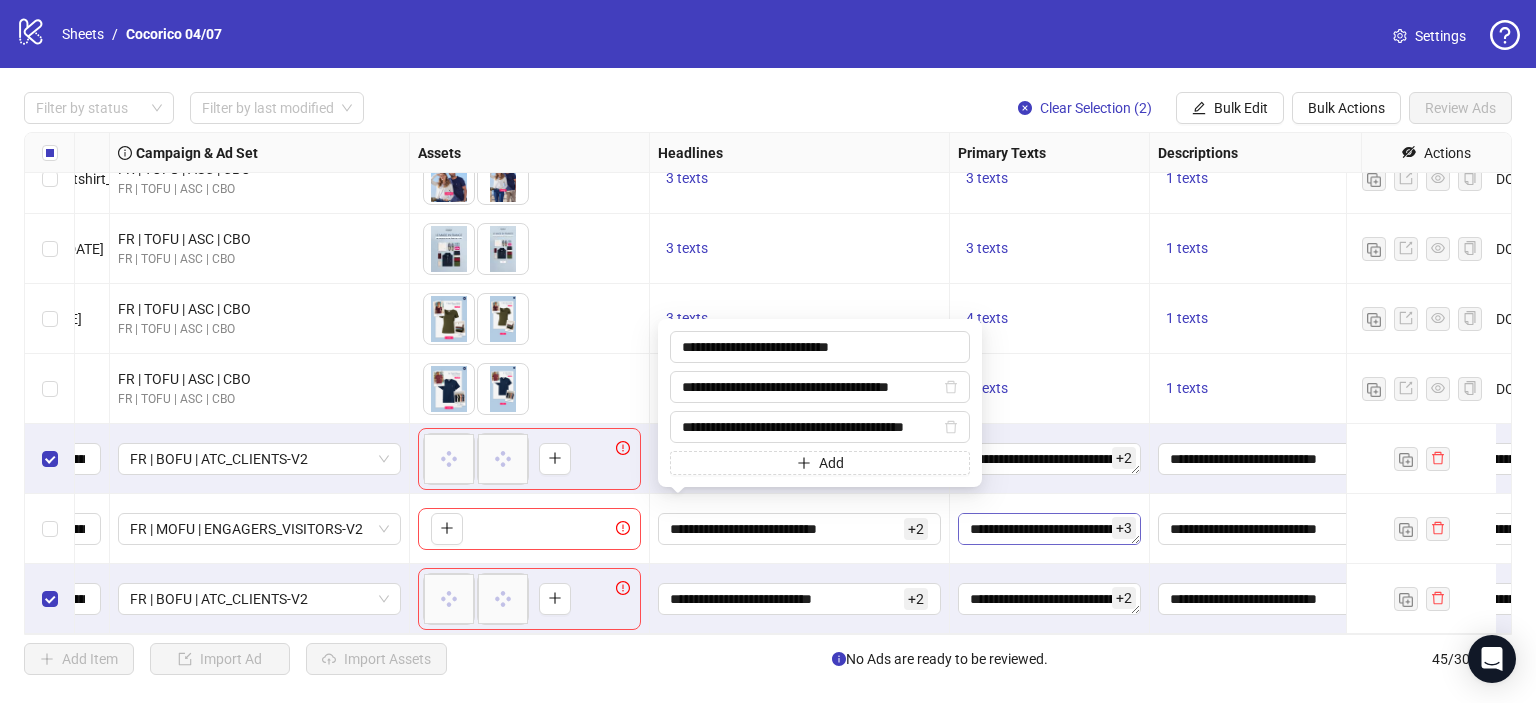 click on "**********" at bounding box center (1049, 529) 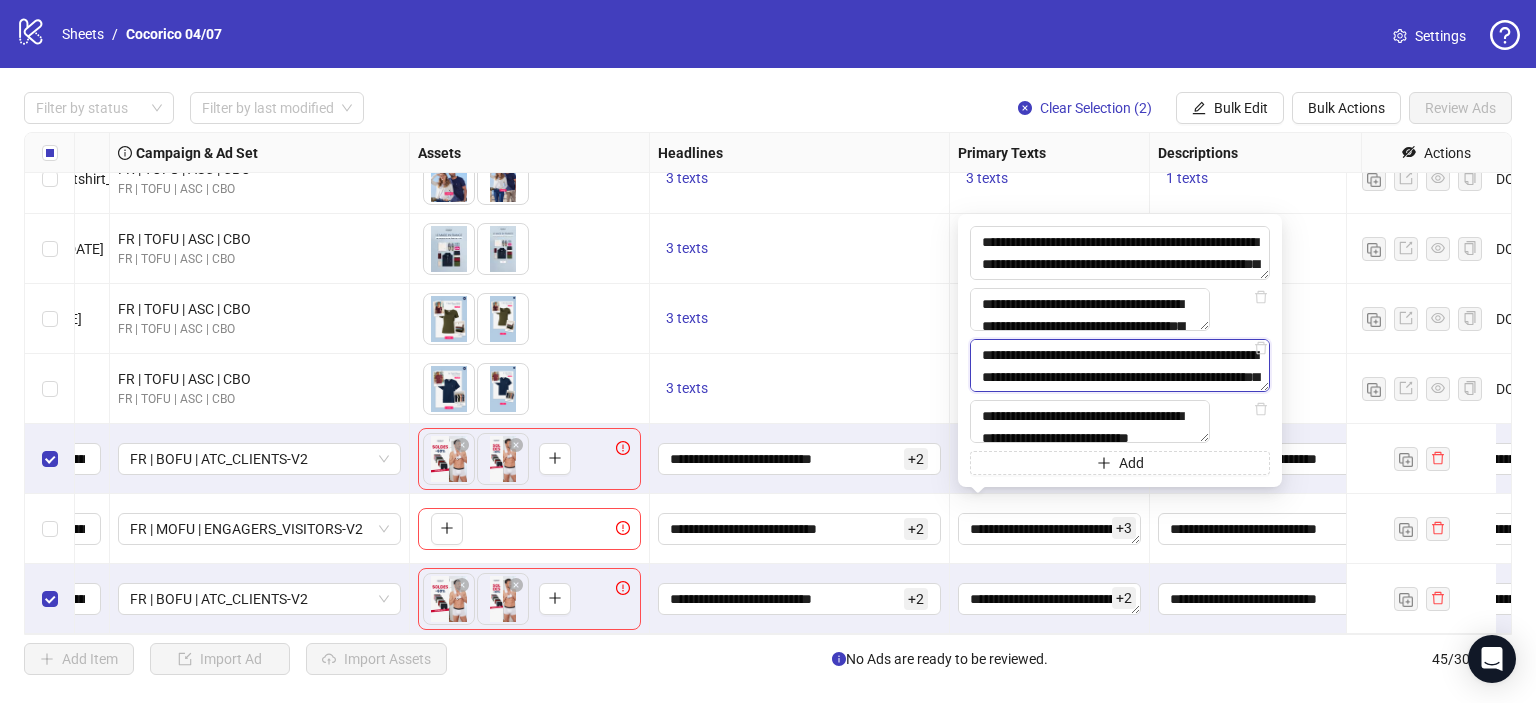drag, startPoint x: 1232, startPoint y: 342, endPoint x: 979, endPoint y: 340, distance: 253.0079 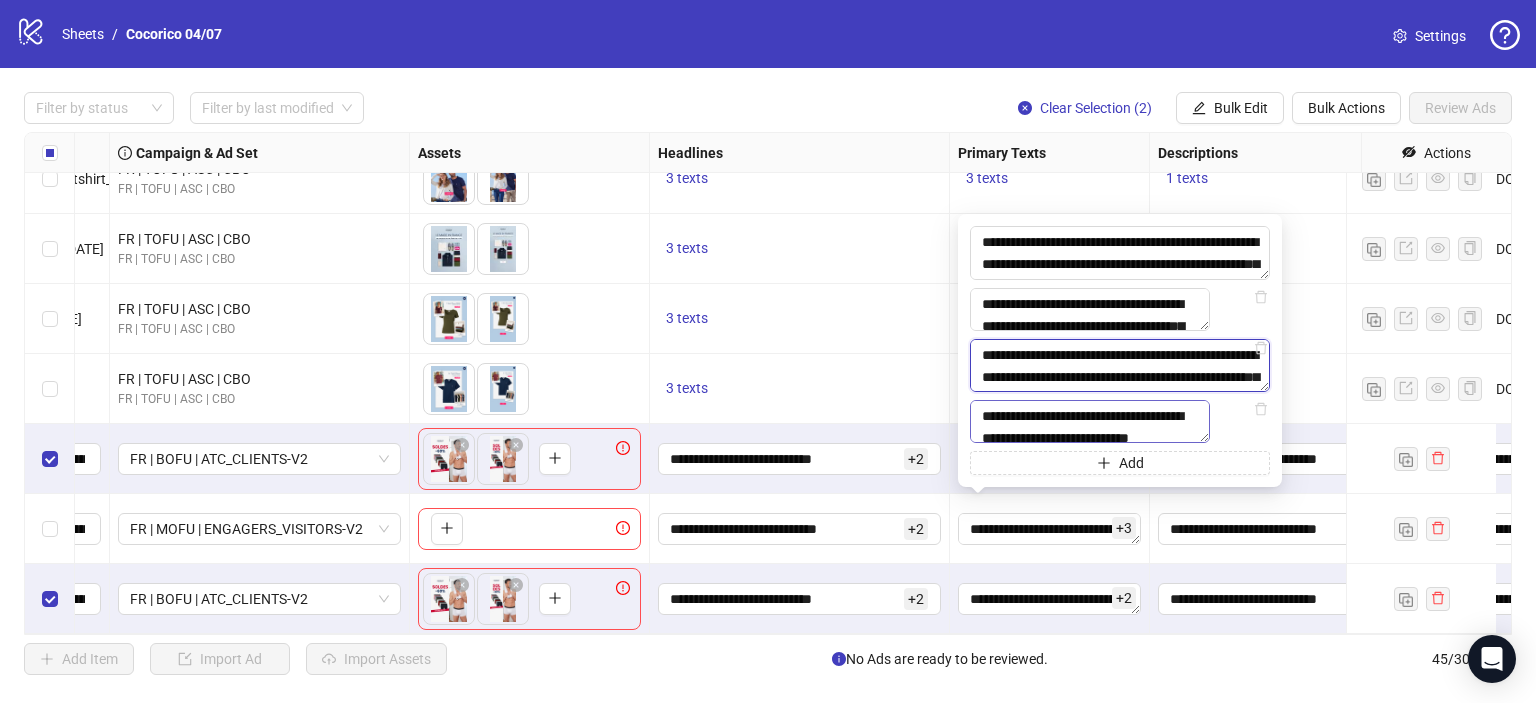 type on "**********" 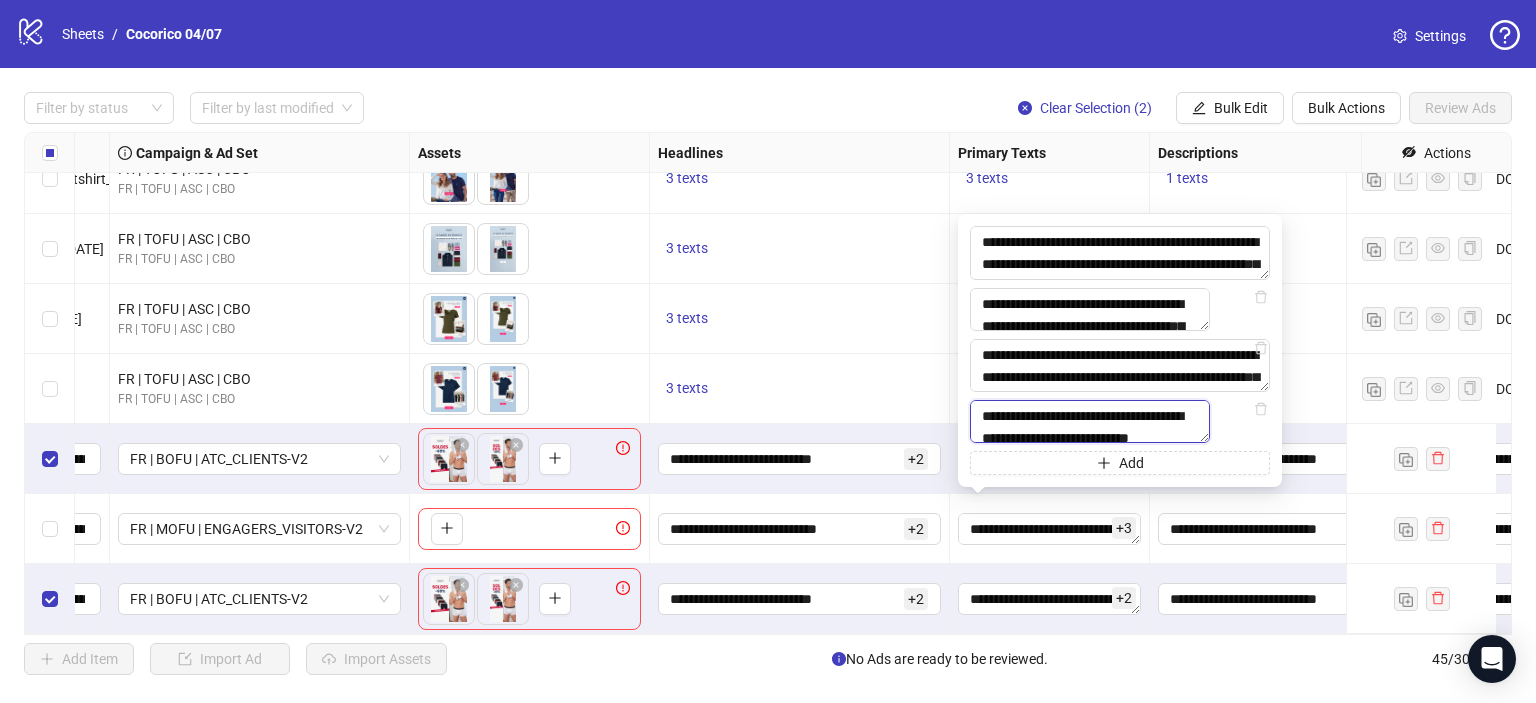 click on "**********" at bounding box center (1090, 421) 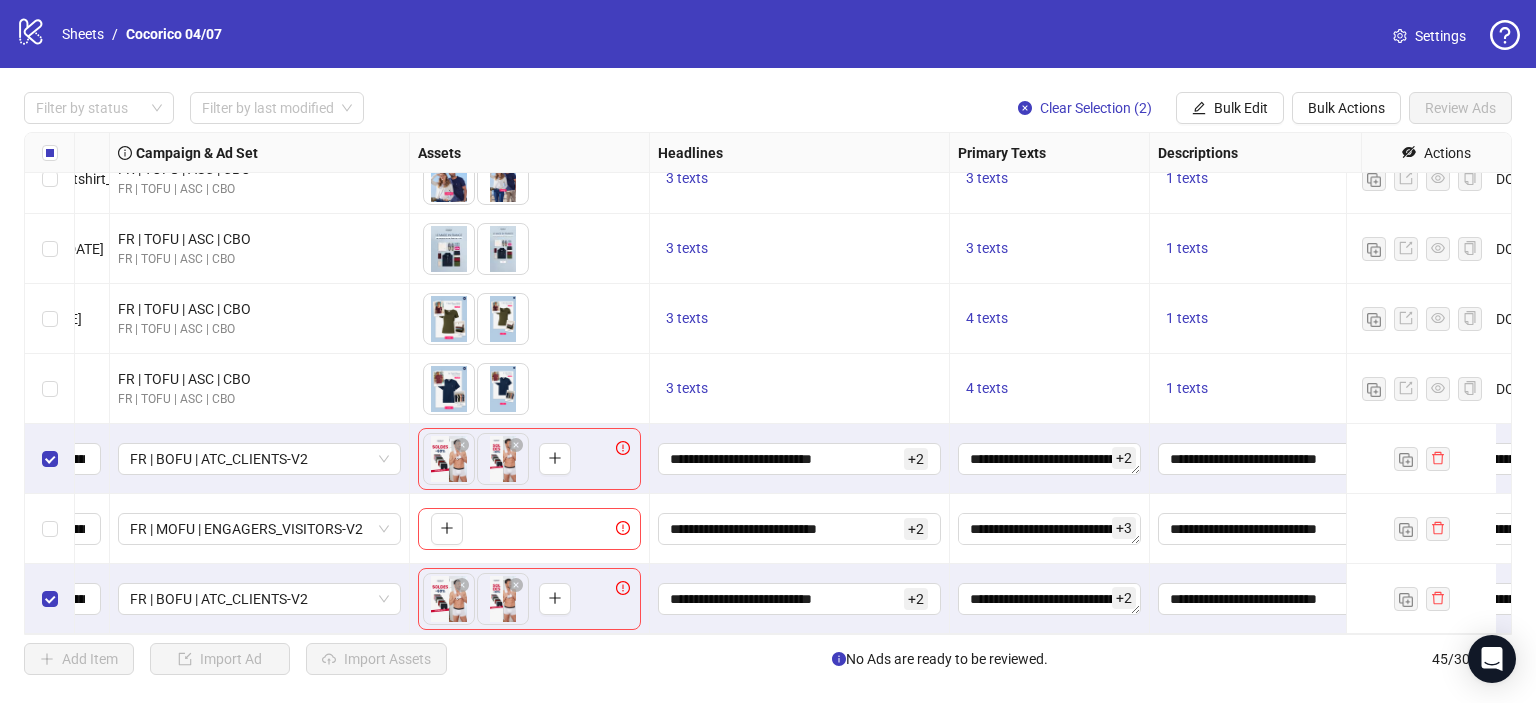 click on "To pick up a draggable item, press the space bar.
While dragging, use the arrow keys to move the item.
Press space again to drop the item in its new position, or press escape to cancel." at bounding box center (529, 529) 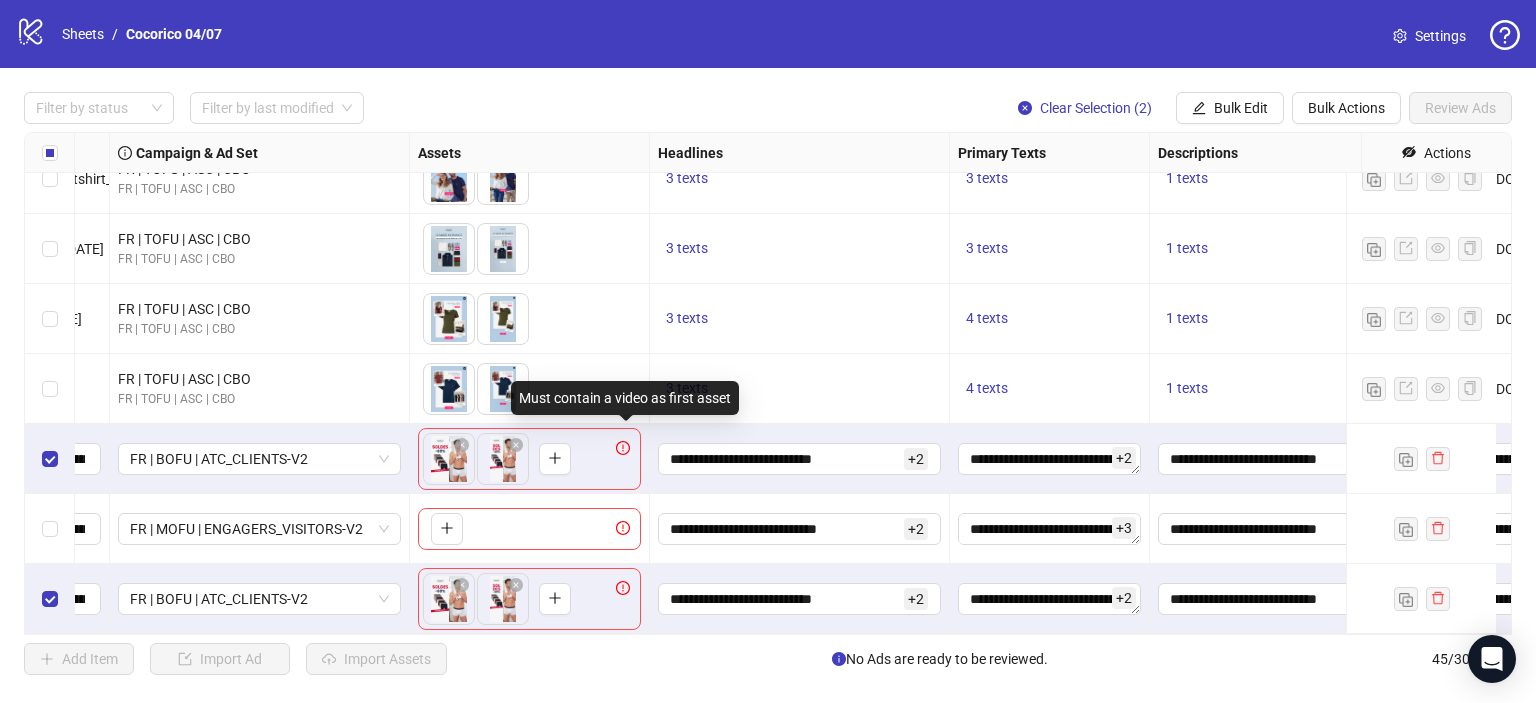 click 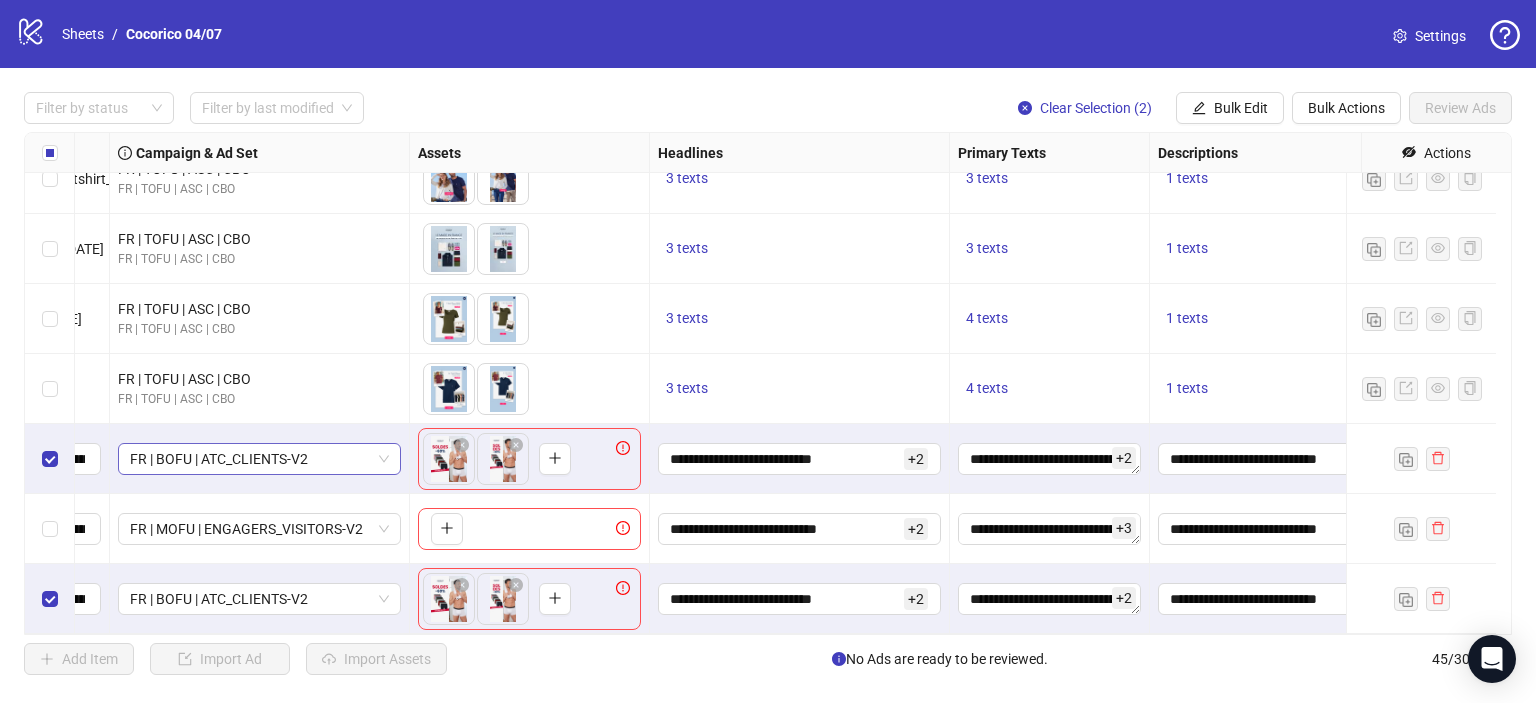 scroll, scrollTop: 2702, scrollLeft: 0, axis: vertical 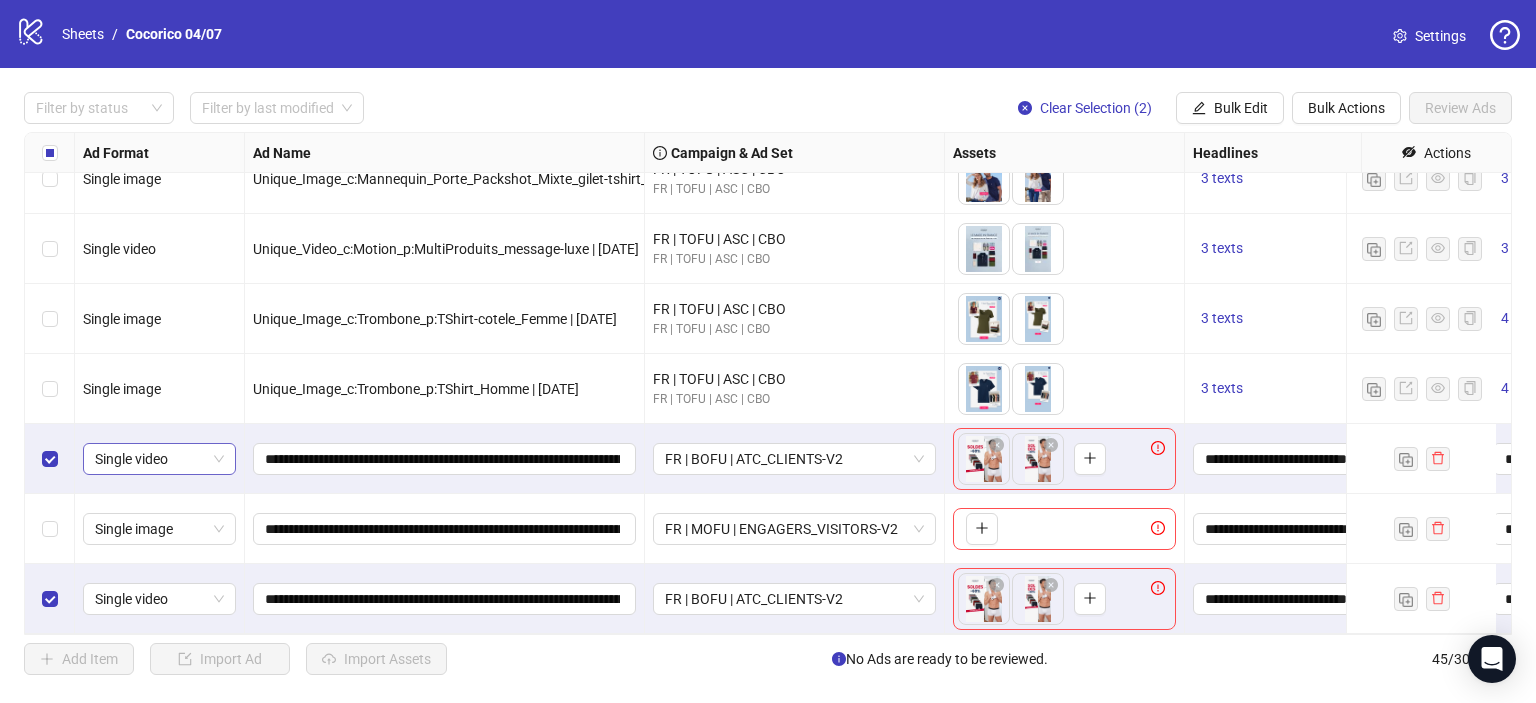 click on "Single video" at bounding box center (159, 459) 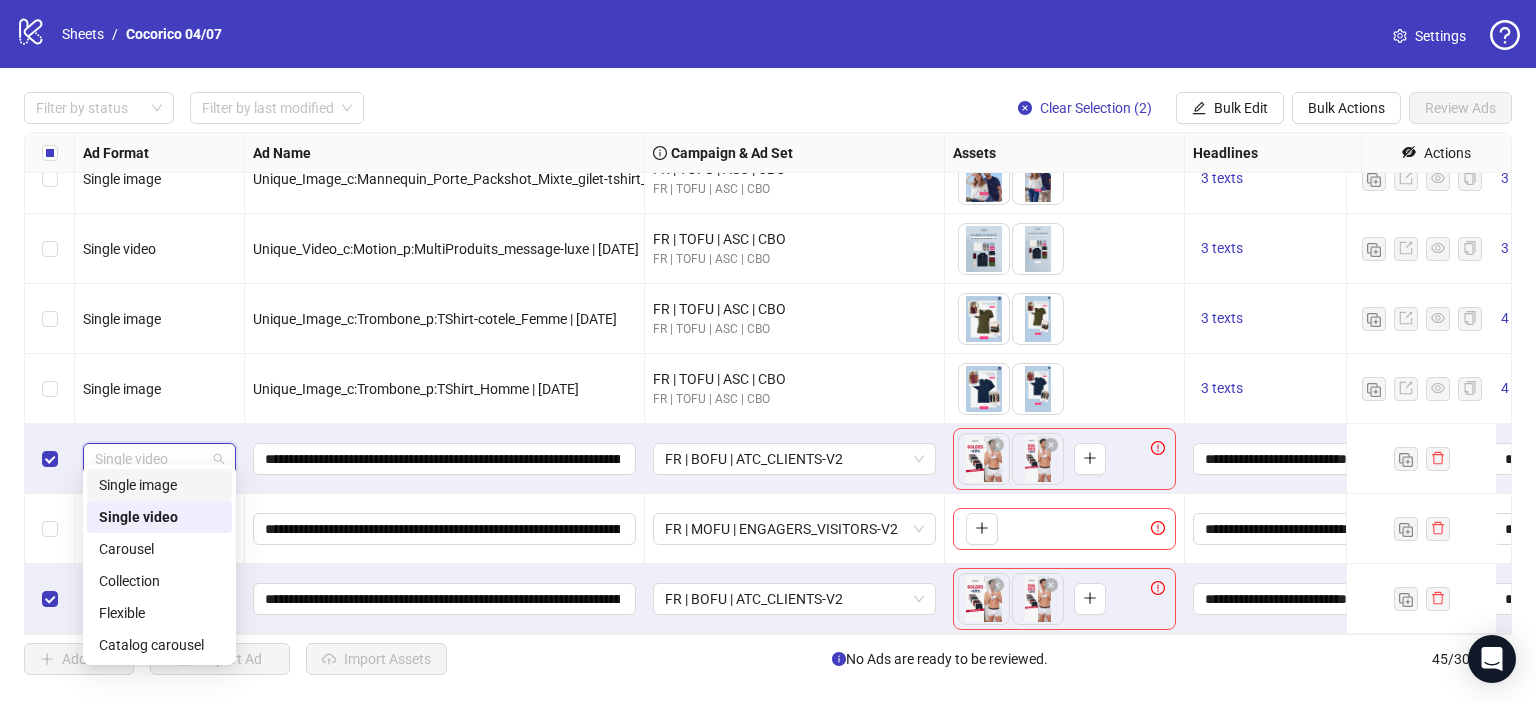 click on "Single image" at bounding box center [159, 485] 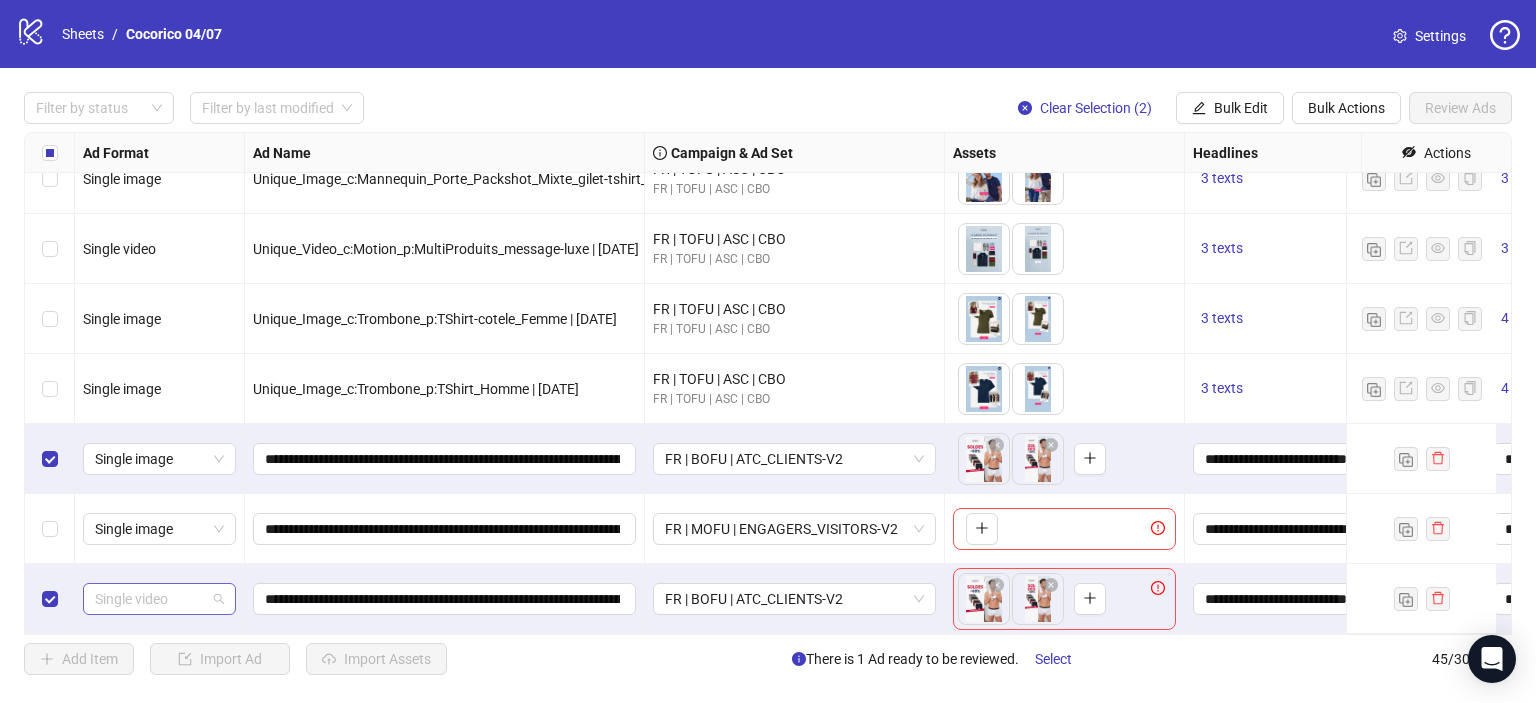 click on "Single video" at bounding box center [159, 599] 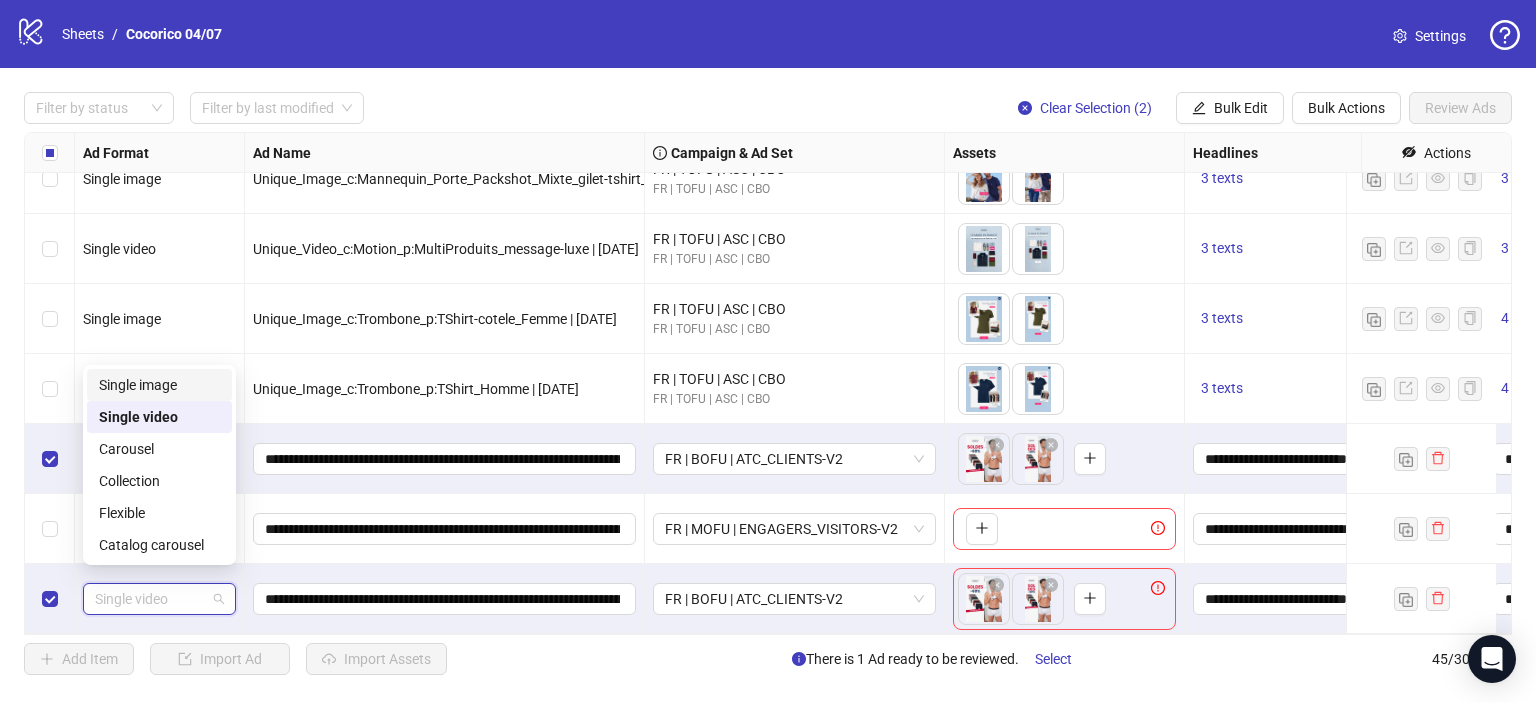 click on "Single image" at bounding box center [159, 385] 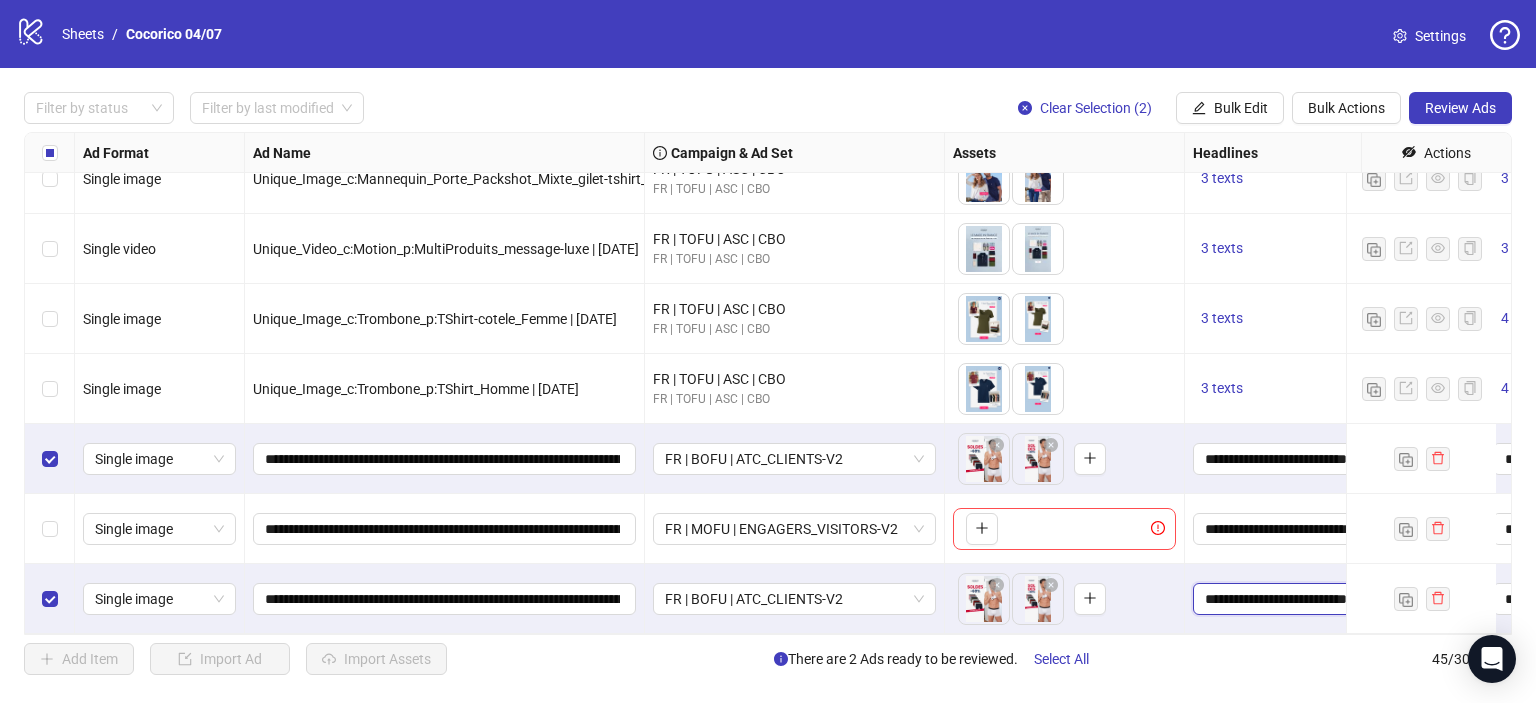 click on "**********" at bounding box center [1320, 599] 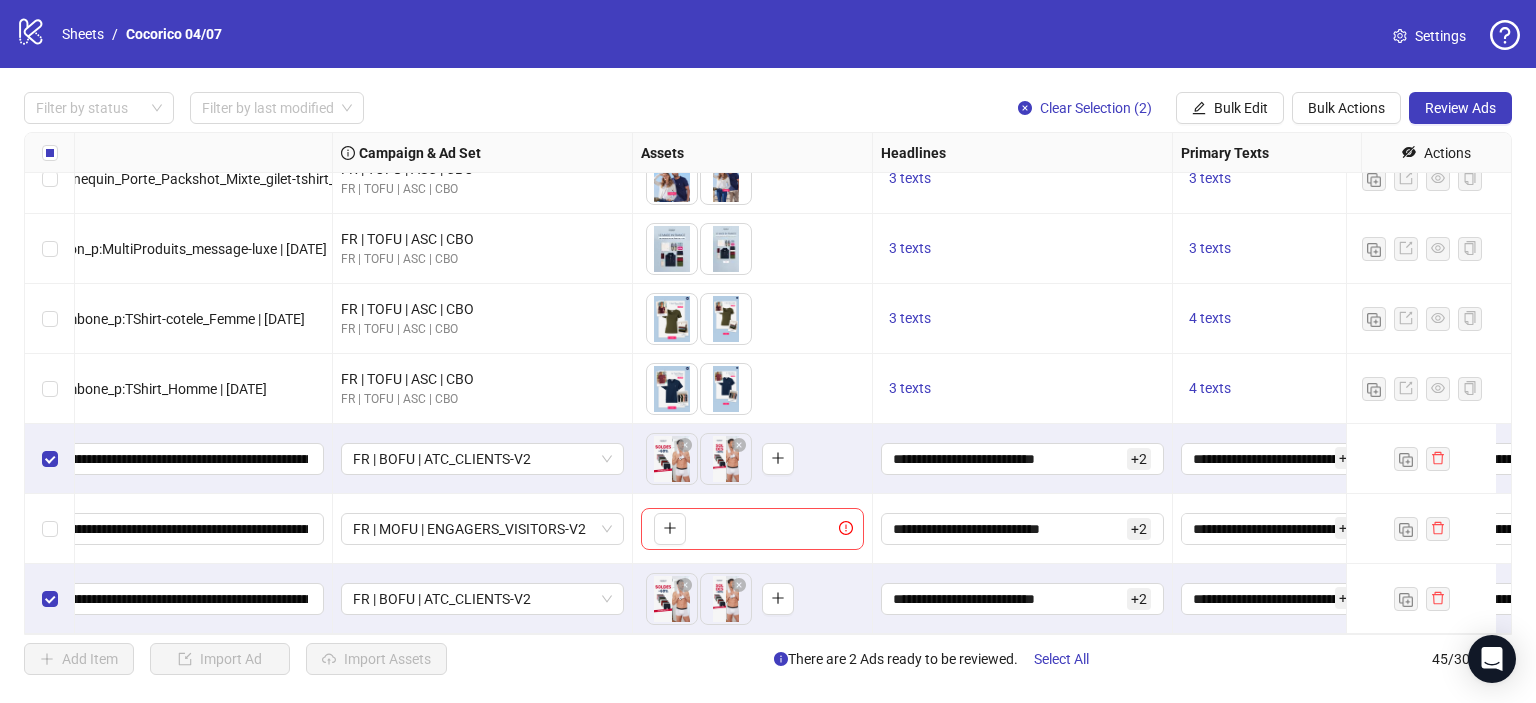 scroll, scrollTop: 2702, scrollLeft: 0, axis: vertical 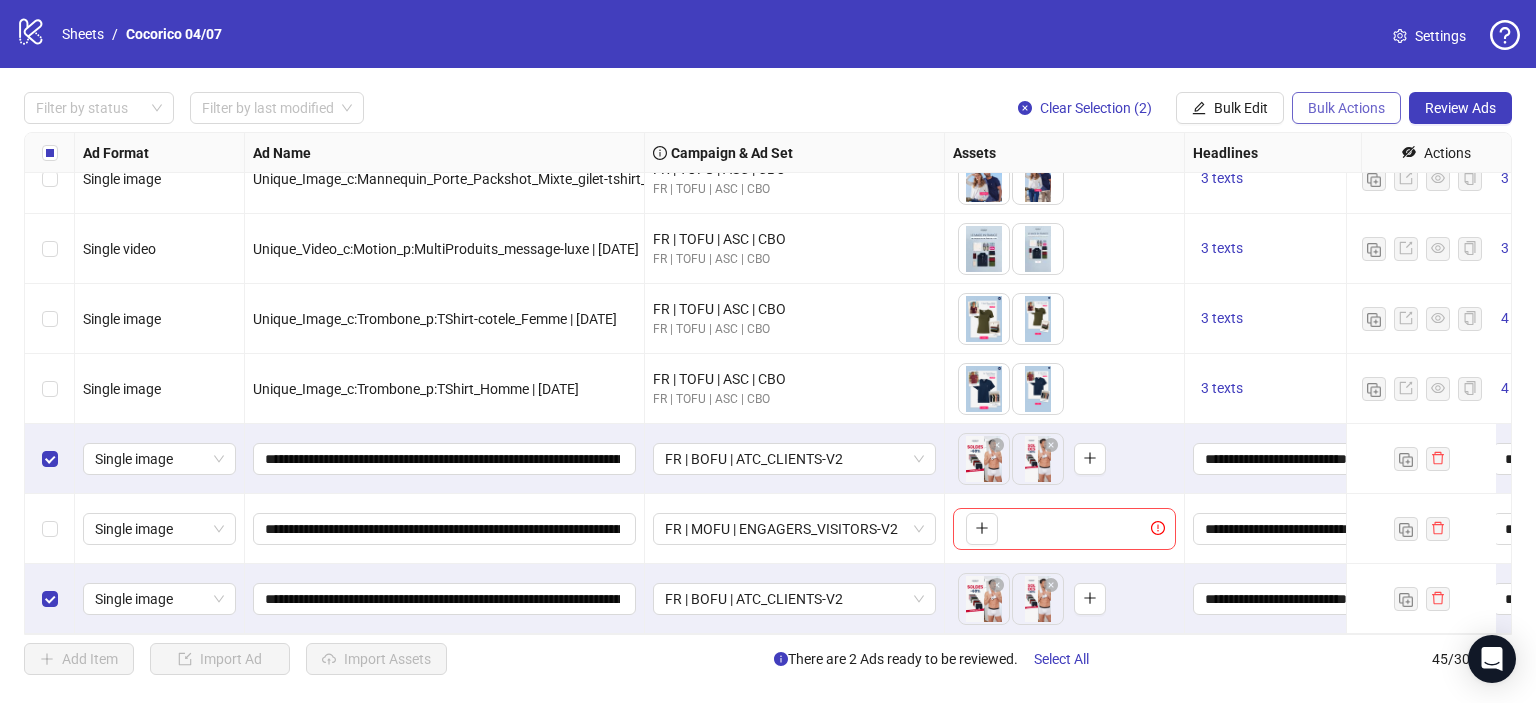 click on "Bulk Actions" at bounding box center (1346, 108) 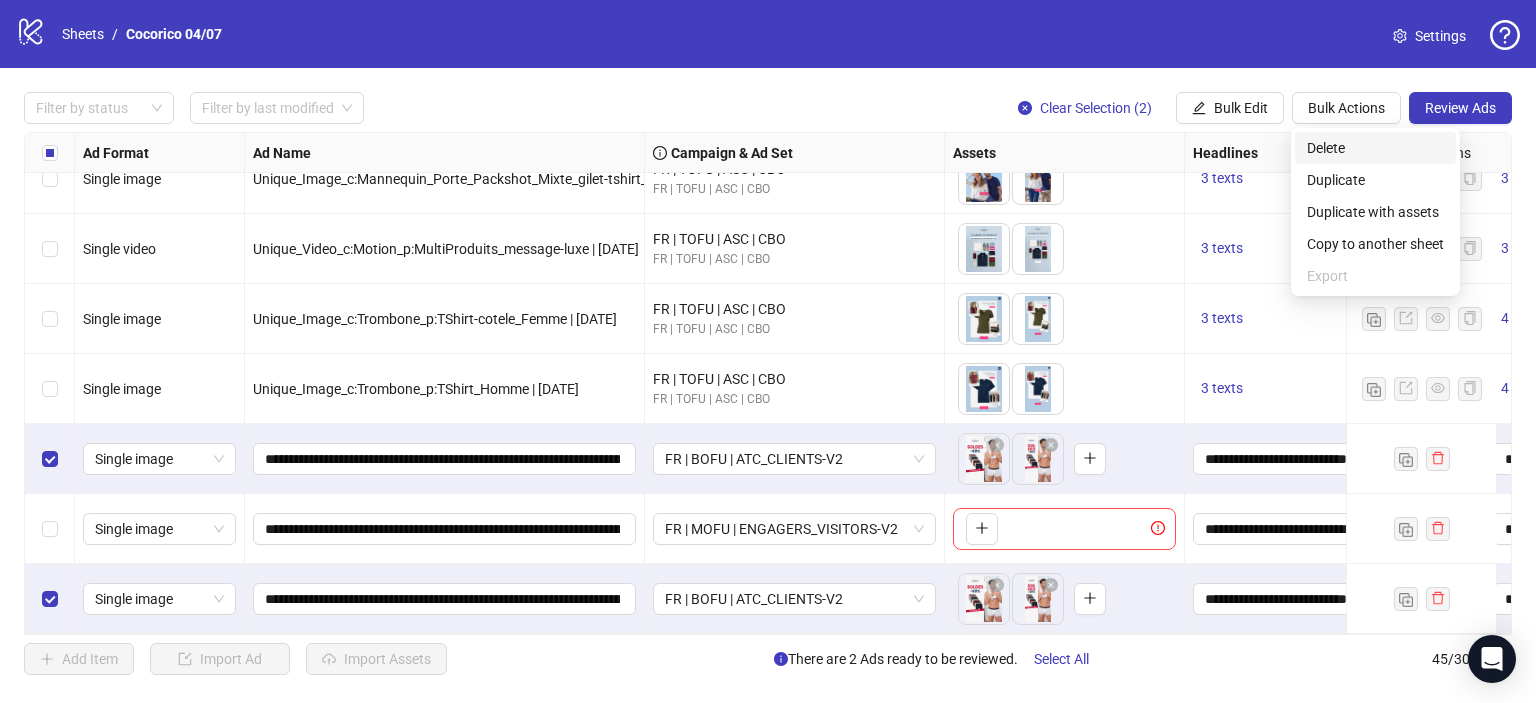 click on "Delete" at bounding box center (1375, 148) 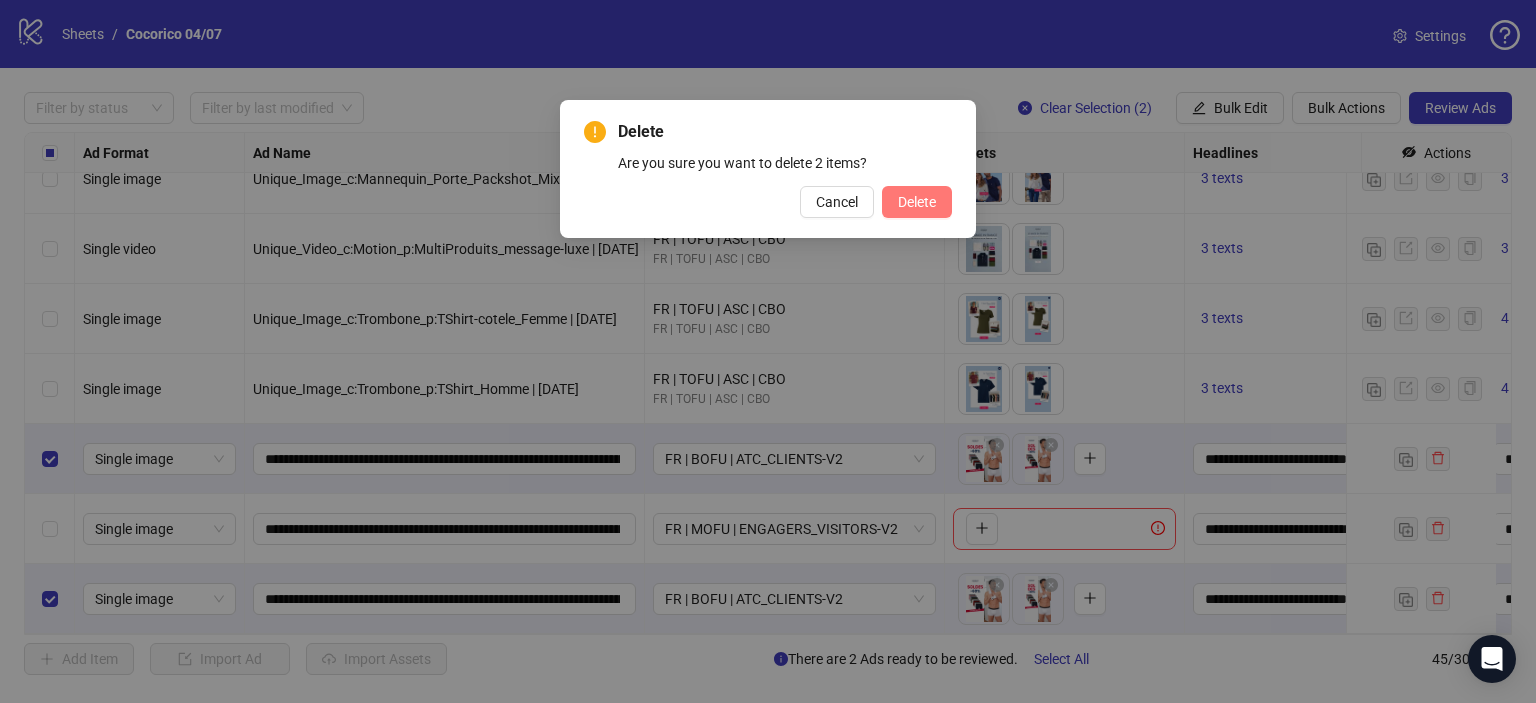 click on "Delete" at bounding box center [917, 202] 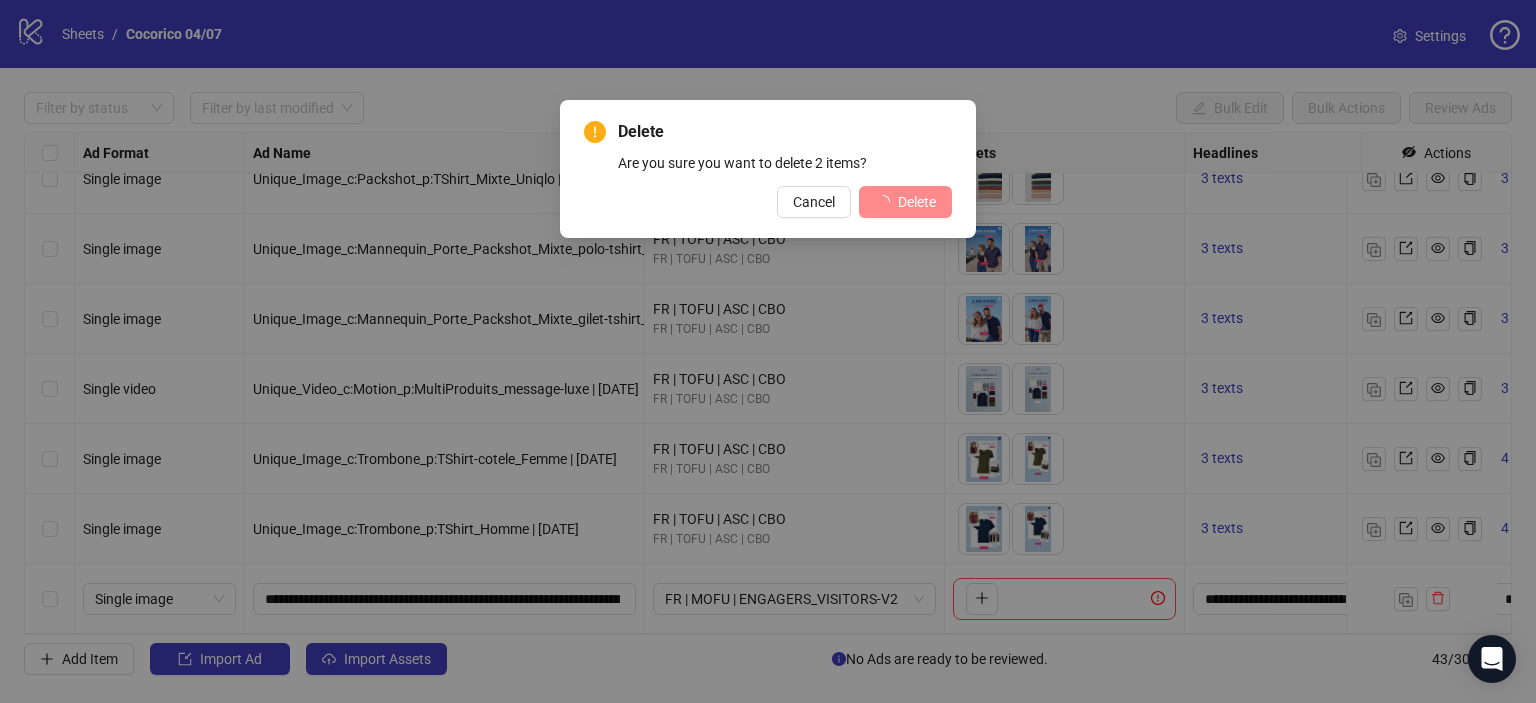 scroll, scrollTop: 2564, scrollLeft: 0, axis: vertical 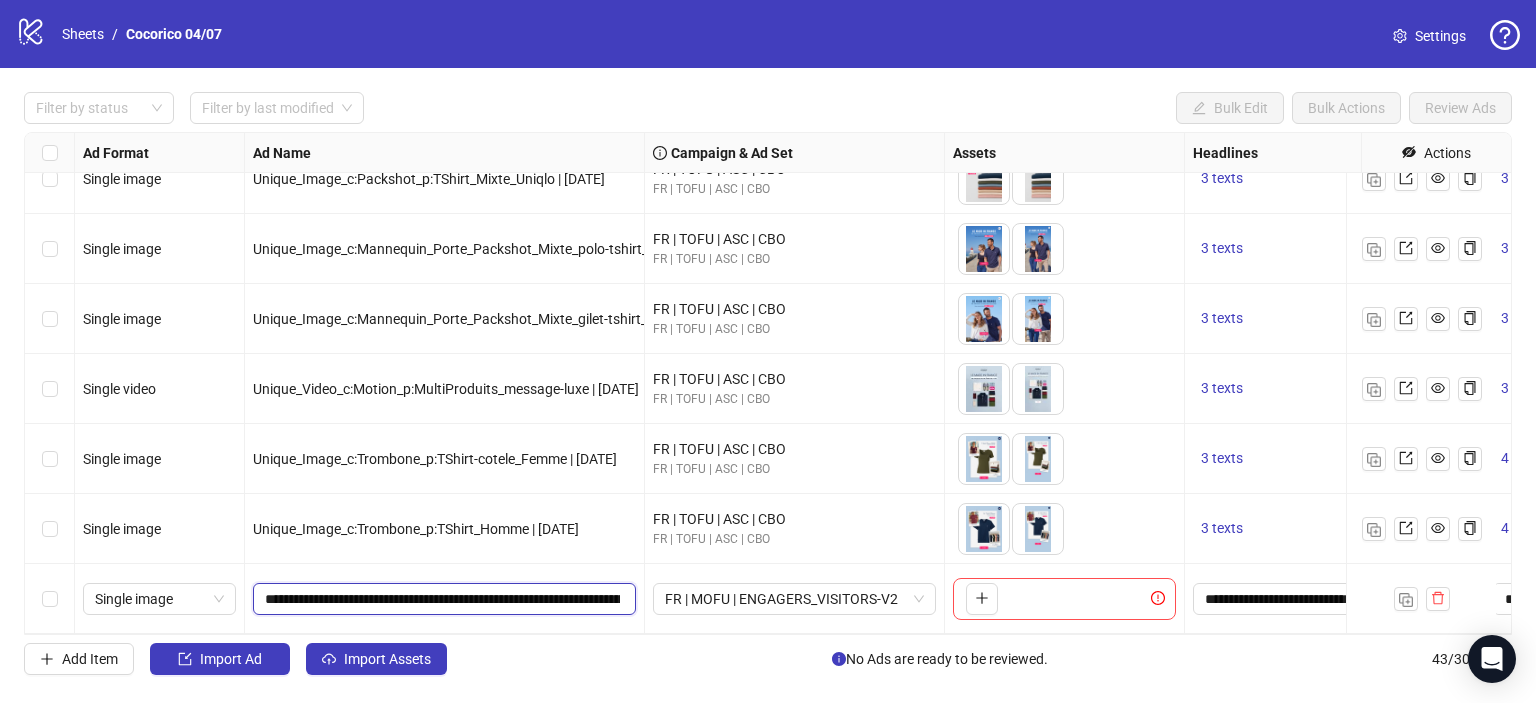 click on "**********" at bounding box center [442, 599] 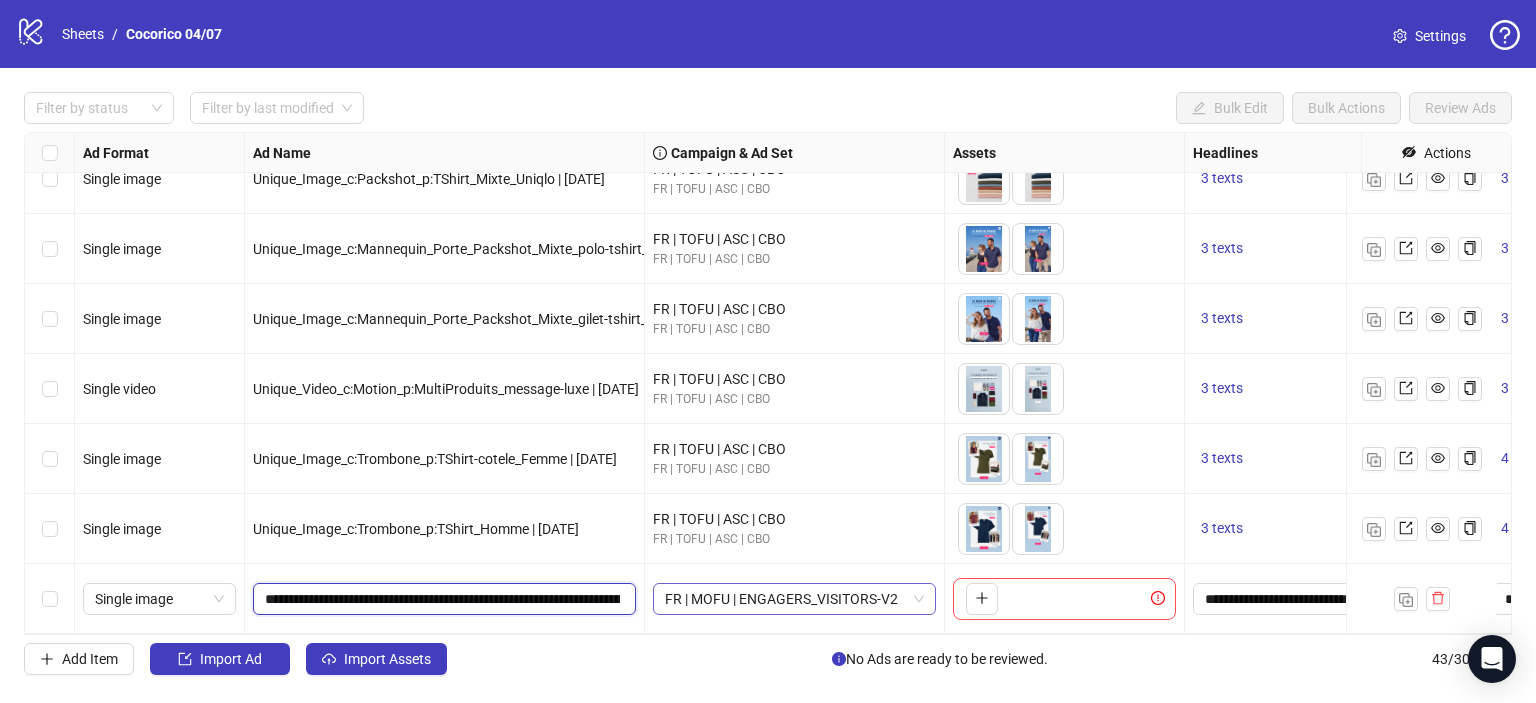 paste 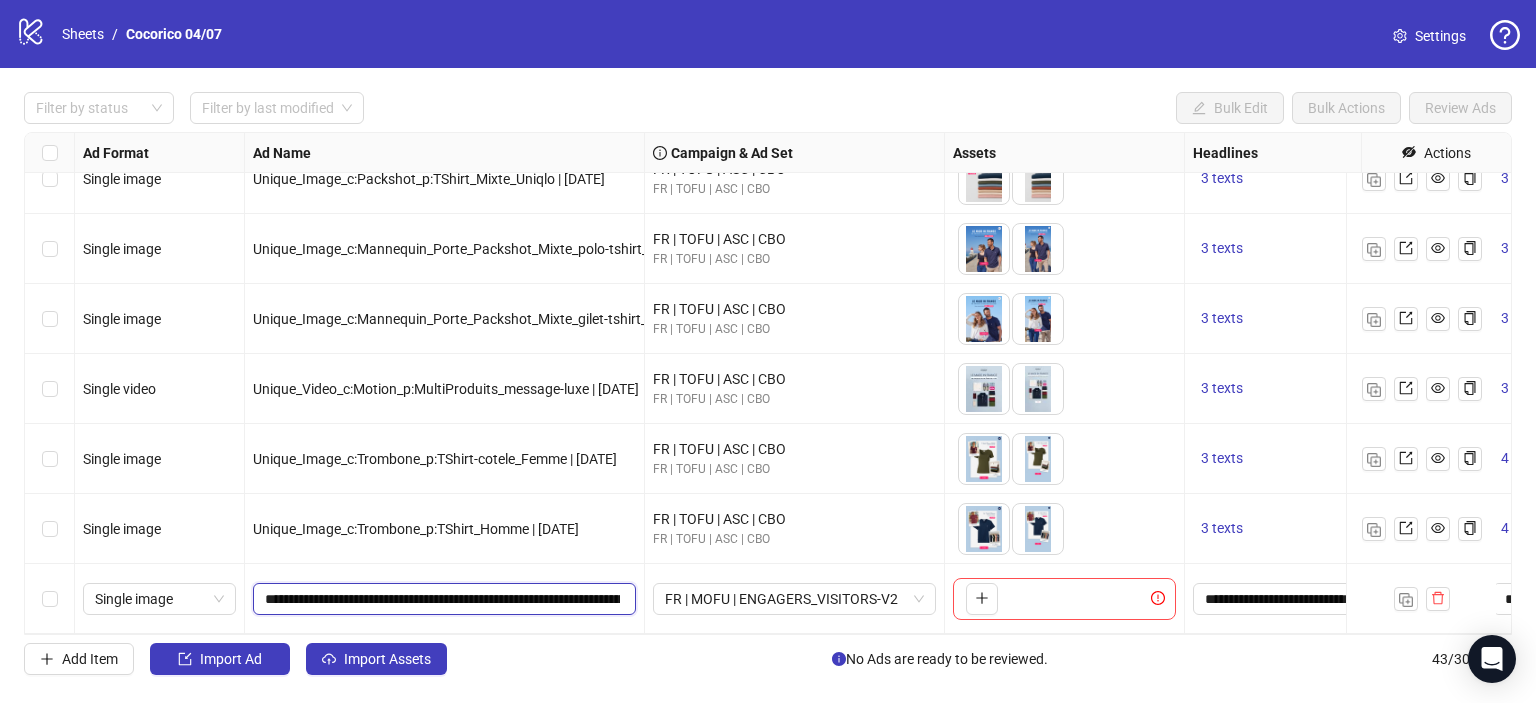 scroll, scrollTop: 0, scrollLeft: 167, axis: horizontal 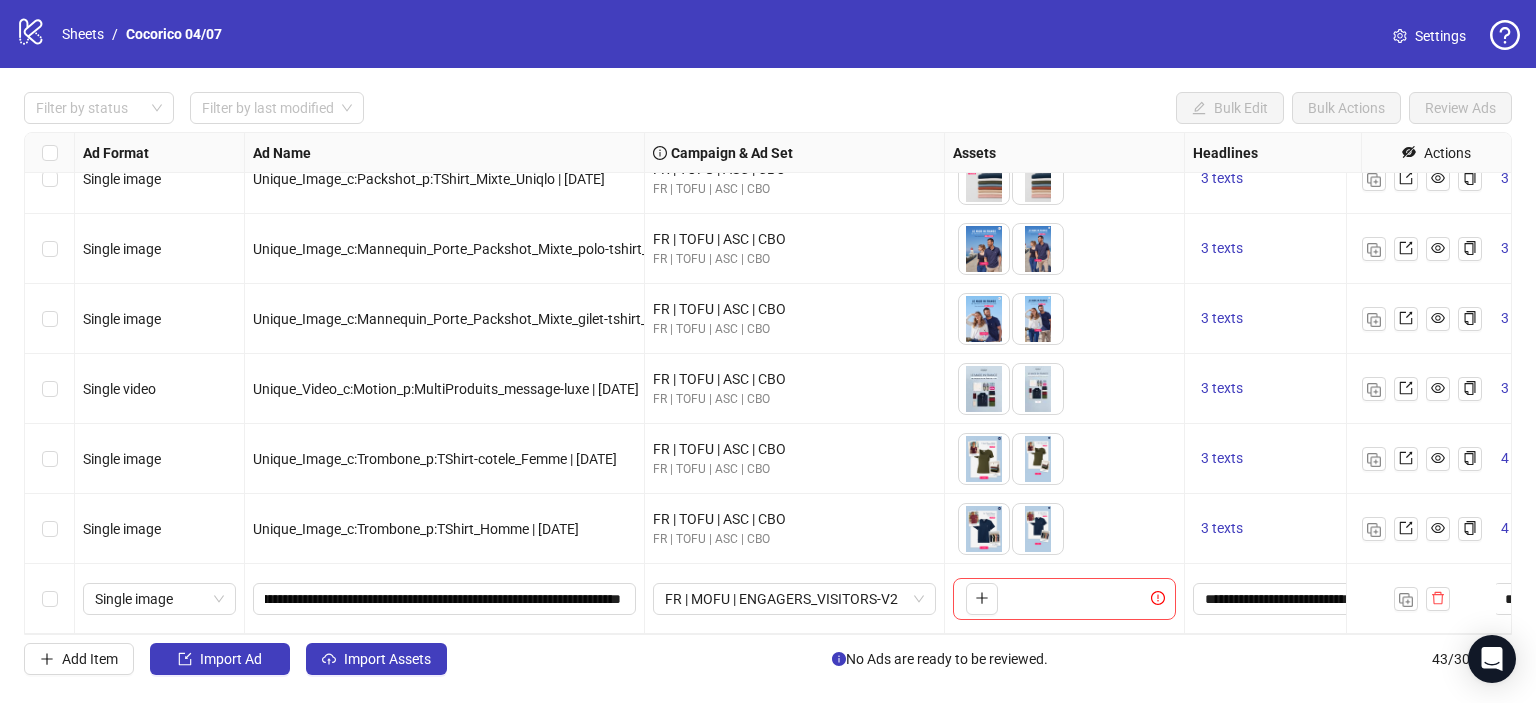 click on "To pick up a draggable item, press the space bar.
While dragging, use the arrow keys to move the item.
Press space again to drop the item in its new position, or press escape to cancel." at bounding box center [1064, 599] 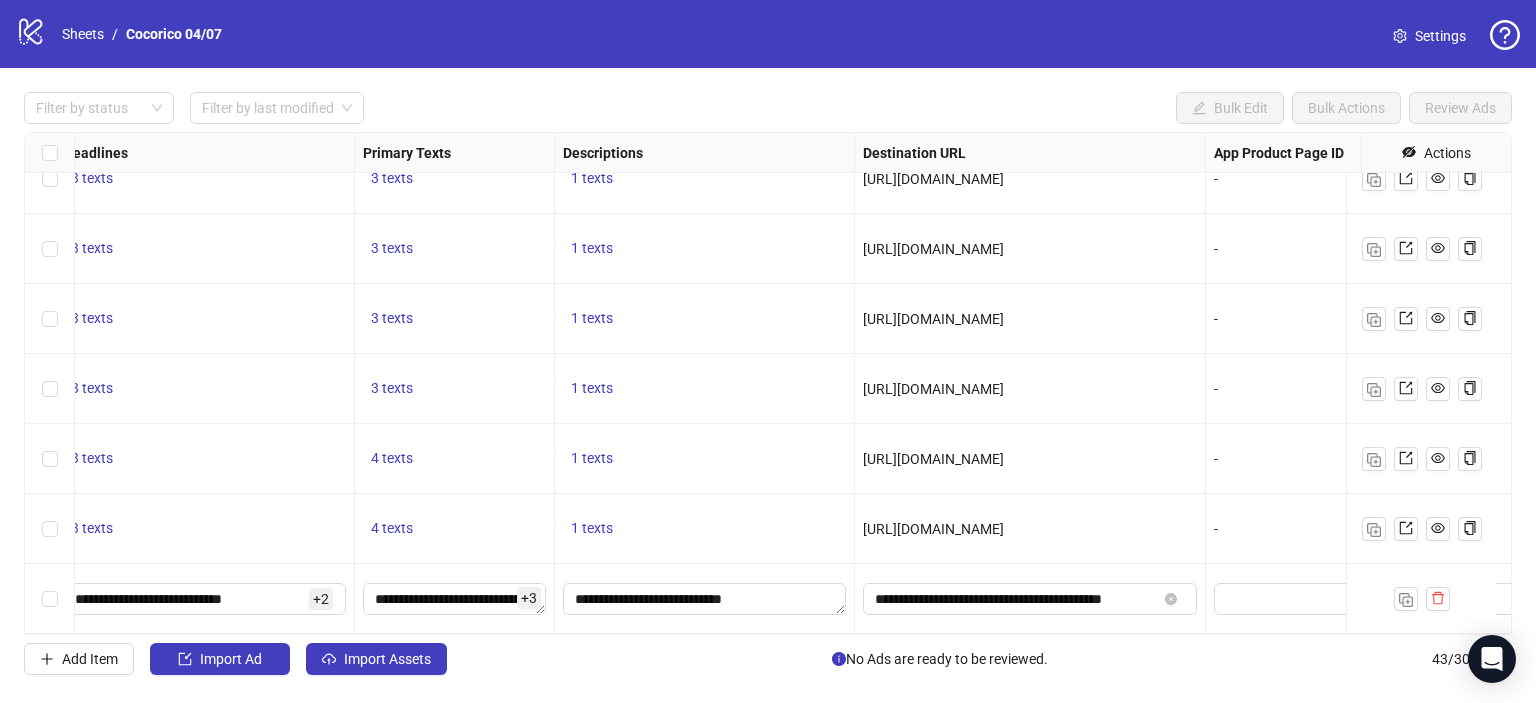 scroll, scrollTop: 2564, scrollLeft: 1152, axis: both 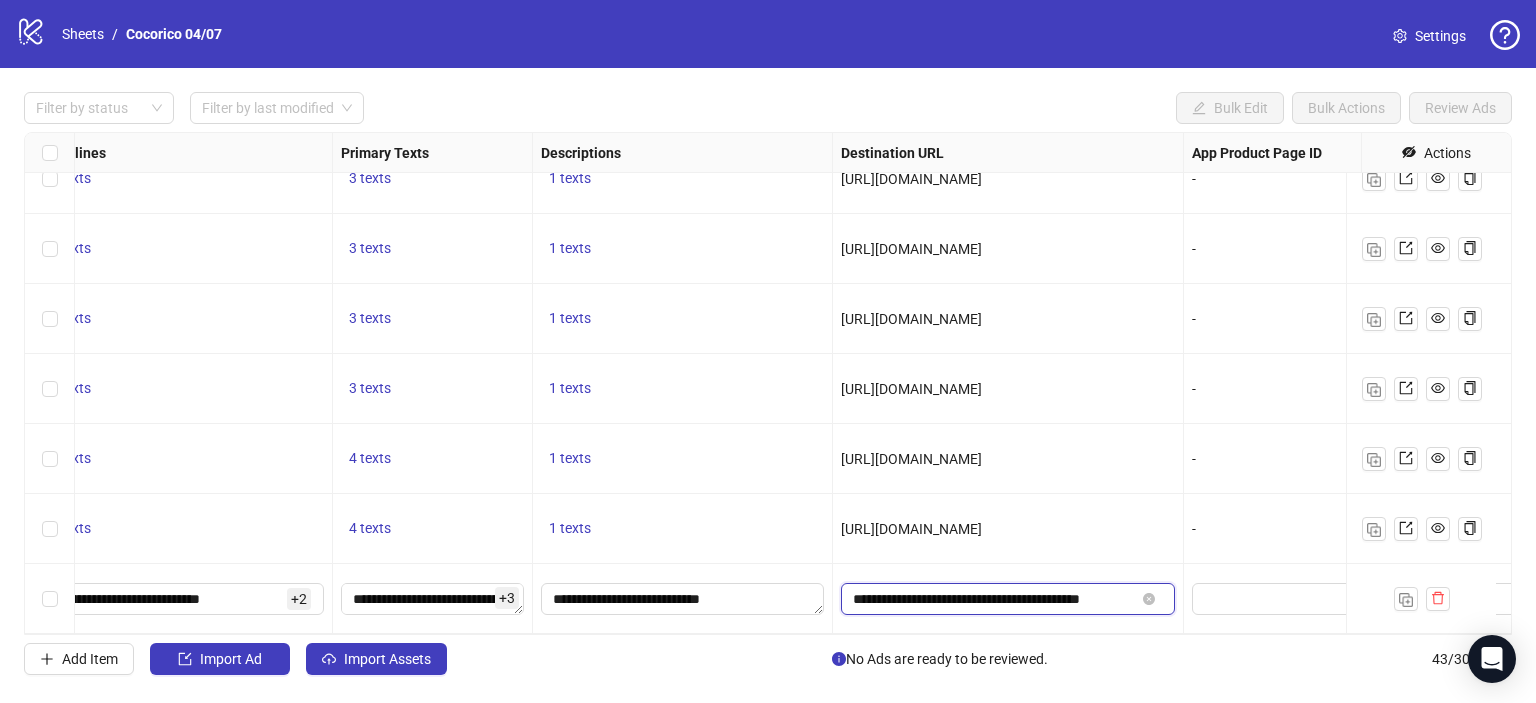 click on "**********" at bounding box center [994, 599] 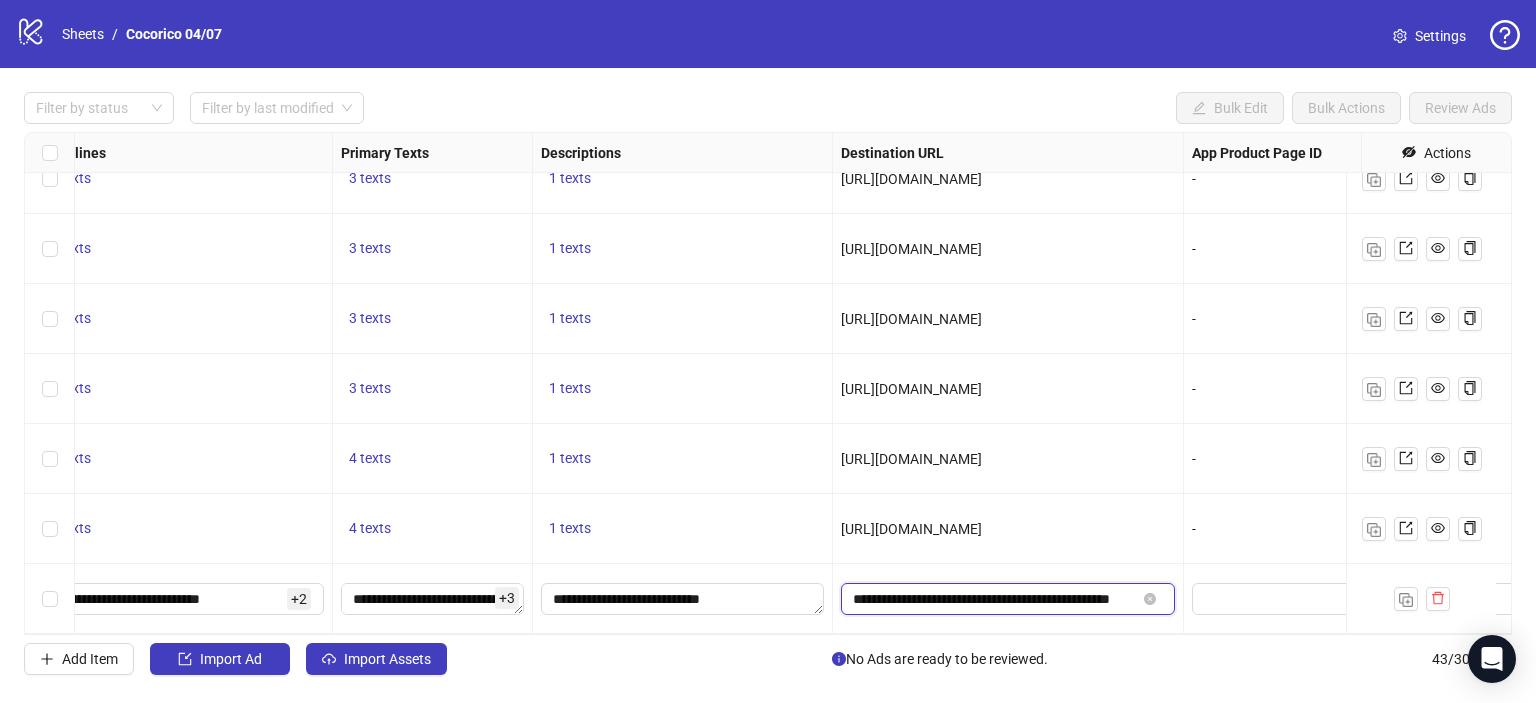 scroll, scrollTop: 0, scrollLeft: 0, axis: both 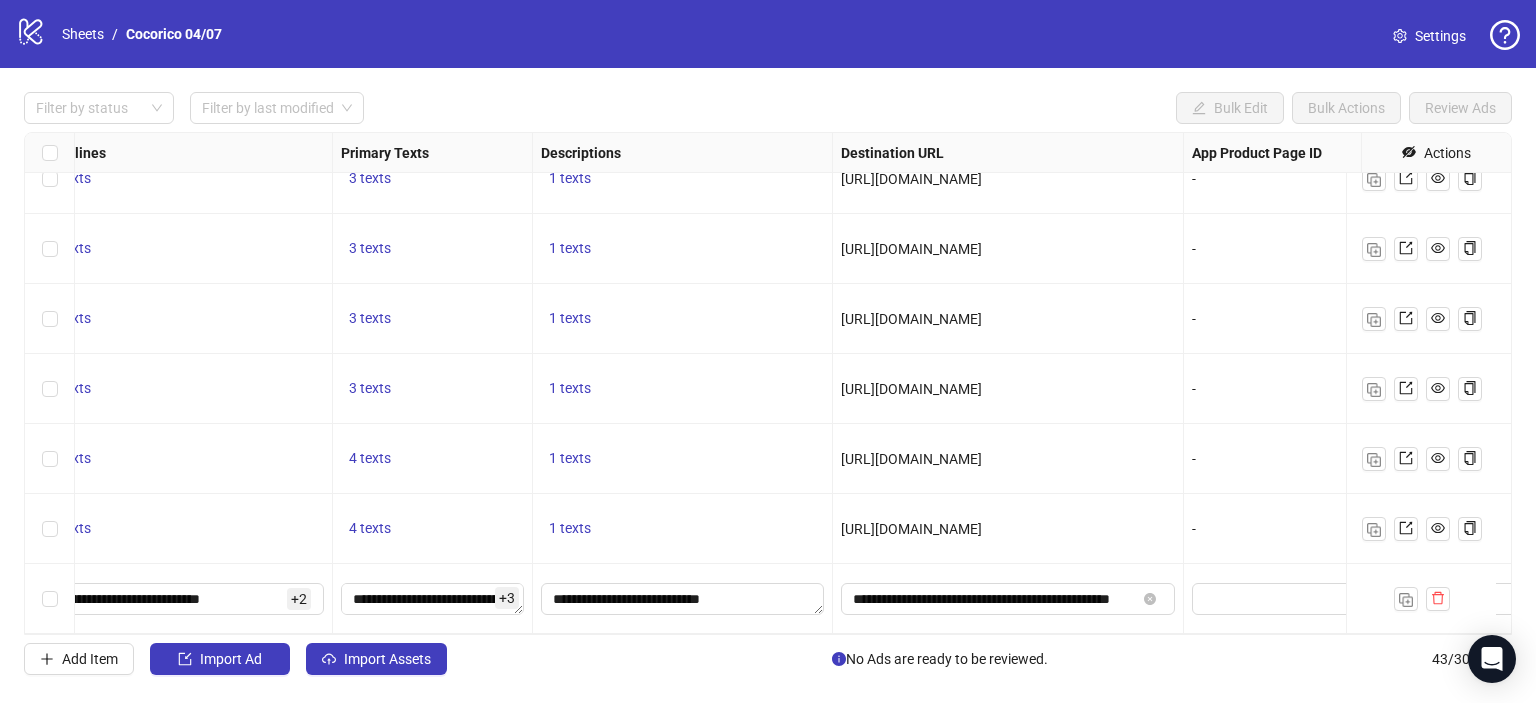 click on "[URL][DOMAIN_NAME]" at bounding box center (1008, 529) 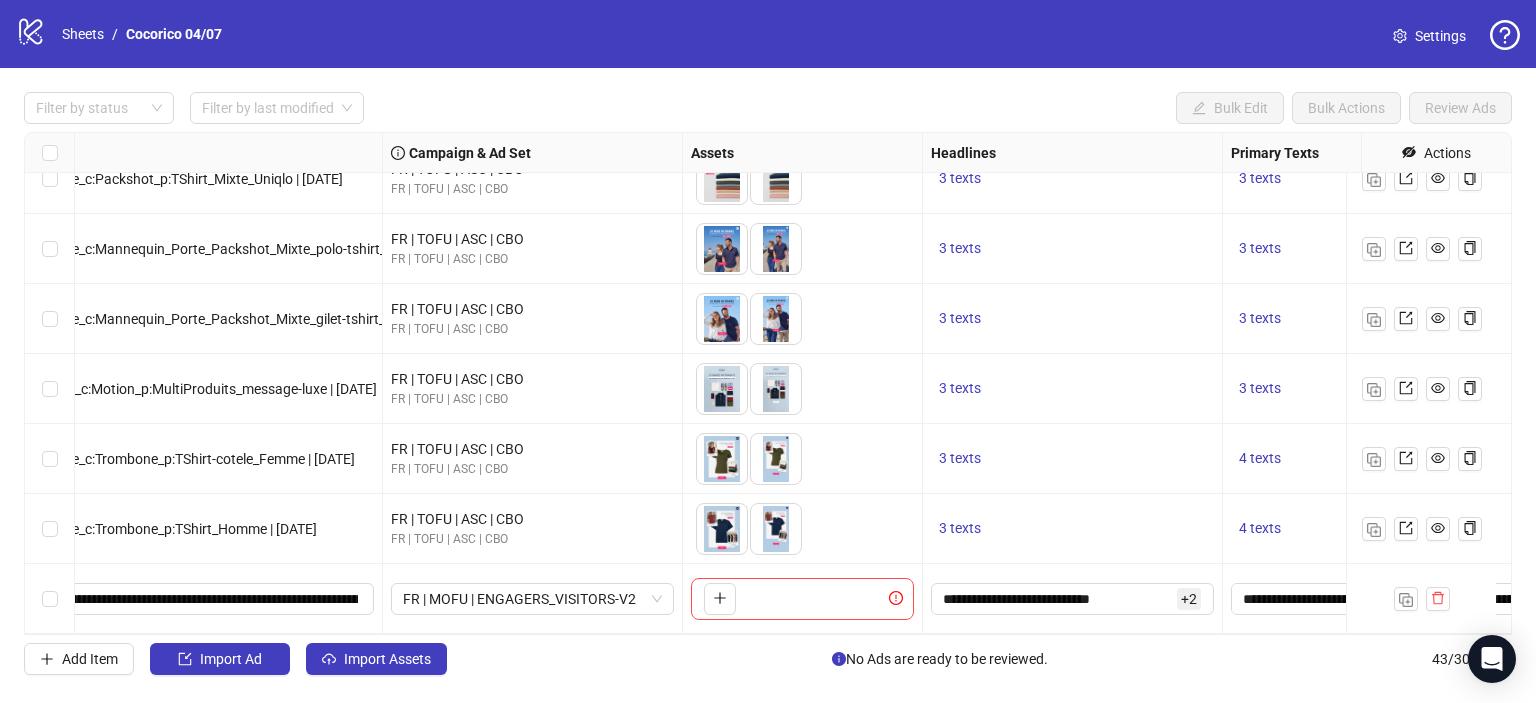 scroll, scrollTop: 2564, scrollLeft: 0, axis: vertical 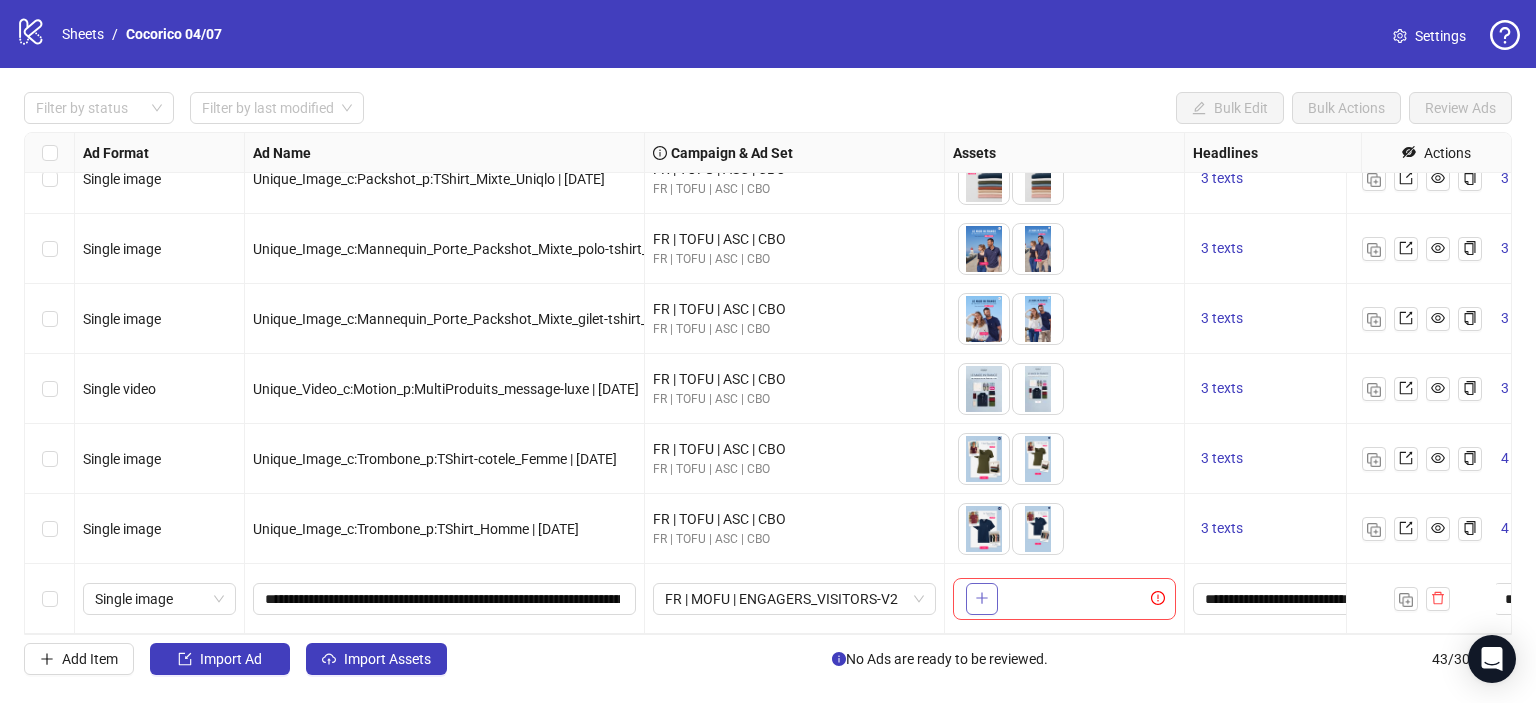 click 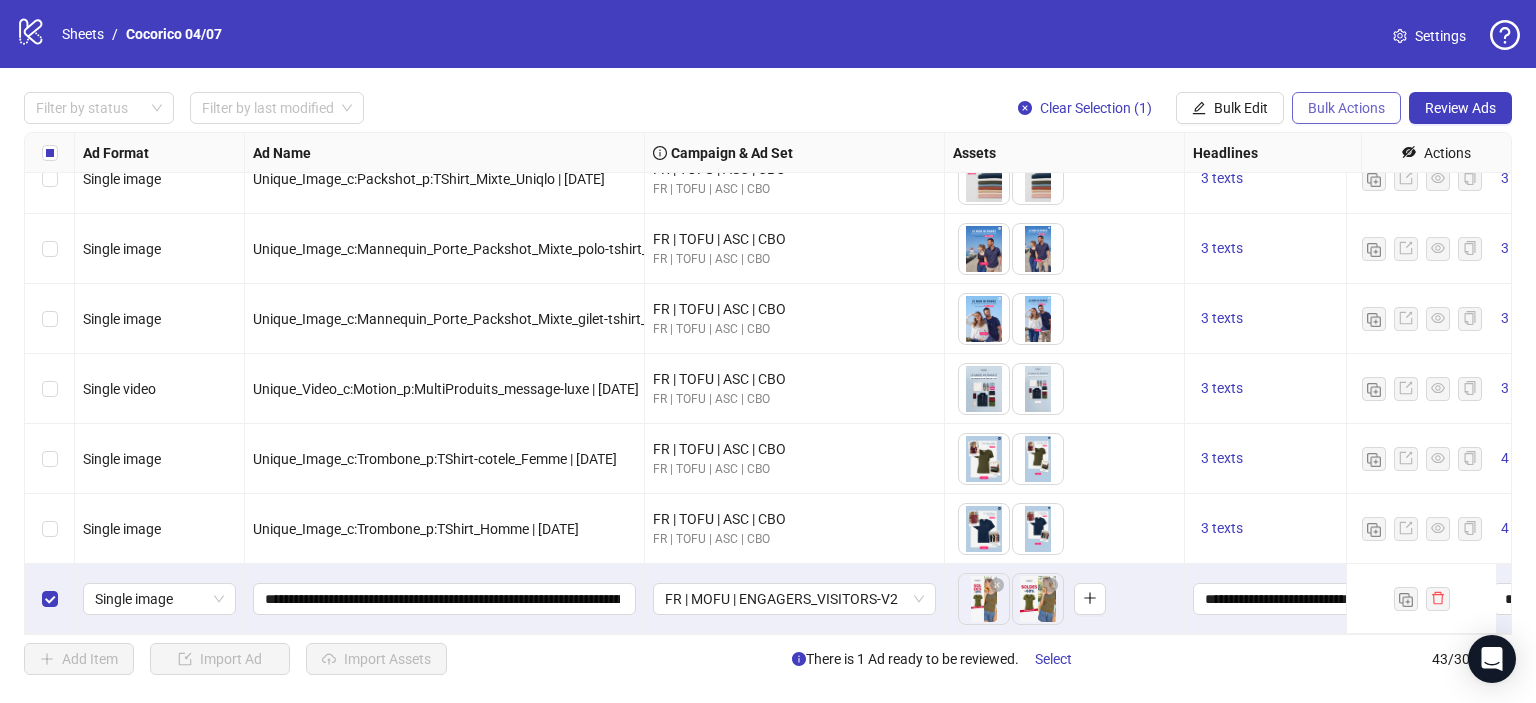 click on "Bulk Actions" at bounding box center (1346, 108) 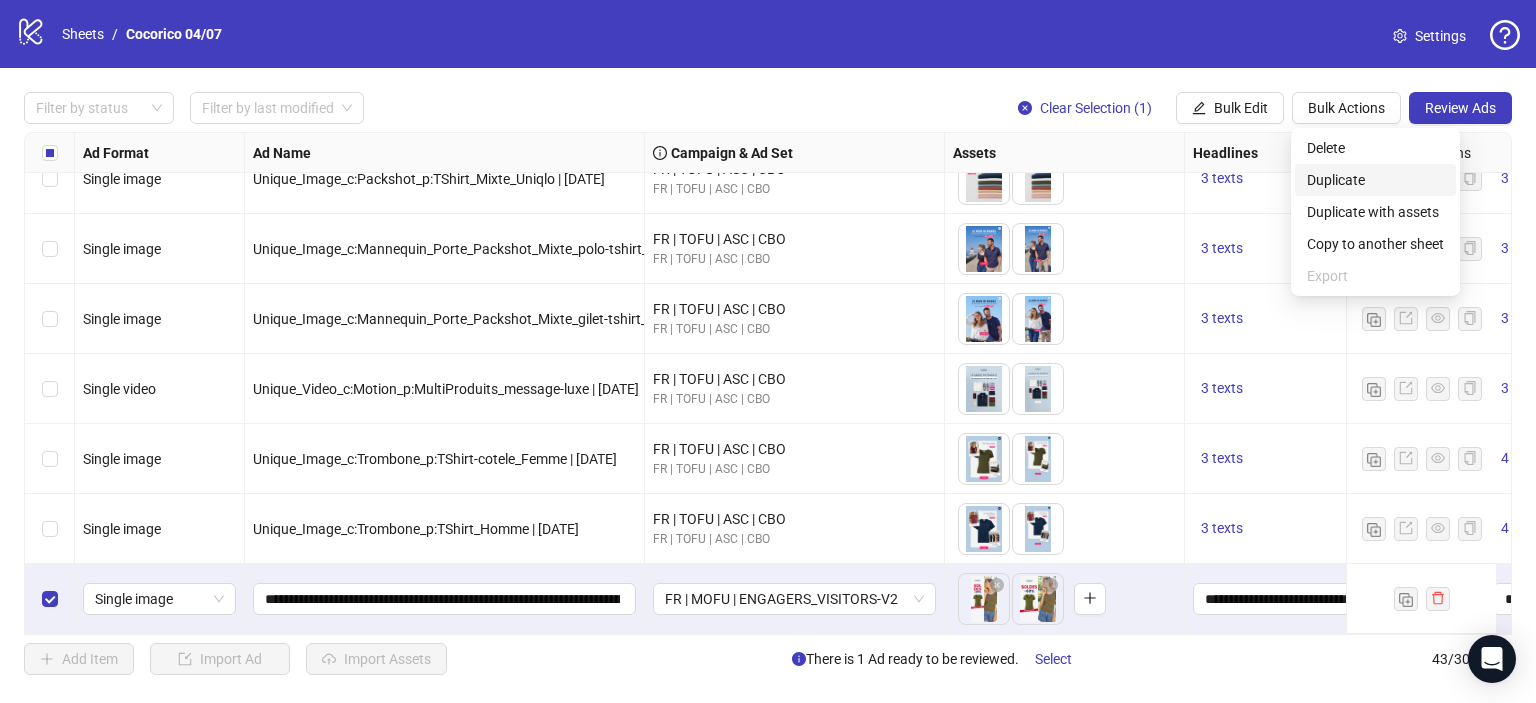 click on "Duplicate" at bounding box center (1375, 180) 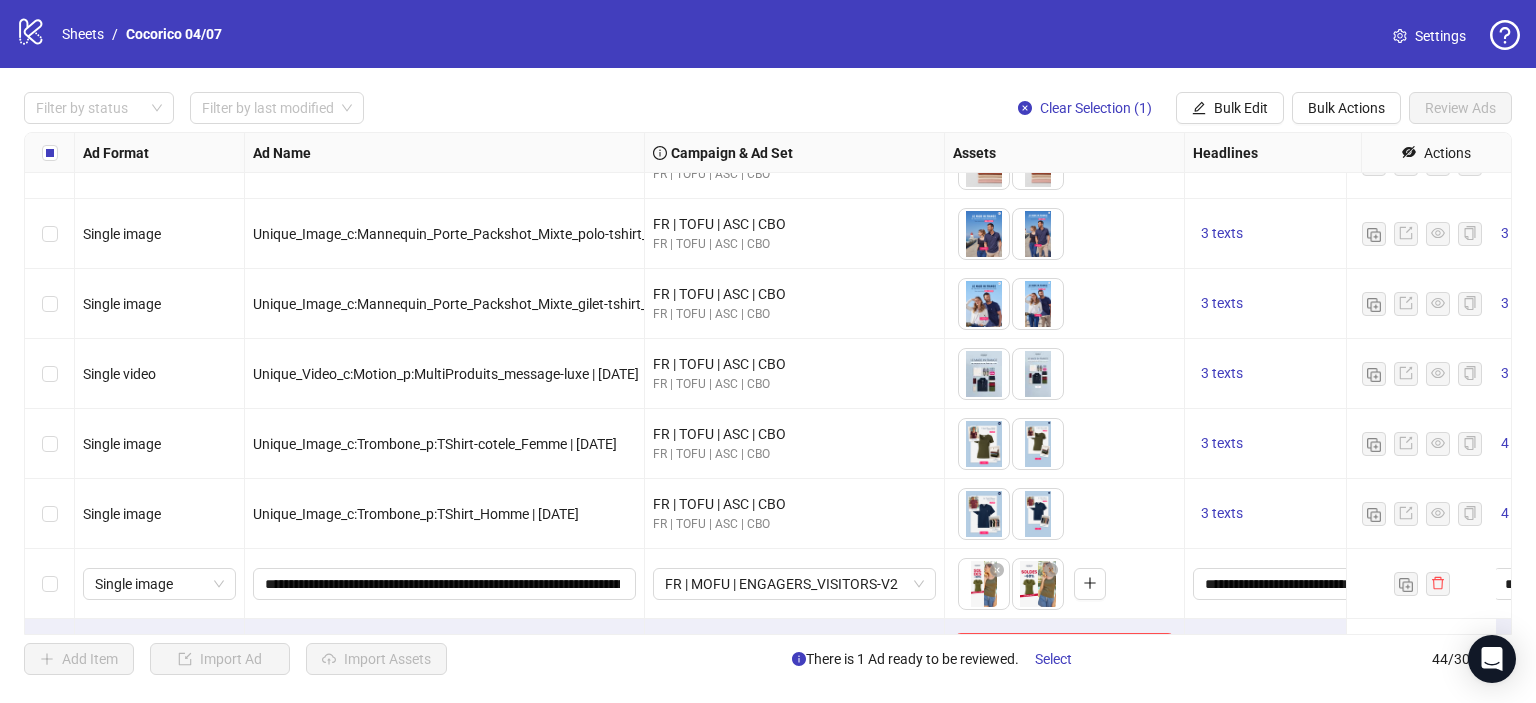 scroll, scrollTop: 2633, scrollLeft: 0, axis: vertical 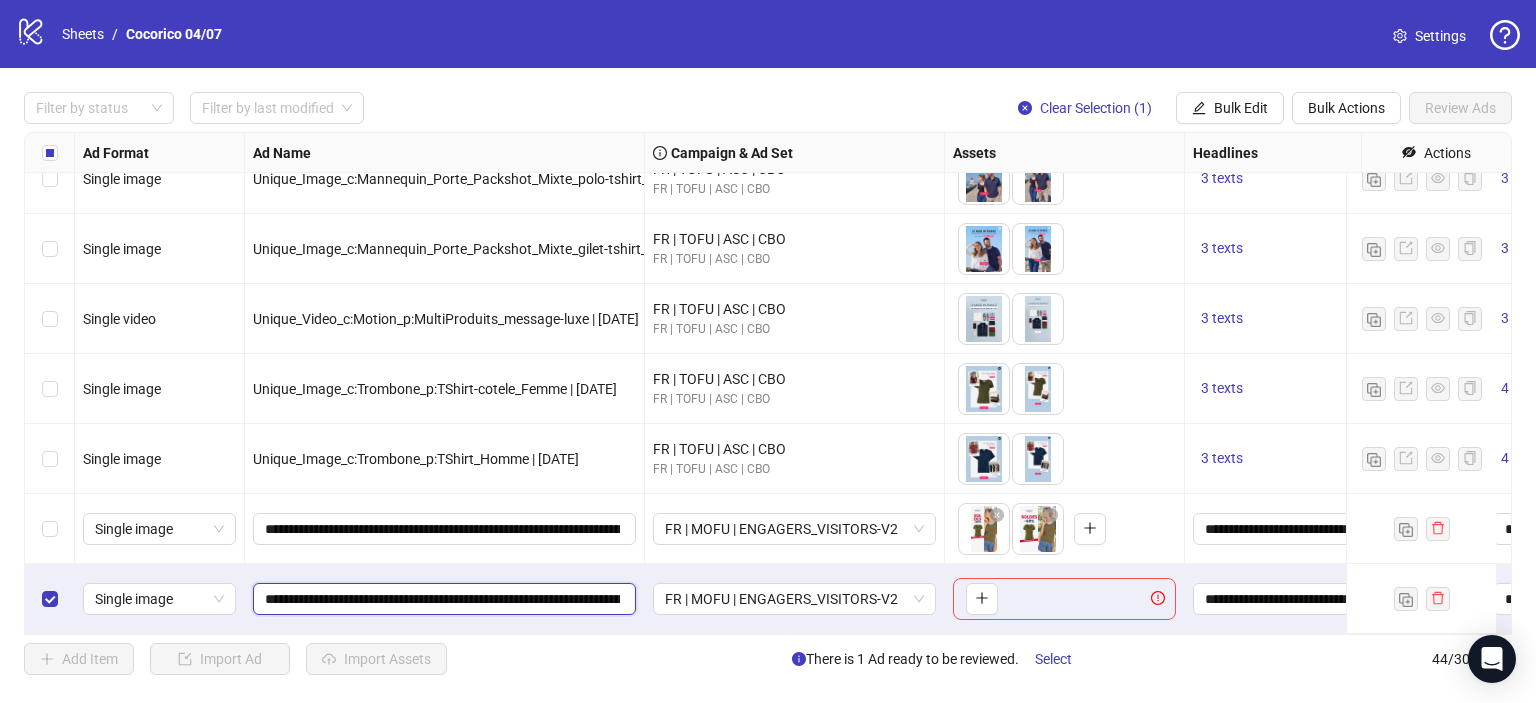 click on "**********" at bounding box center (442, 599) 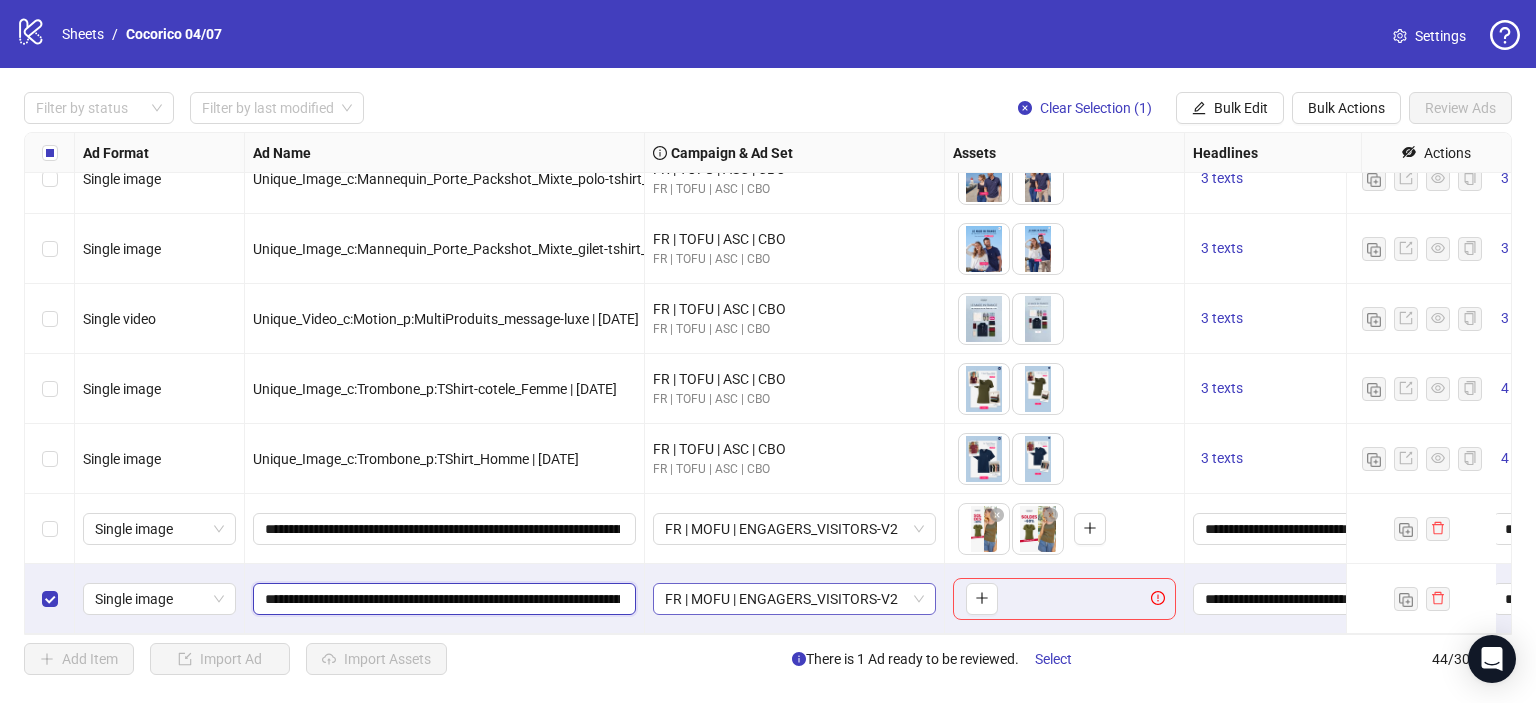paste 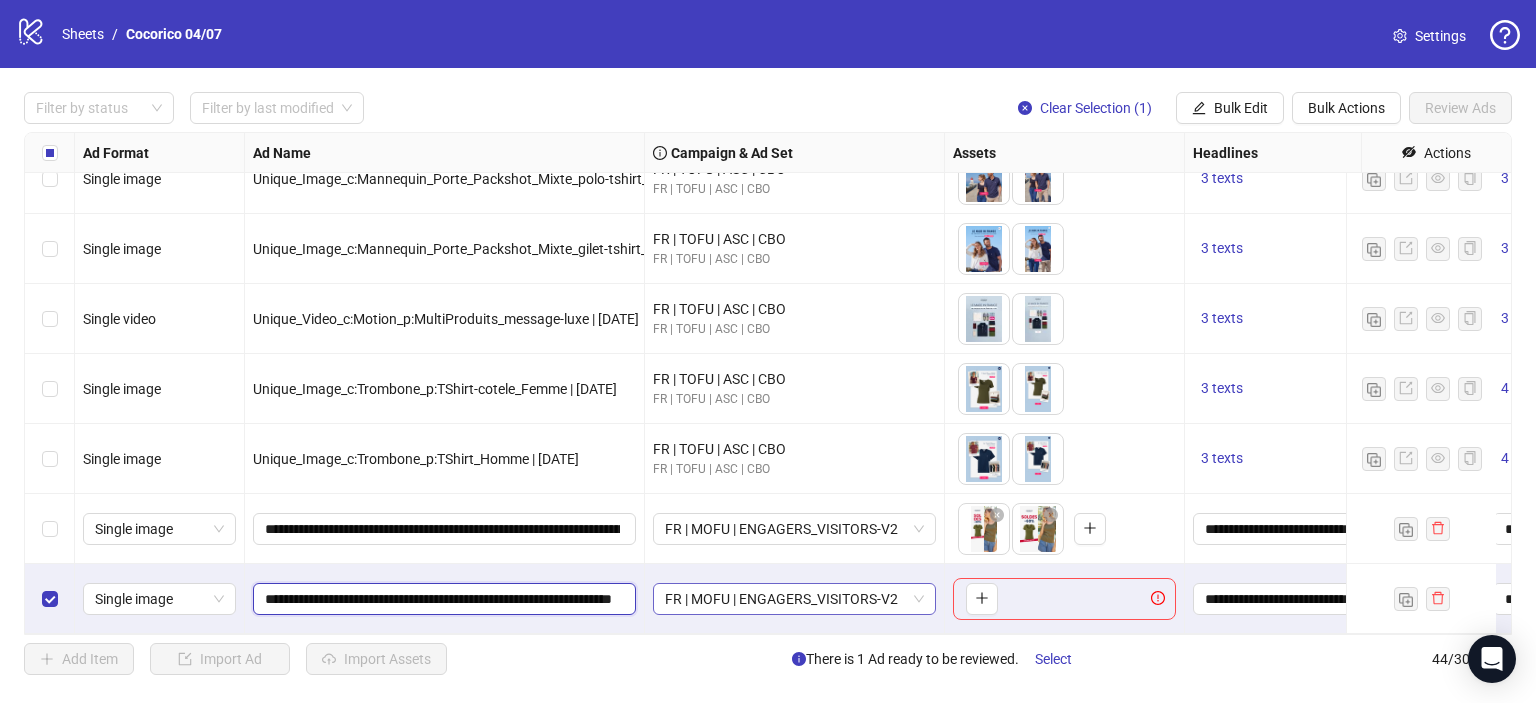 scroll, scrollTop: 0, scrollLeft: 126, axis: horizontal 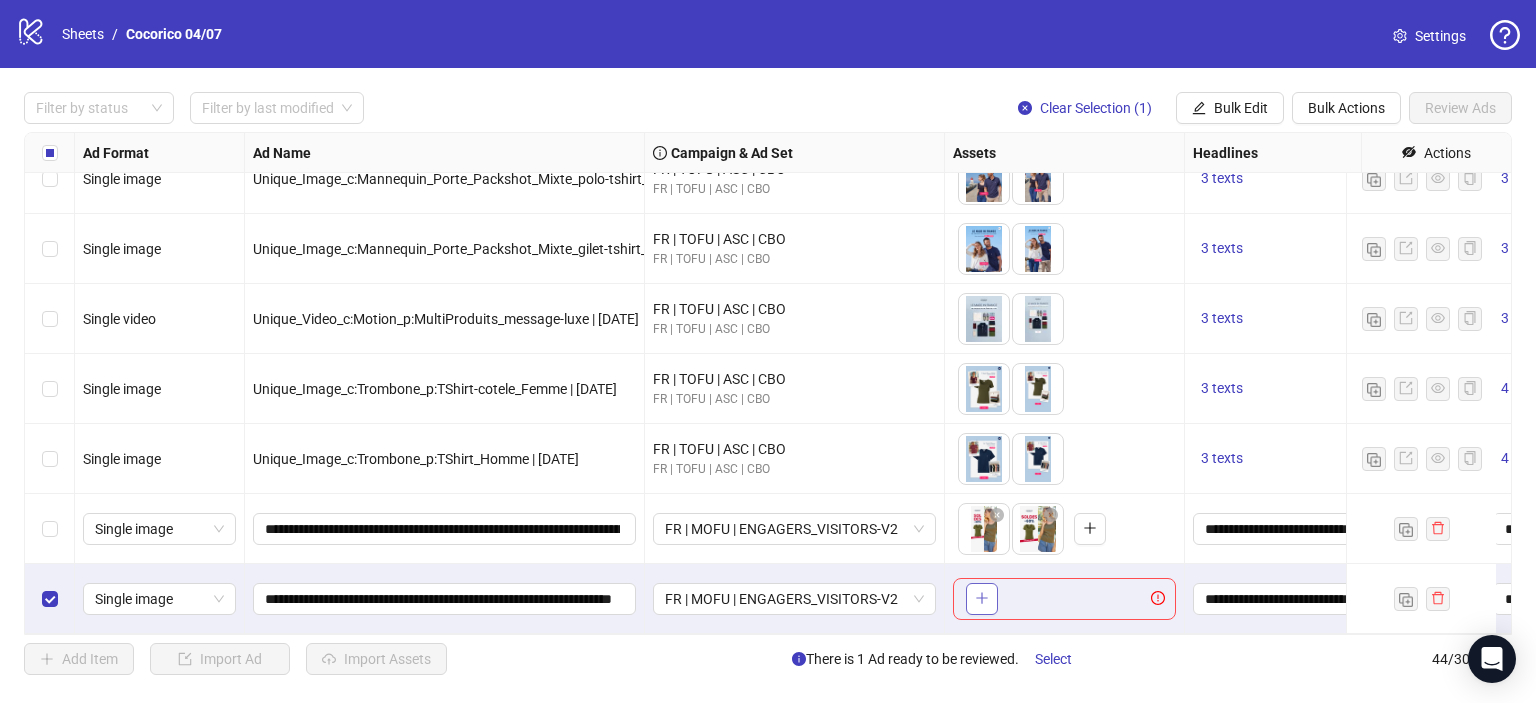 click 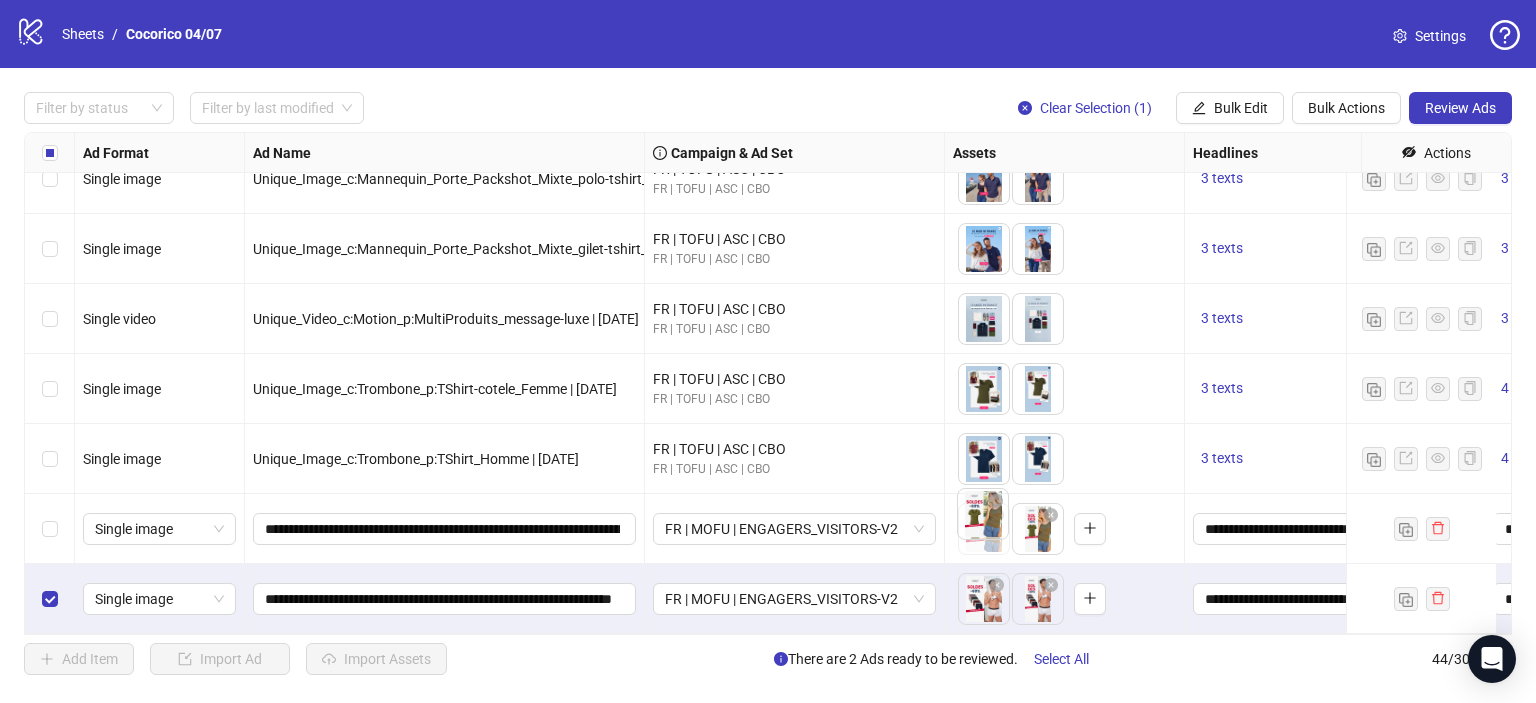 drag, startPoint x: 1045, startPoint y: 536, endPoint x: 1006, endPoint y: 532, distance: 39.20459 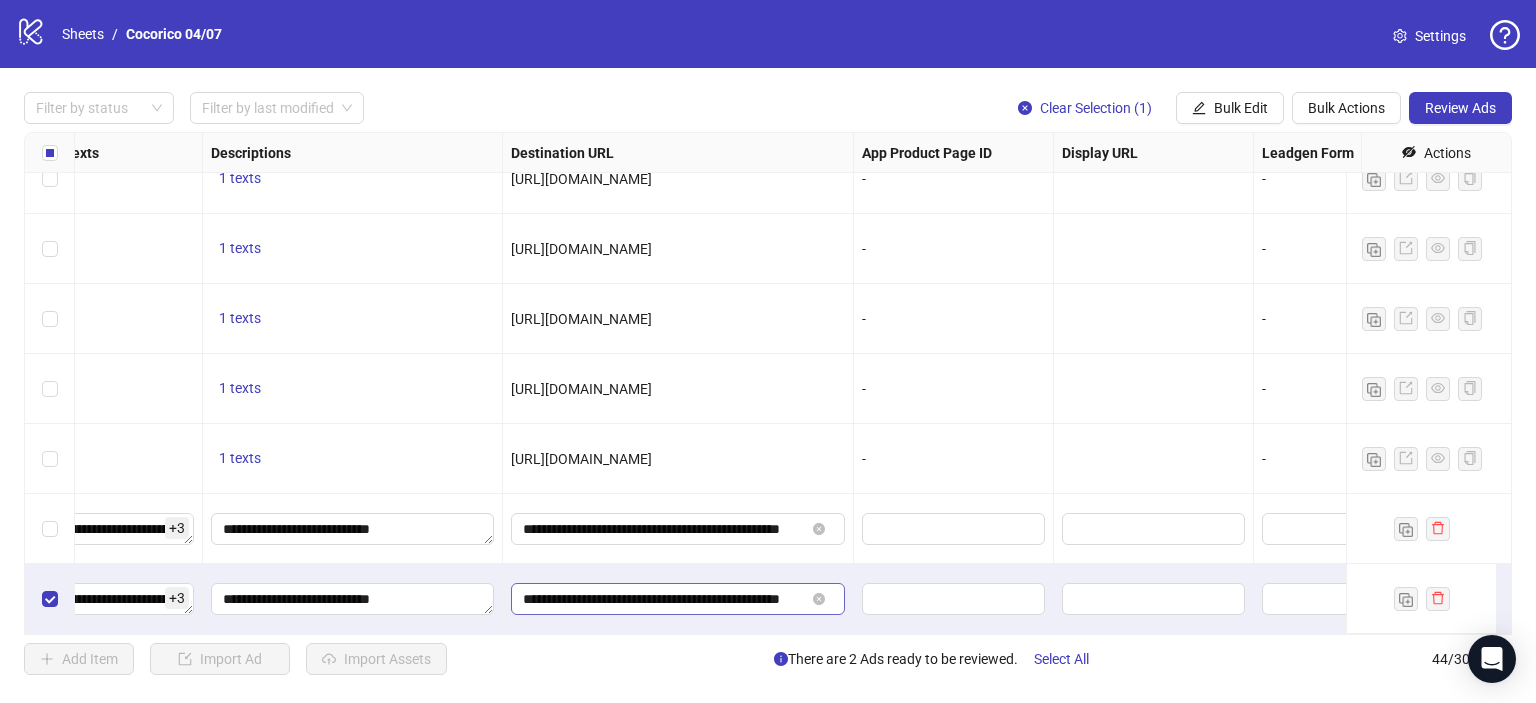 scroll, scrollTop: 2633, scrollLeft: 1460, axis: both 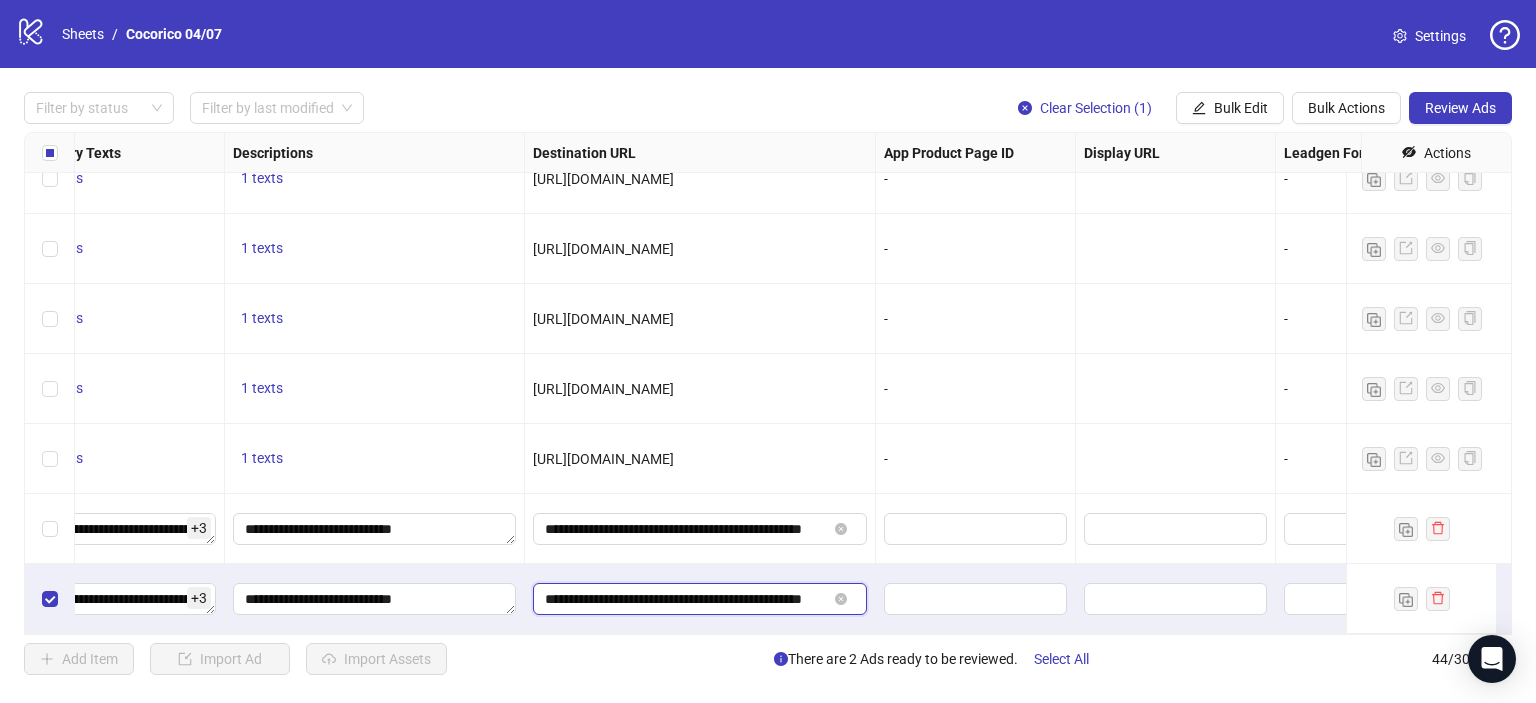 click on "**********" at bounding box center [686, 599] 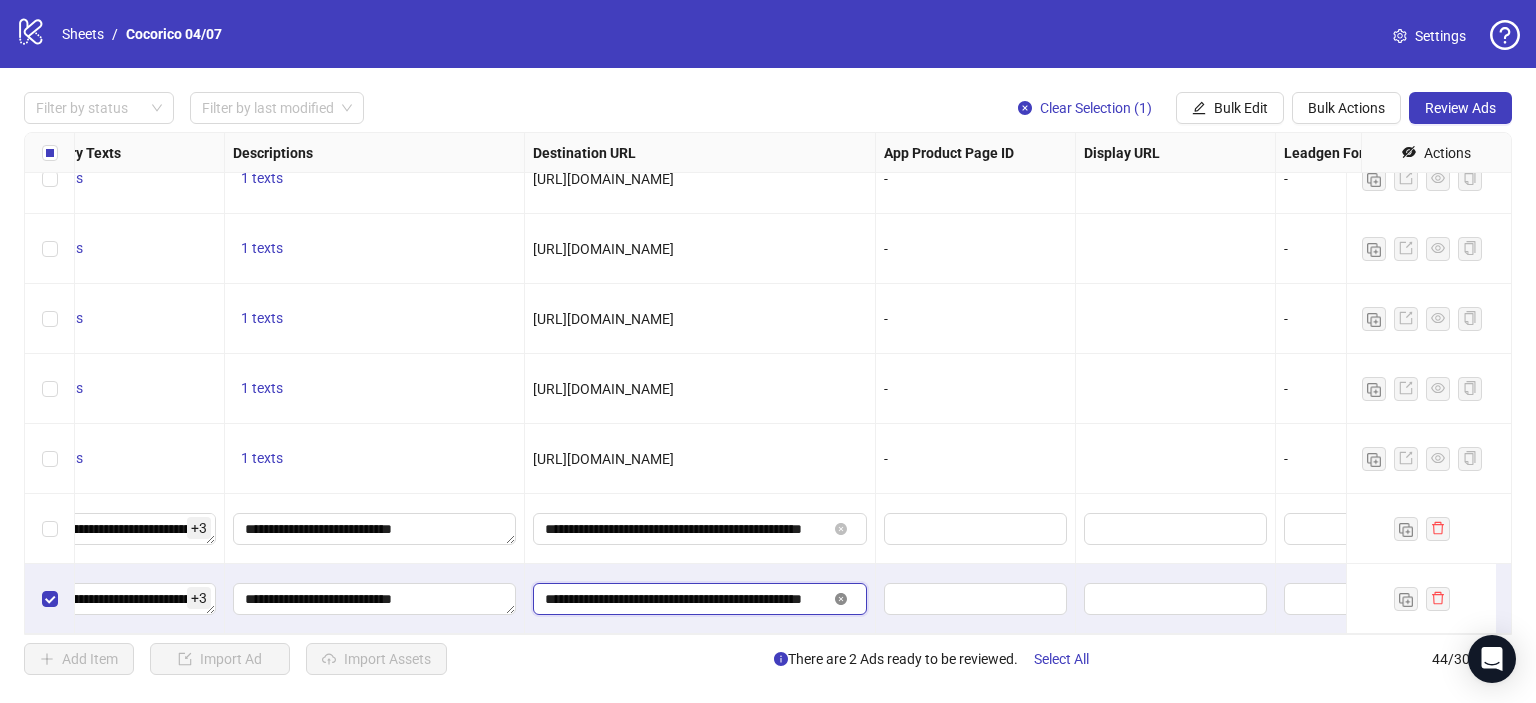 scroll, scrollTop: 0, scrollLeft: 58, axis: horizontal 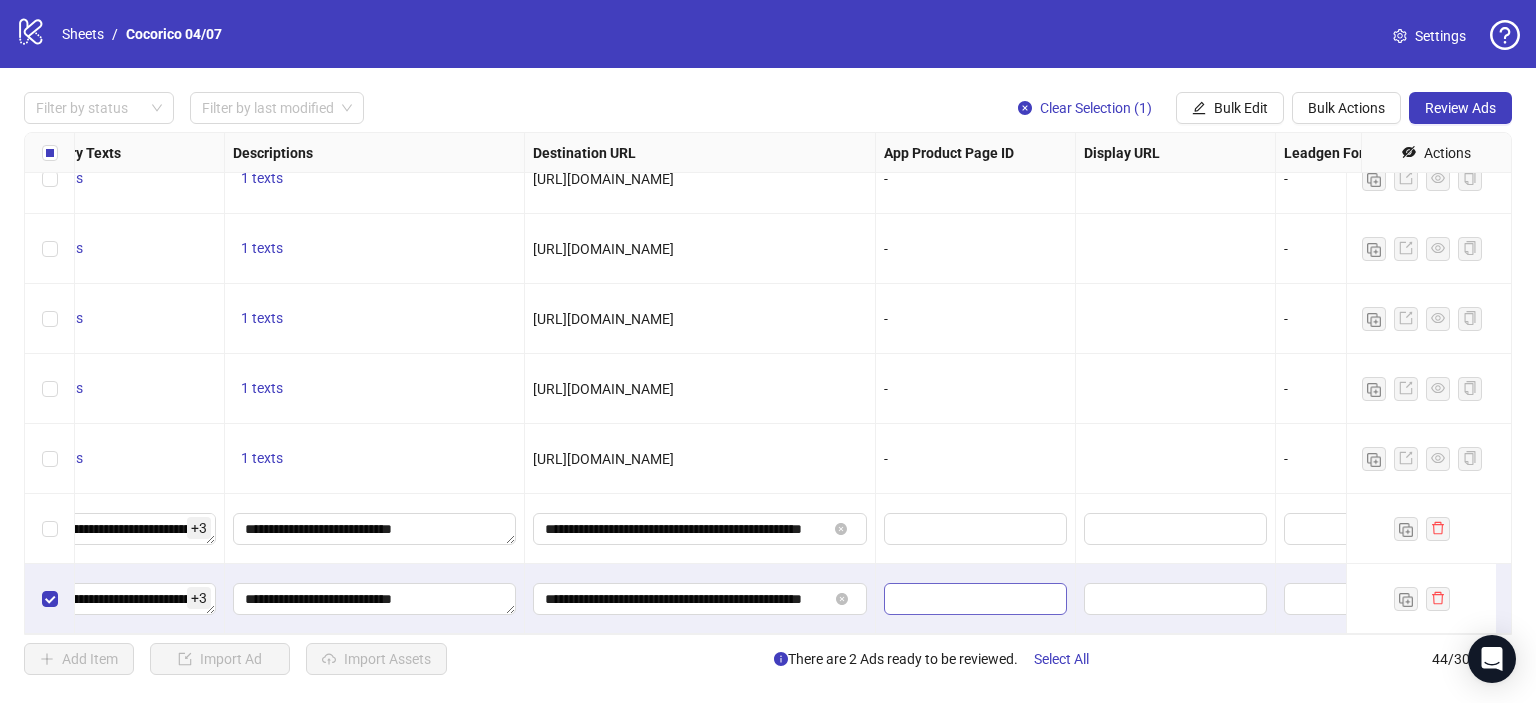 click at bounding box center [975, 599] 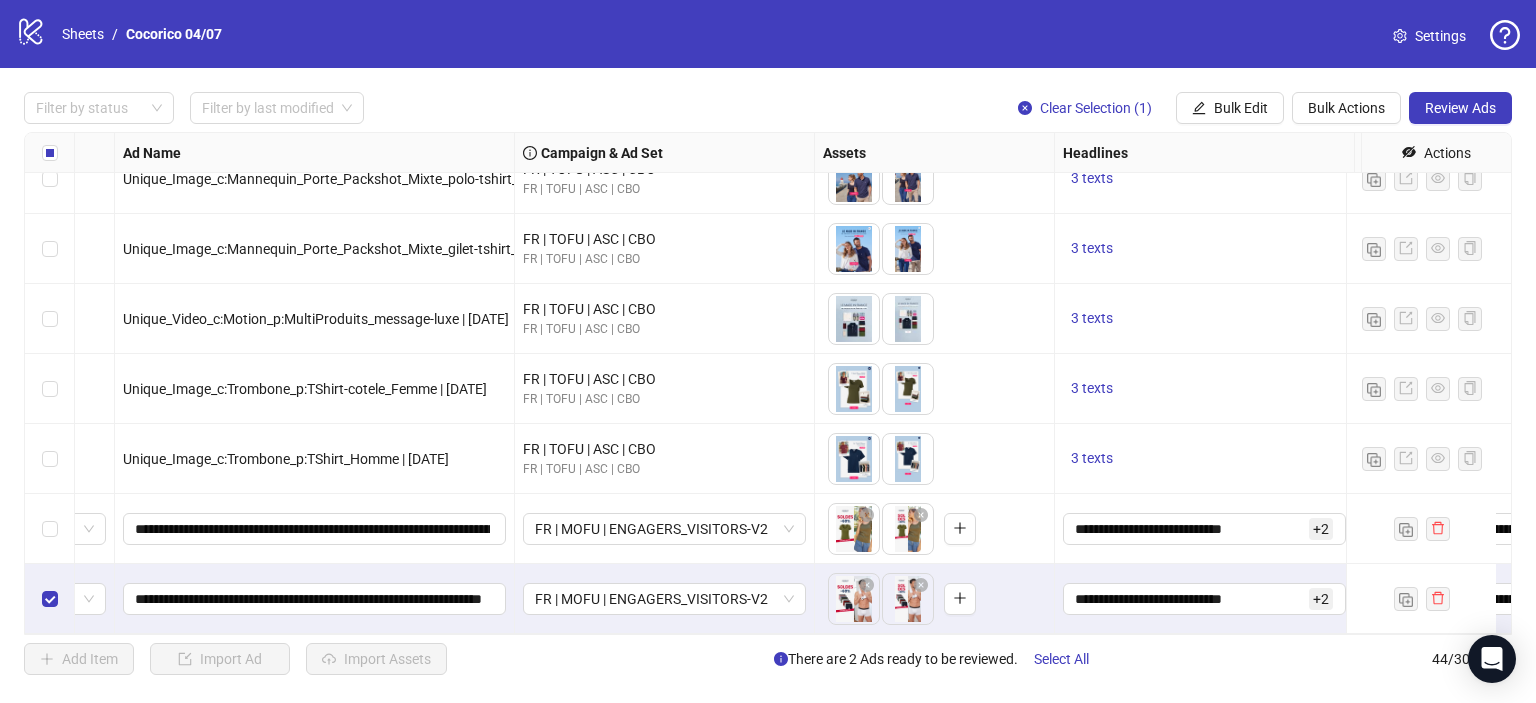 scroll, scrollTop: 2633, scrollLeft: 0, axis: vertical 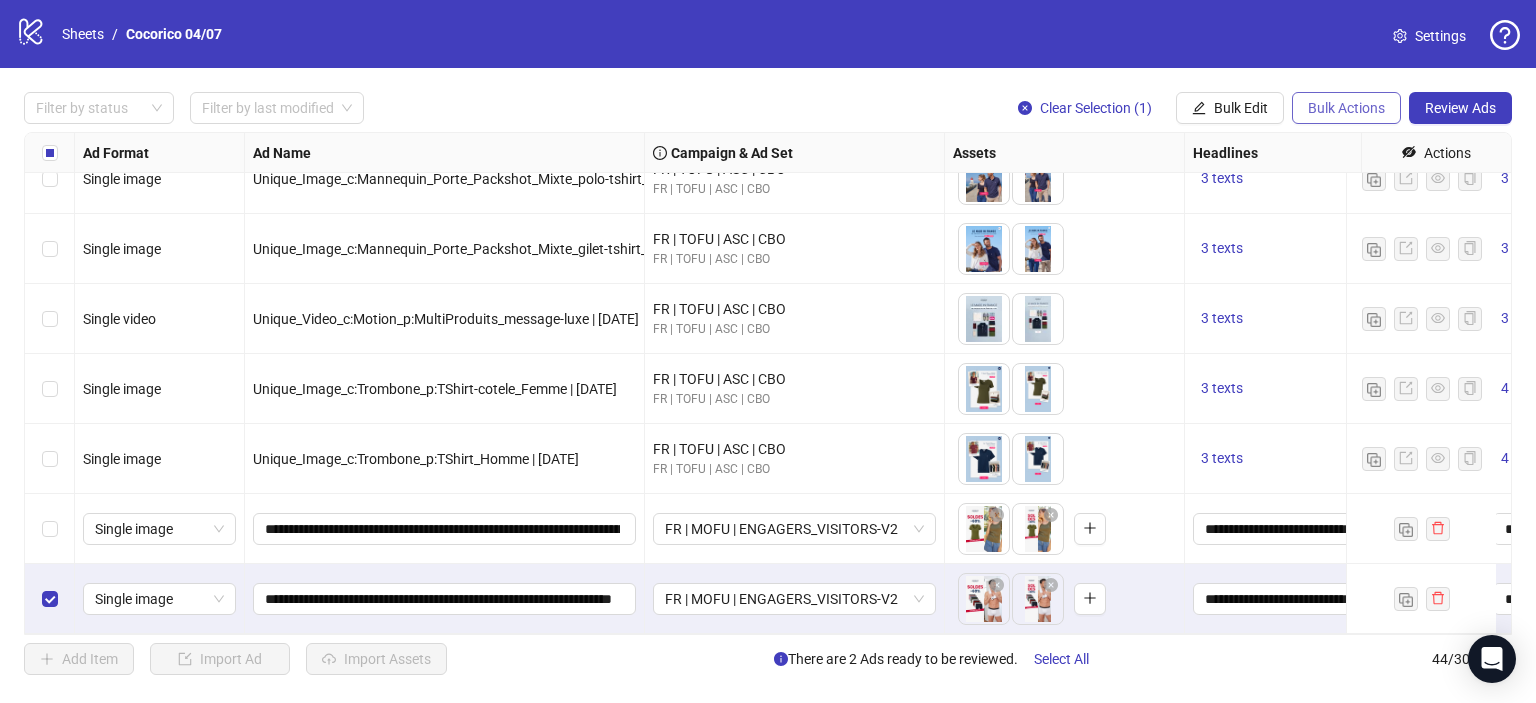 click on "Bulk Actions" at bounding box center (1346, 108) 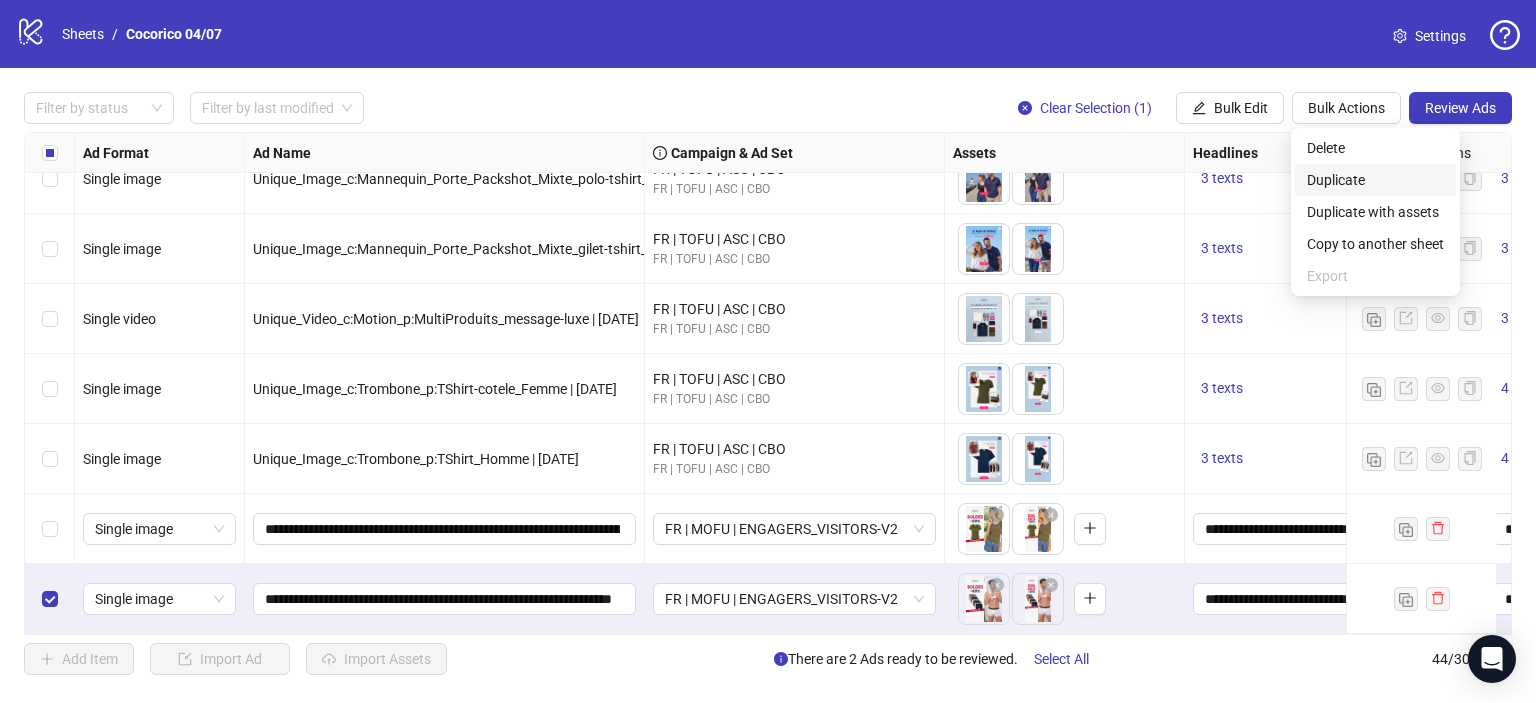 click on "Duplicate" at bounding box center [1375, 180] 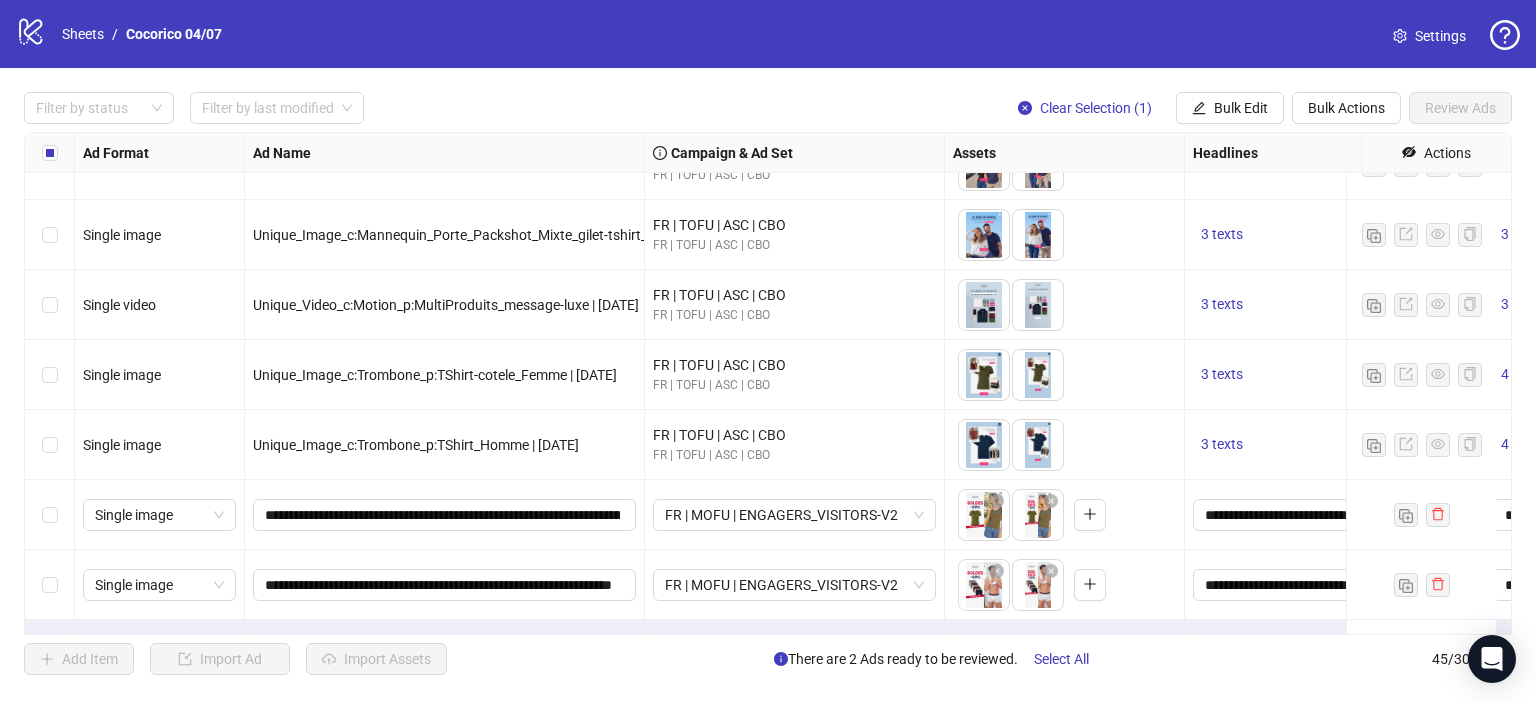 scroll, scrollTop: 2704, scrollLeft: 0, axis: vertical 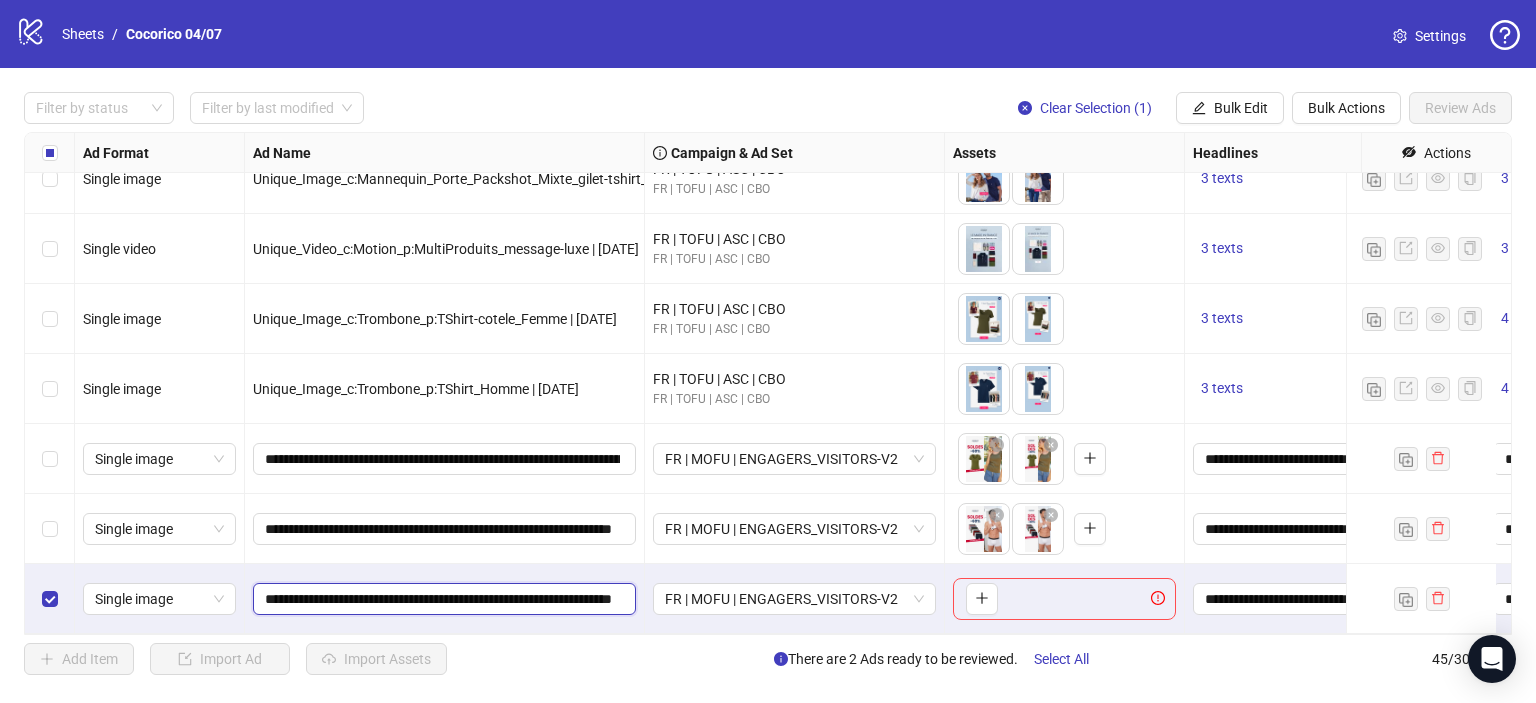 click on "**********" at bounding box center [442, 599] 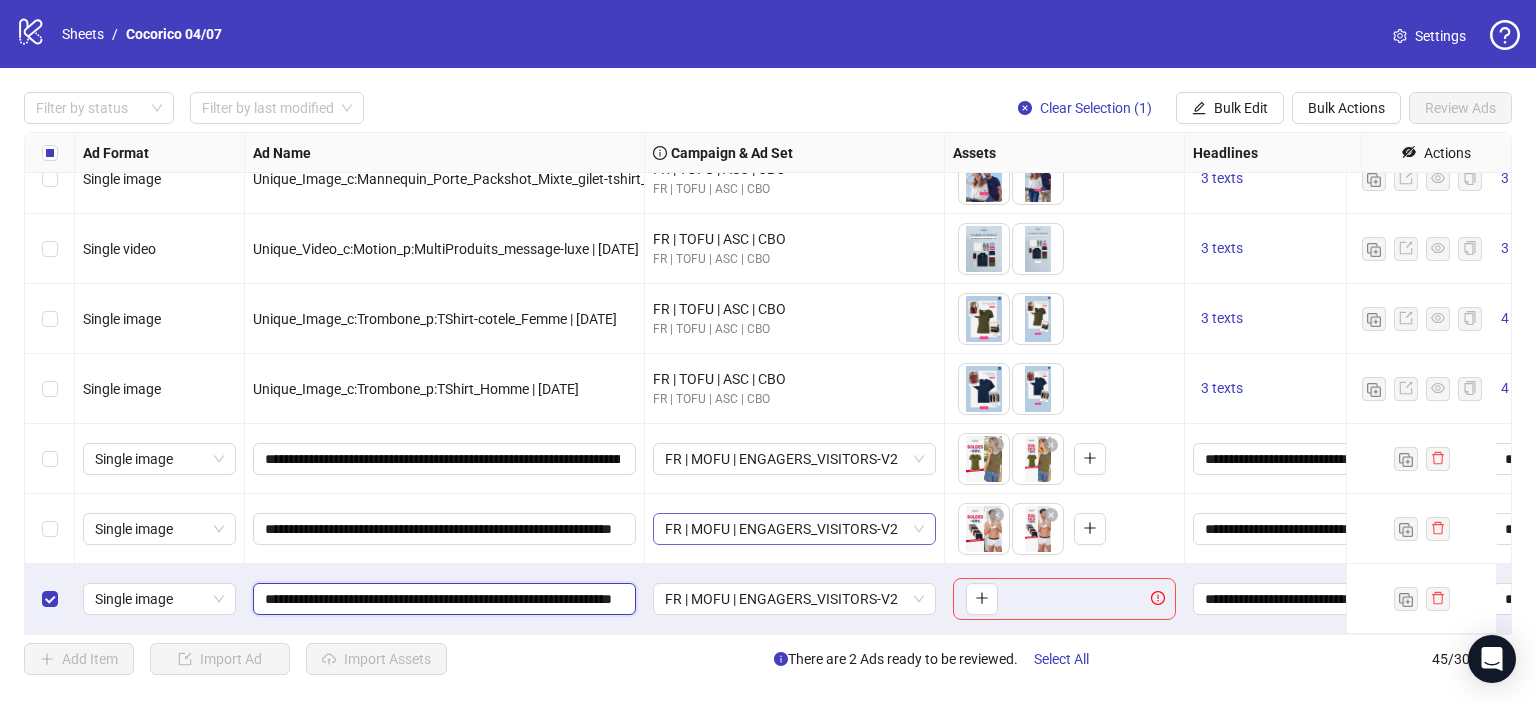 paste on "******" 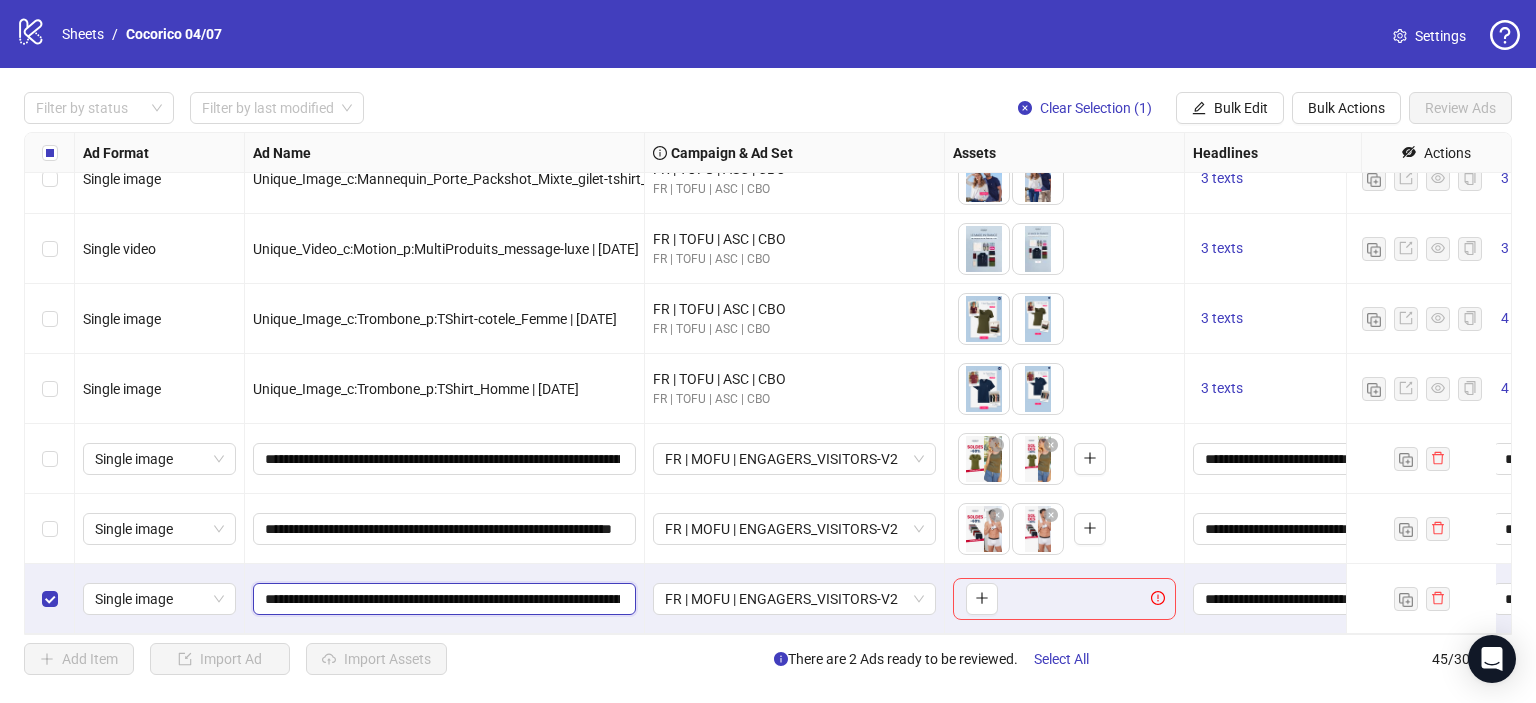 scroll, scrollTop: 0, scrollLeft: 160, axis: horizontal 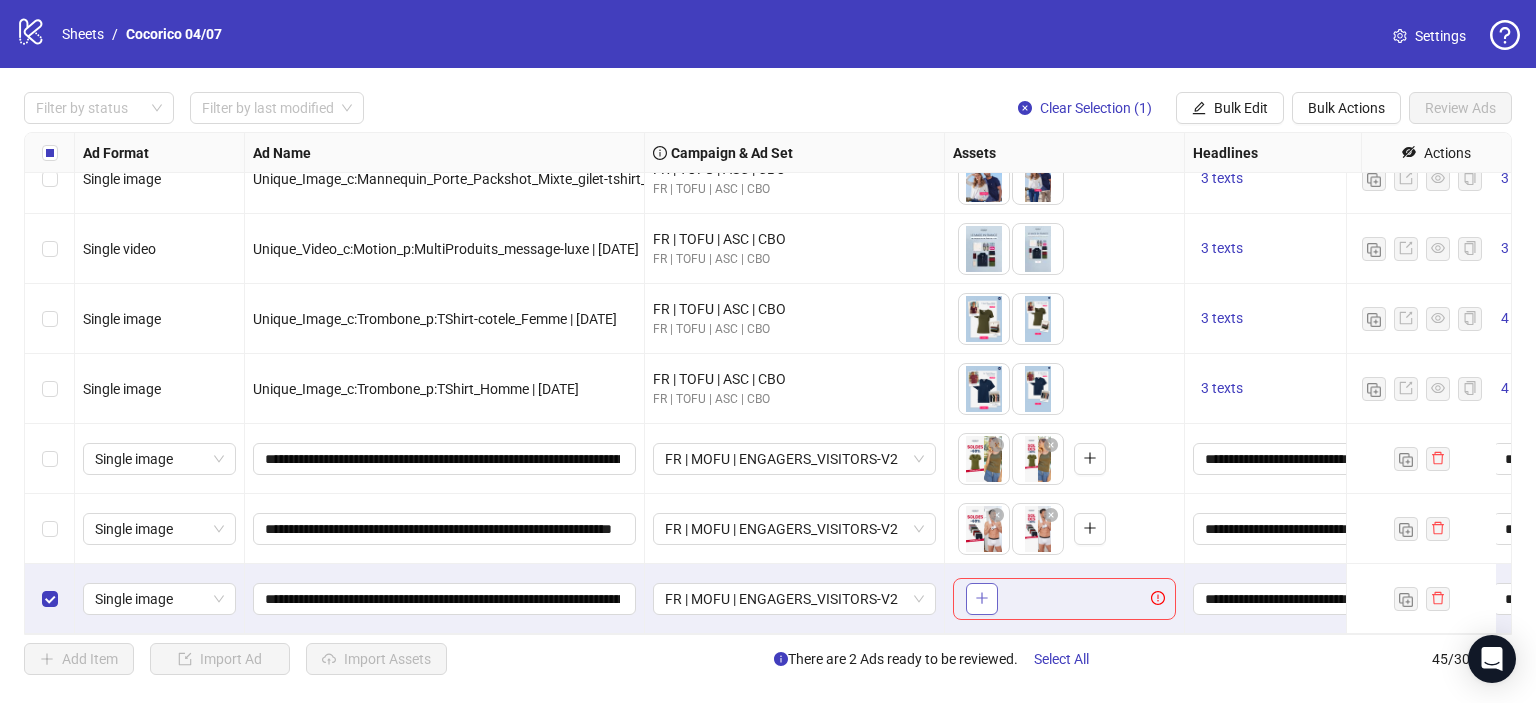 click at bounding box center [982, 599] 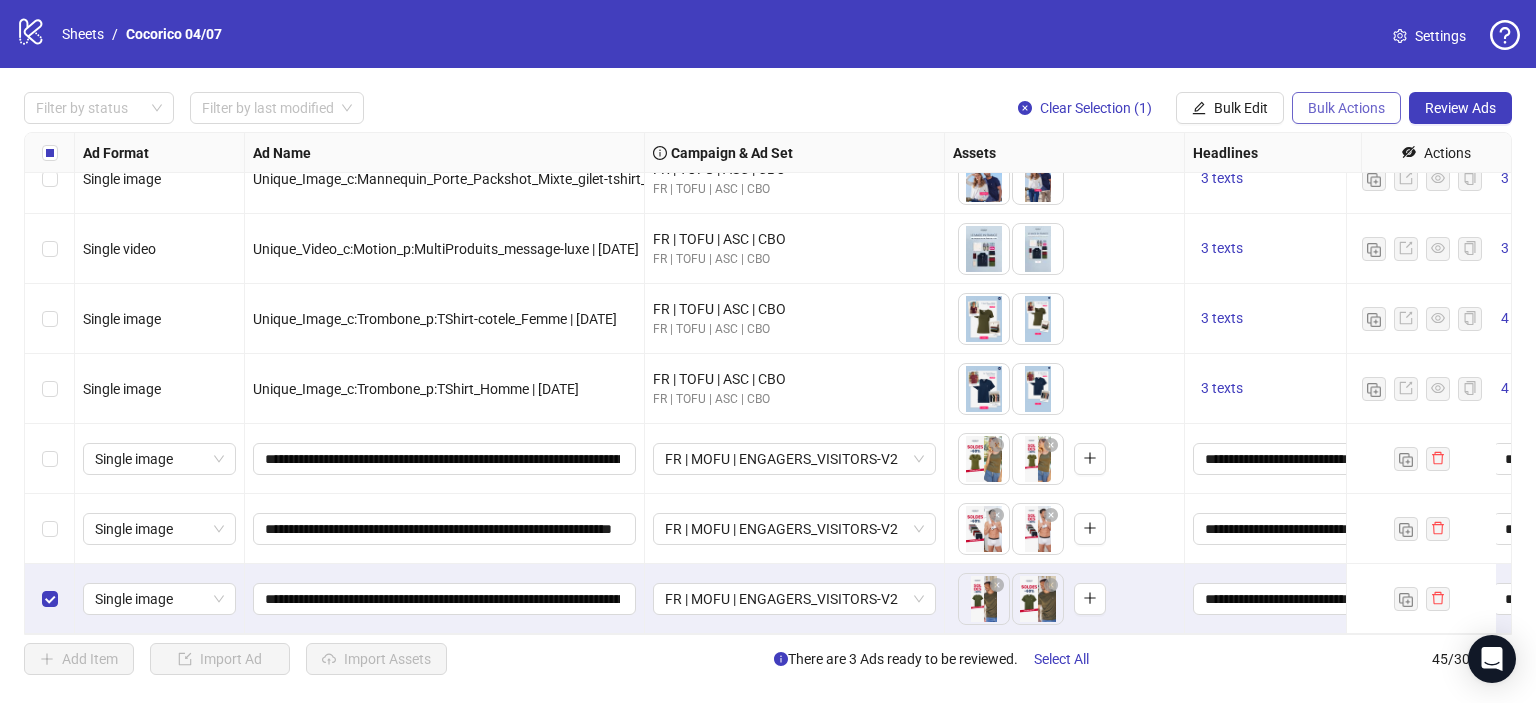 click on "Bulk Actions" at bounding box center [1346, 108] 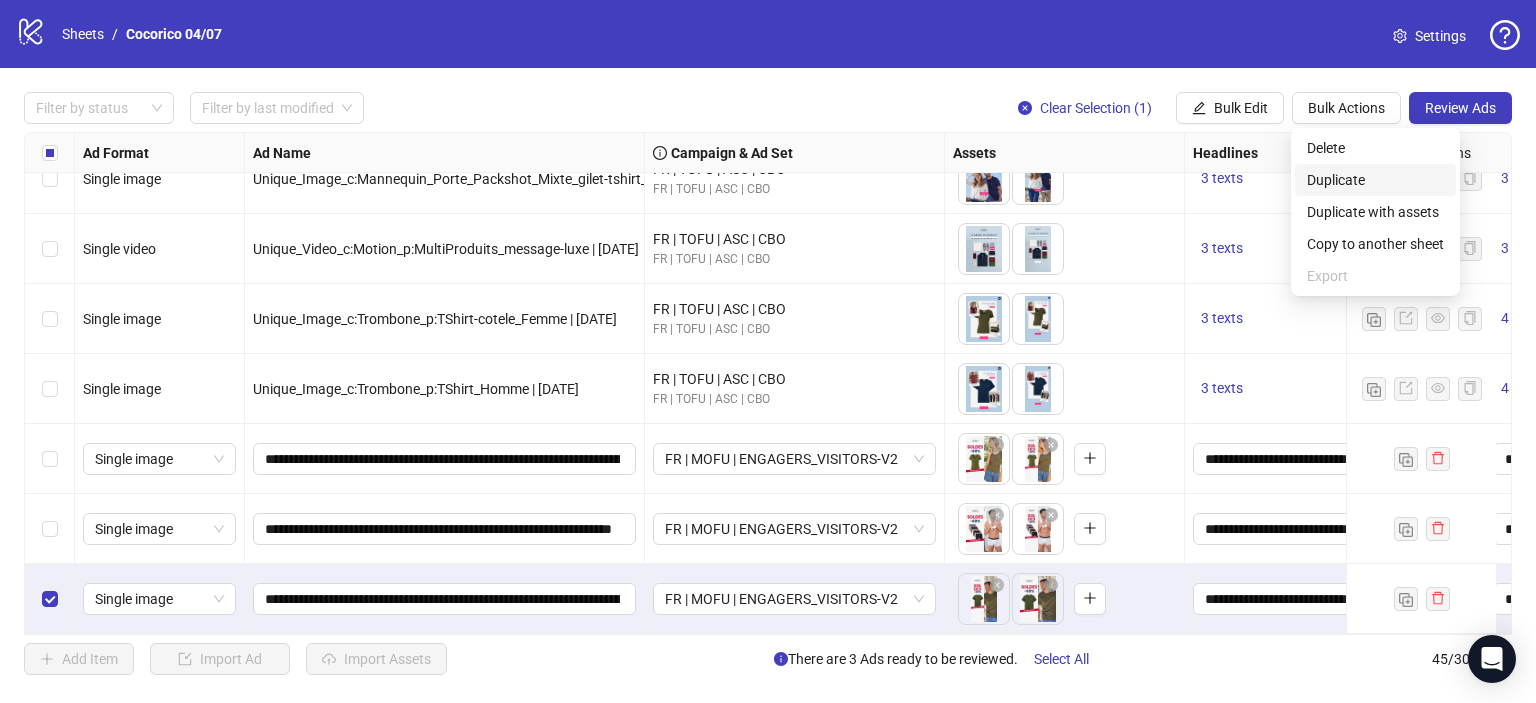 click on "Duplicate" at bounding box center [1375, 180] 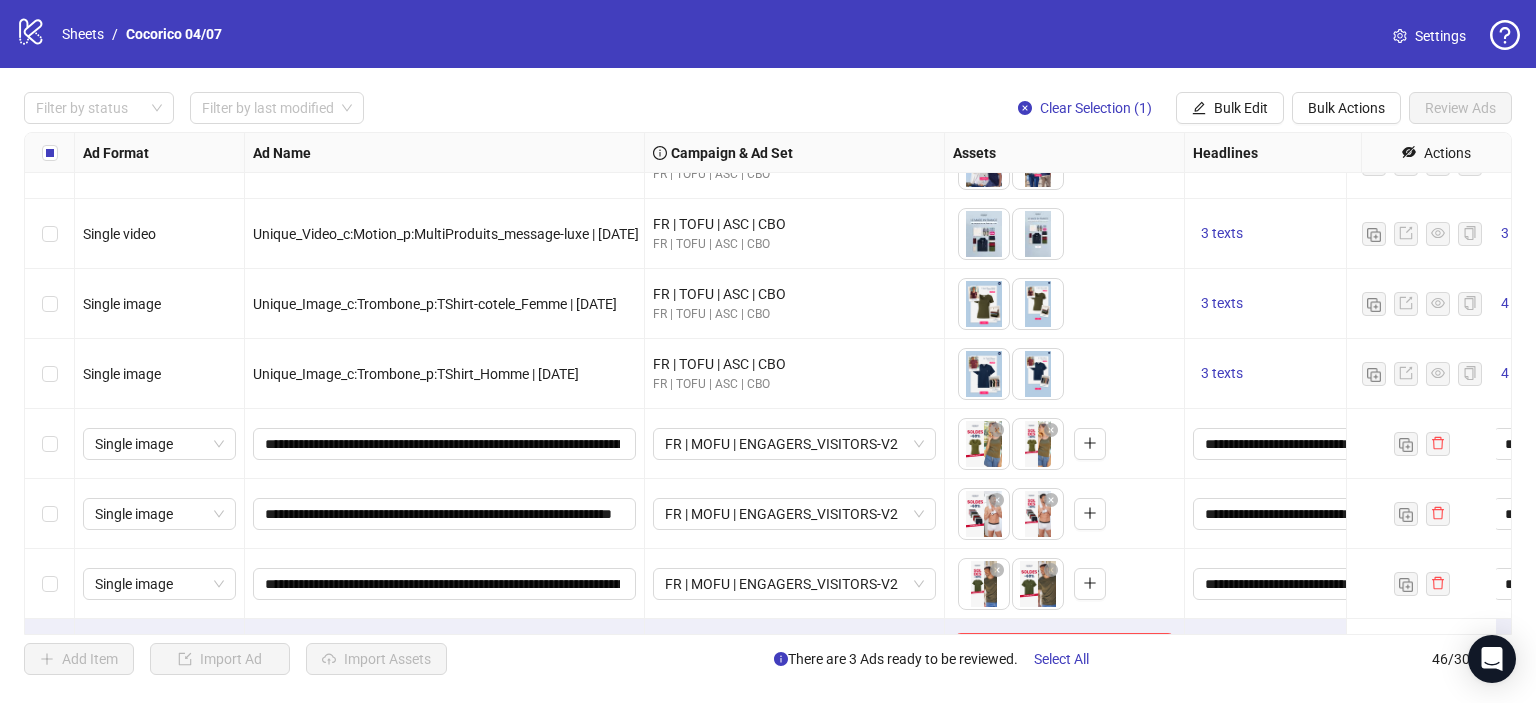 scroll, scrollTop: 2773, scrollLeft: 0, axis: vertical 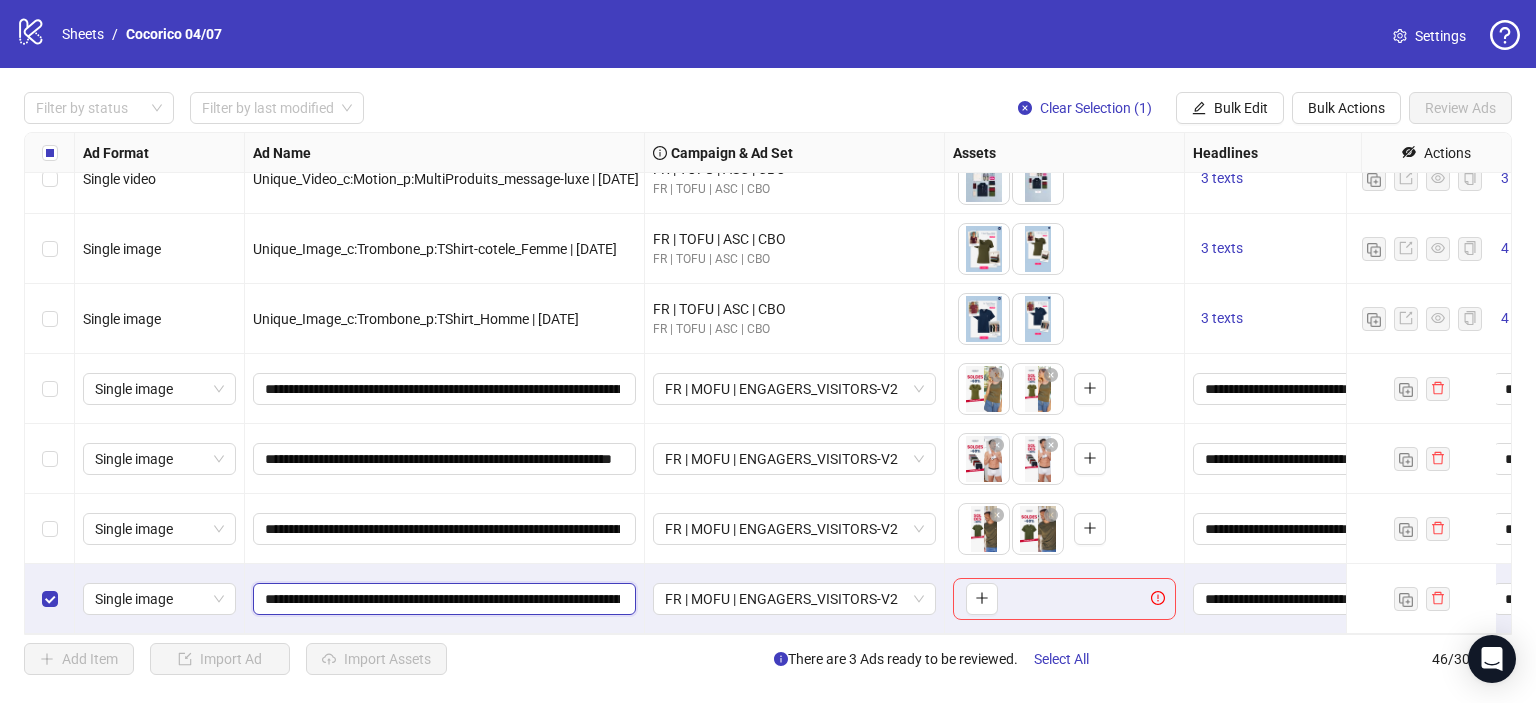 click on "**********" at bounding box center (442, 599) 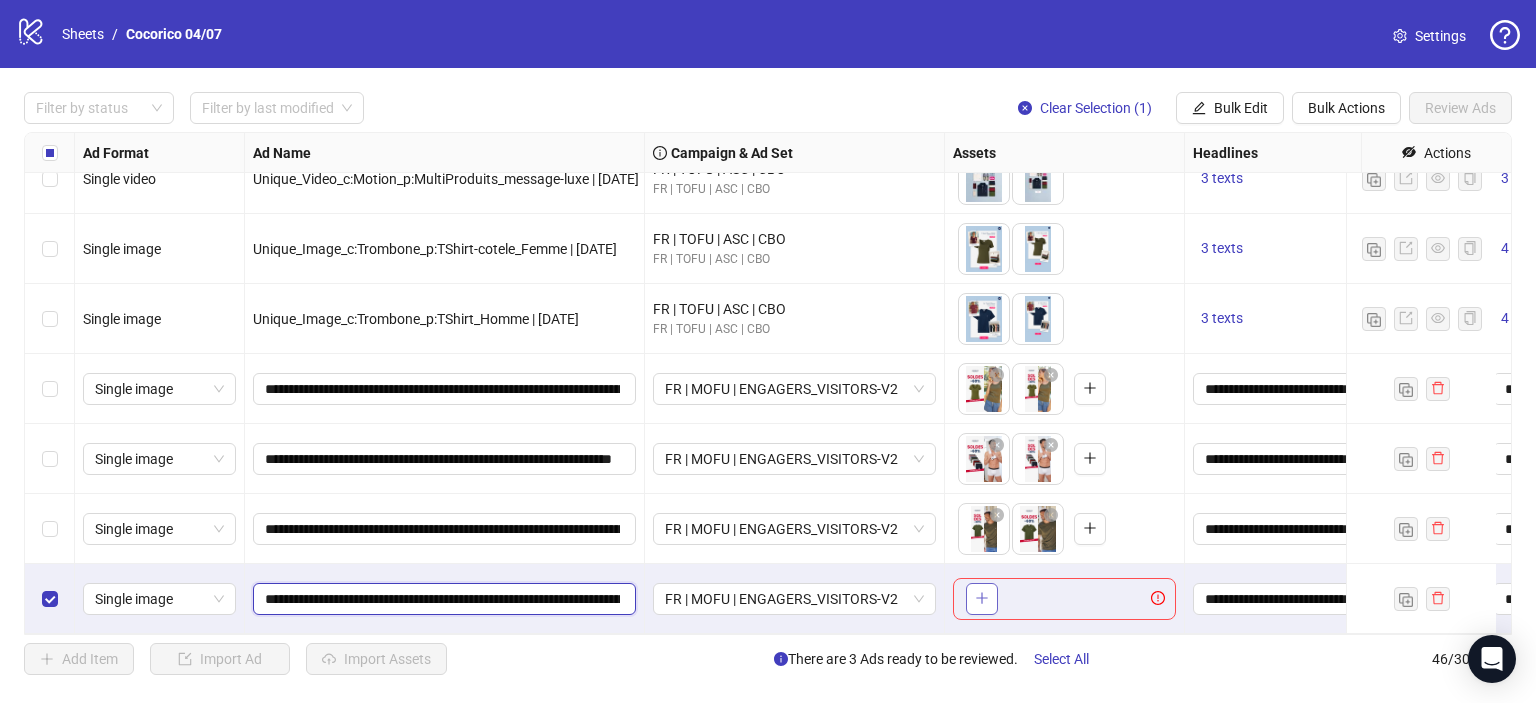 scroll, scrollTop: 0, scrollLeft: 177, axis: horizontal 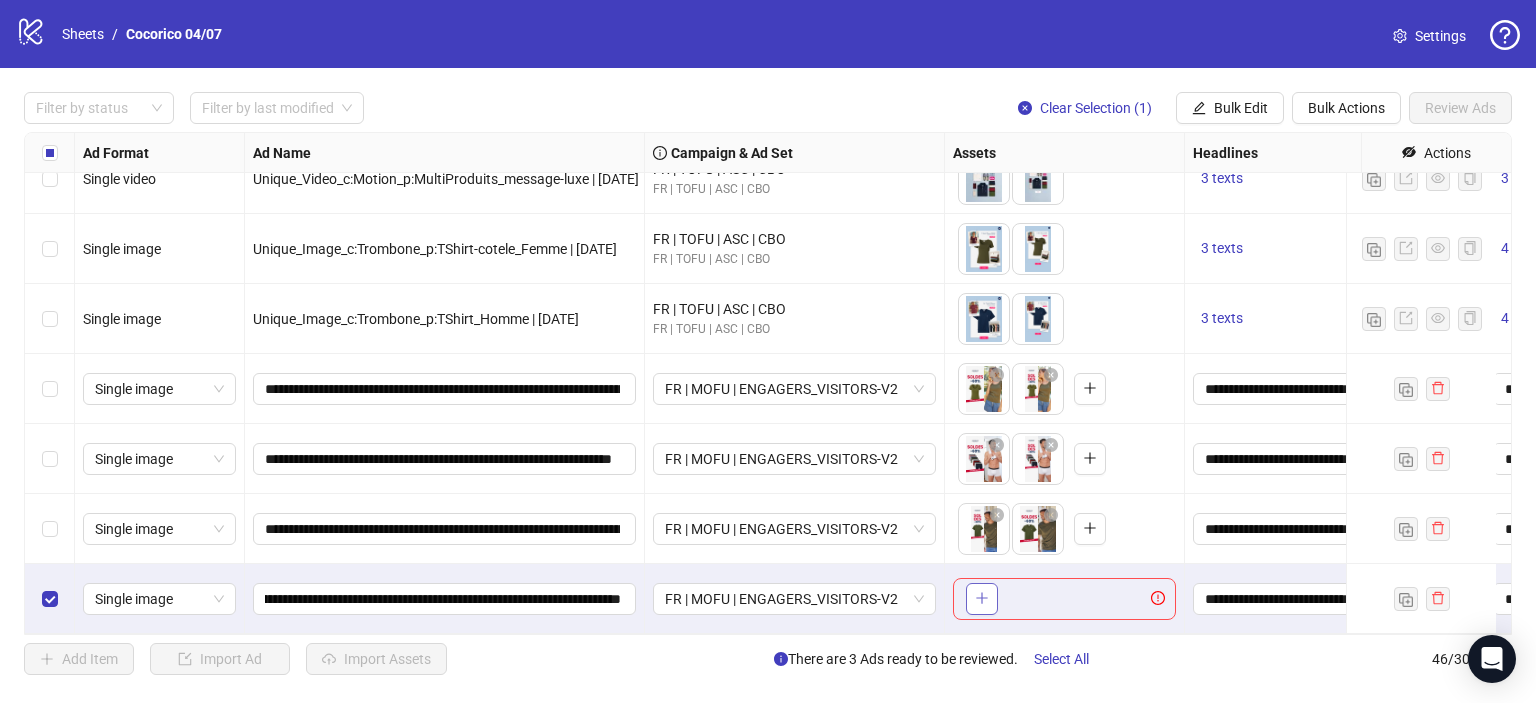 click at bounding box center (982, 599) 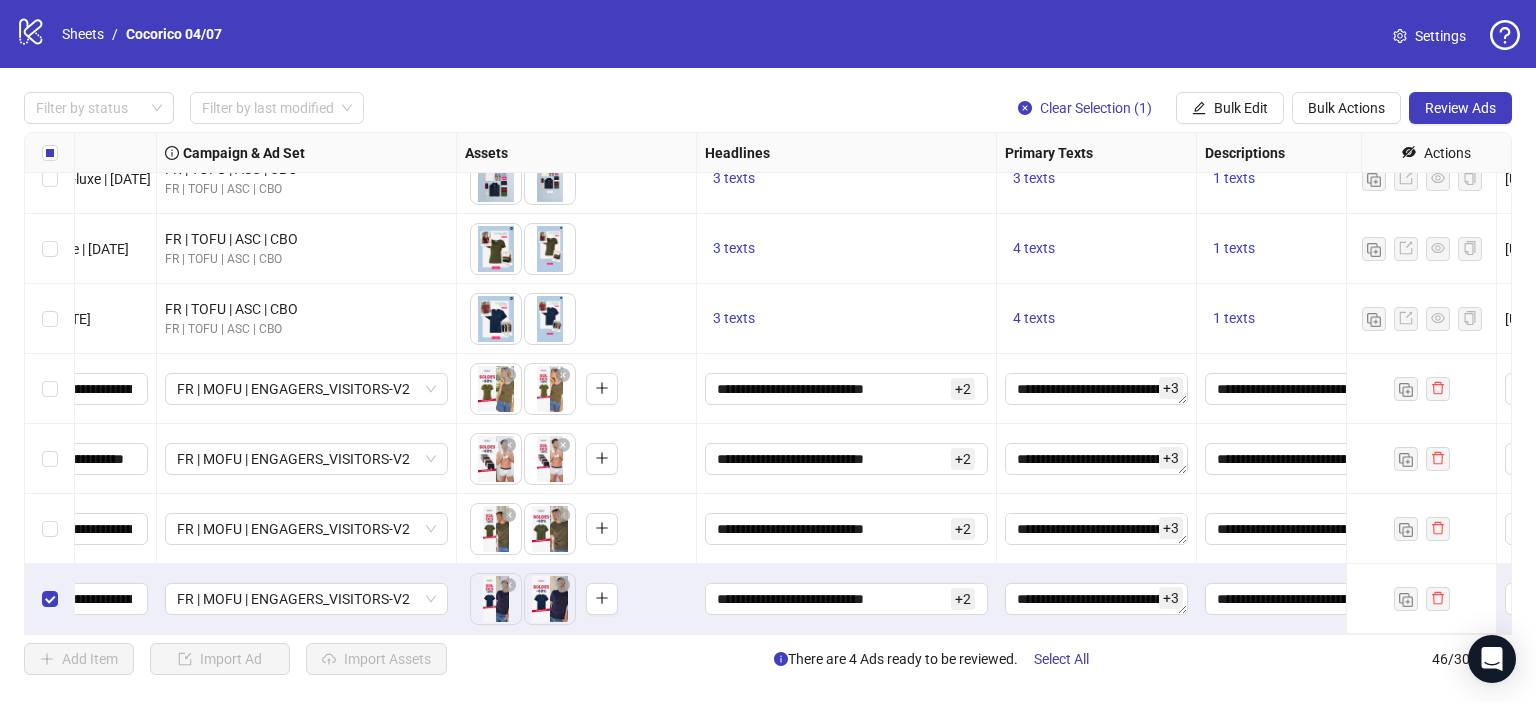 scroll, scrollTop: 2773, scrollLeft: 500, axis: both 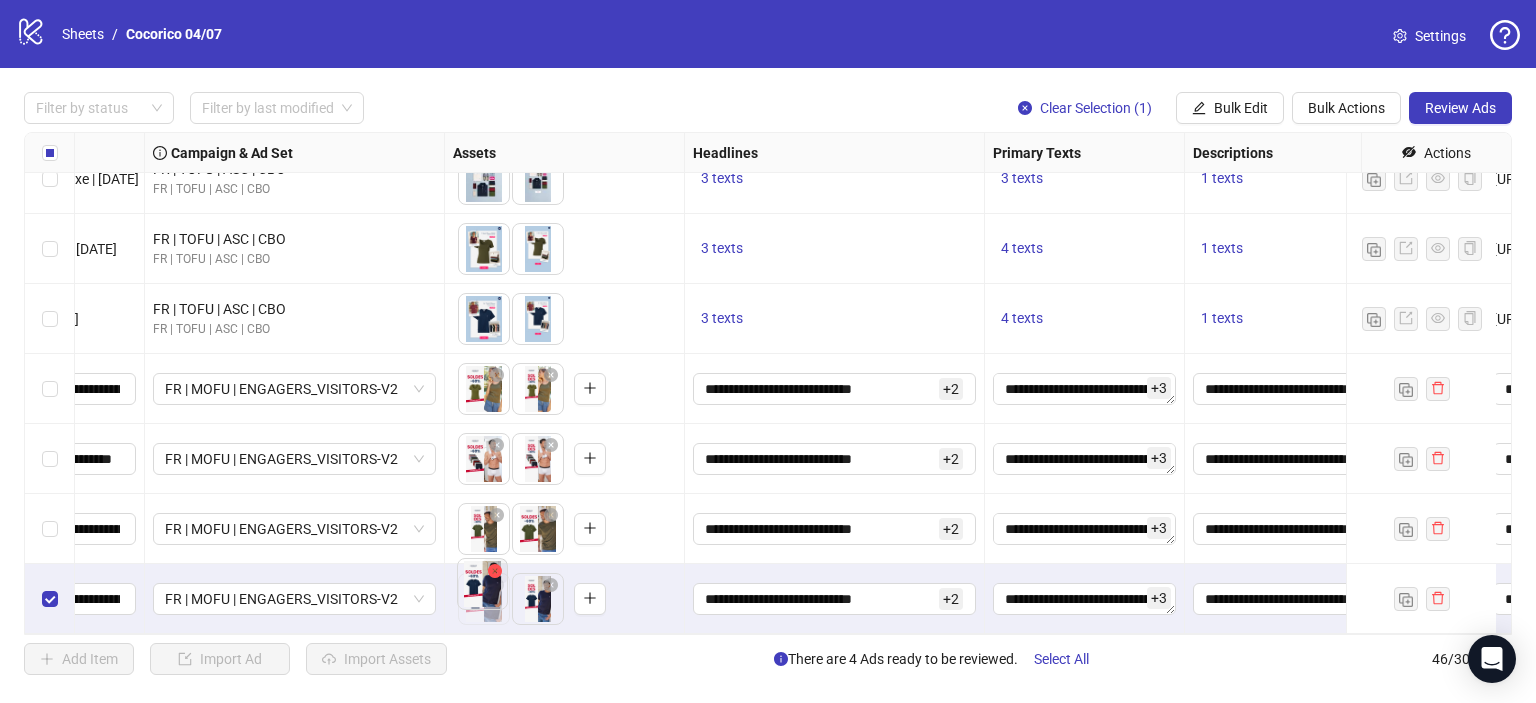 drag, startPoint x: 536, startPoint y: 598, endPoint x: 497, endPoint y: 565, distance: 51.088158 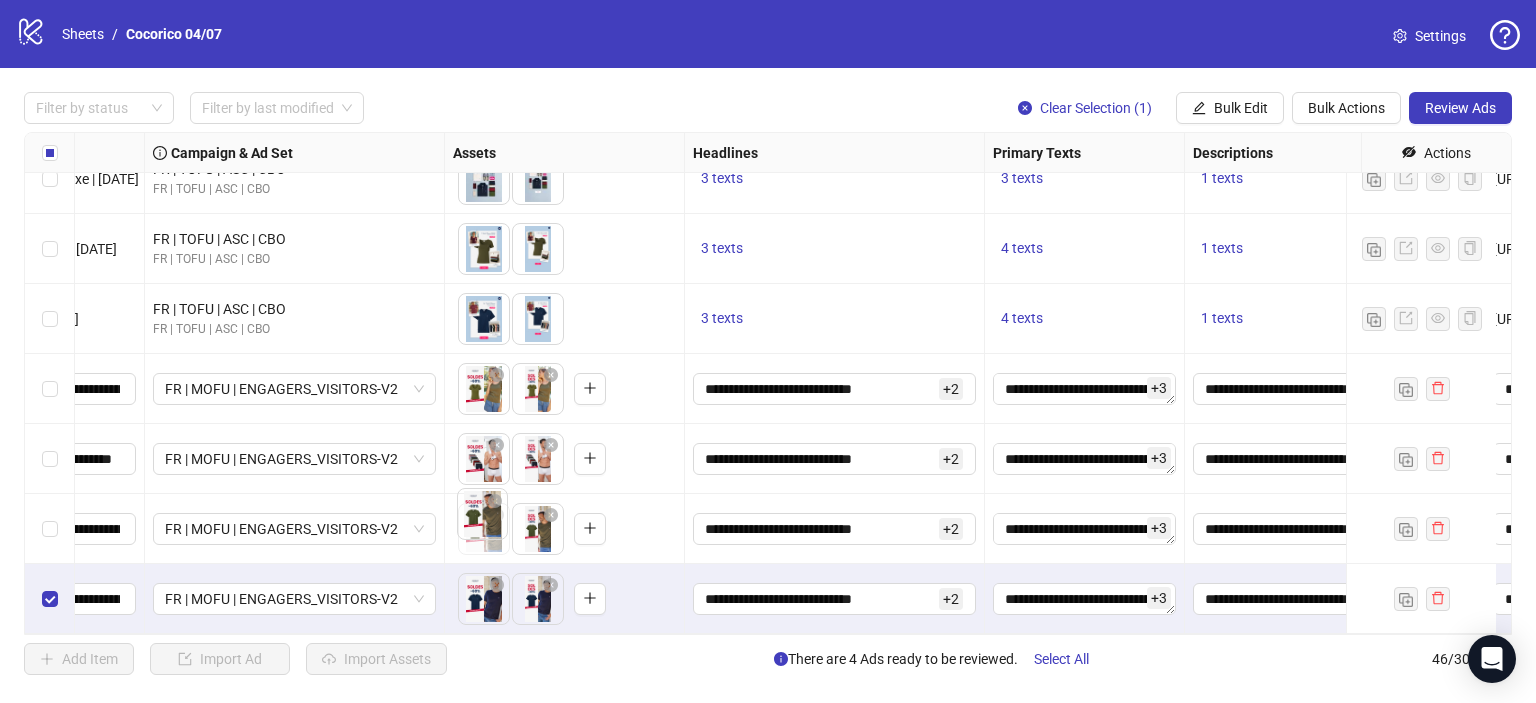 drag, startPoint x: 532, startPoint y: 519, endPoint x: 490, endPoint y: 535, distance: 44.94441 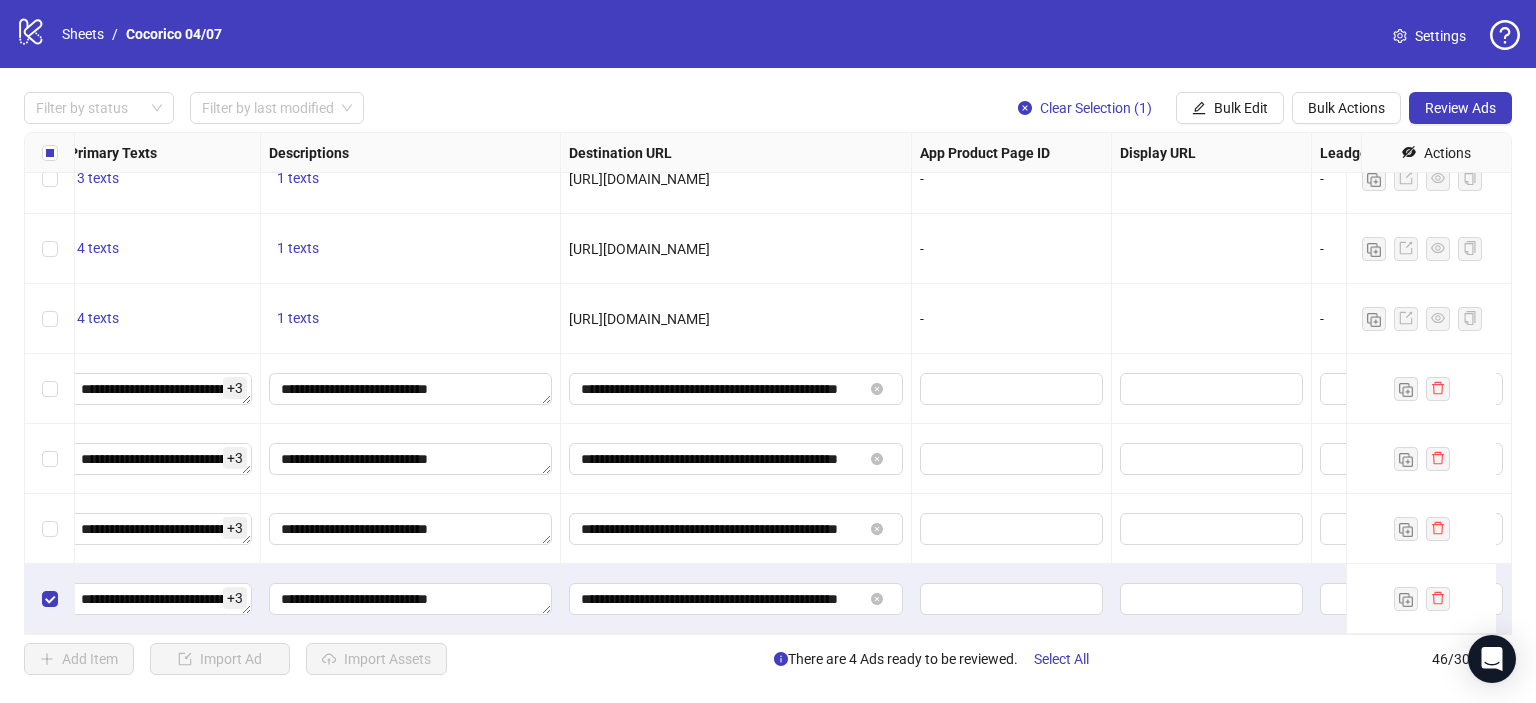 scroll, scrollTop: 2773, scrollLeft: 1427, axis: both 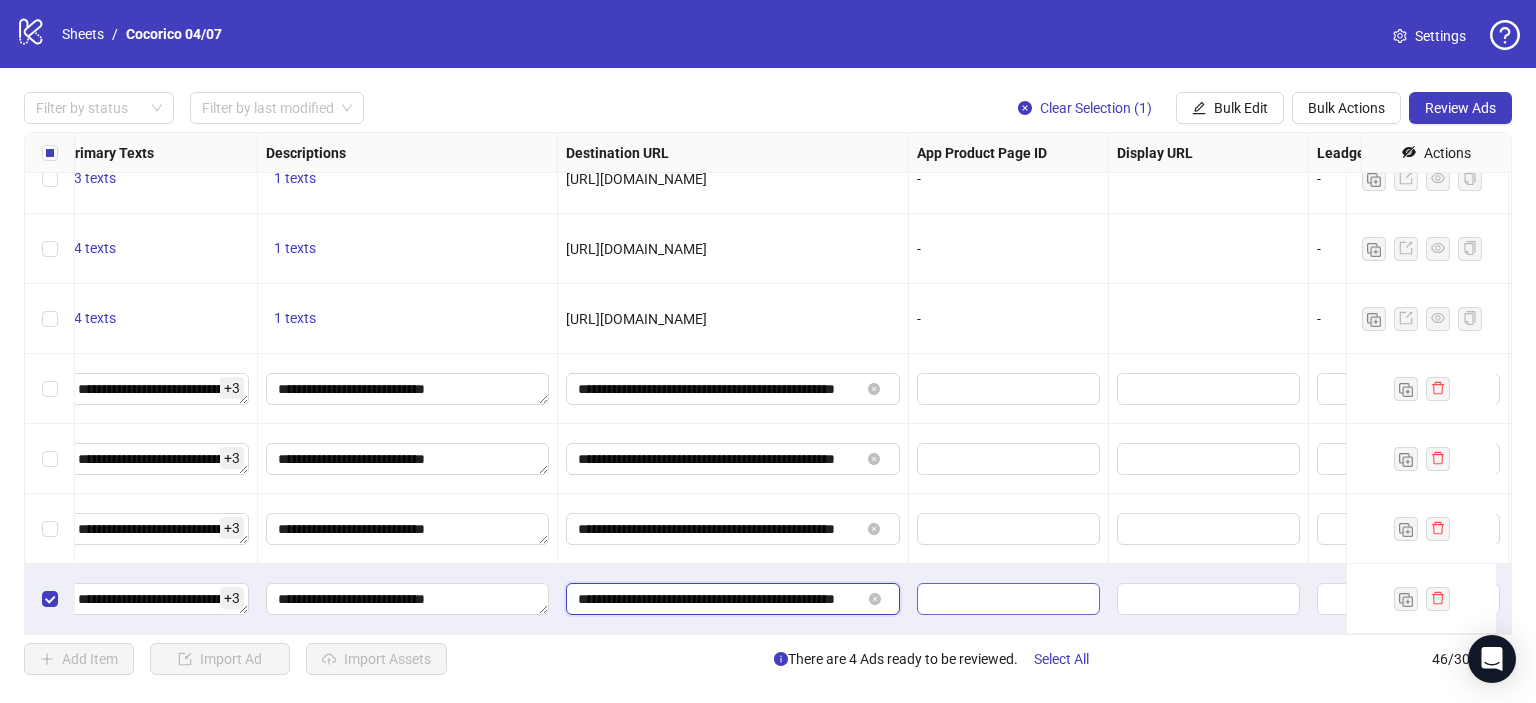 drag, startPoint x: 804, startPoint y: 585, endPoint x: 957, endPoint y: 598, distance: 153.5513 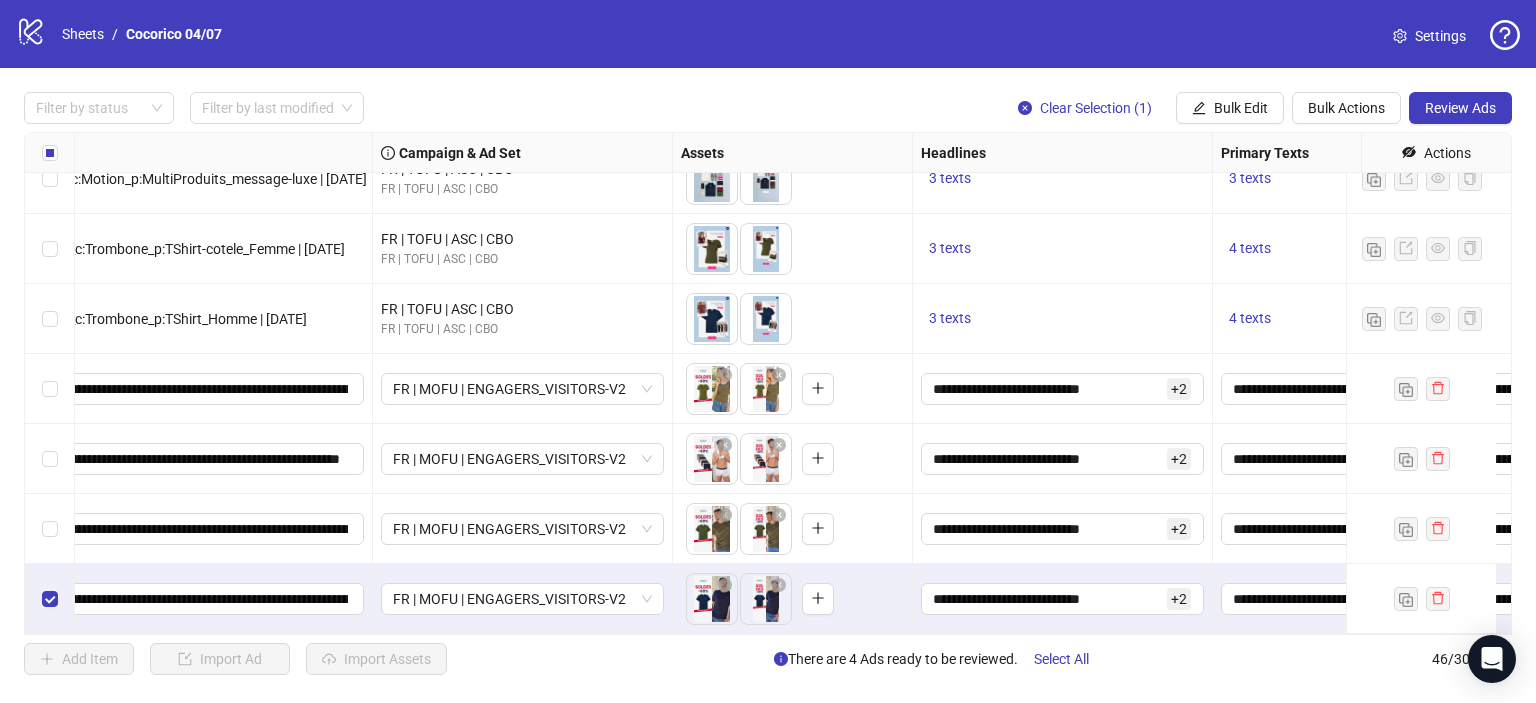scroll, scrollTop: 2773, scrollLeft: 0, axis: vertical 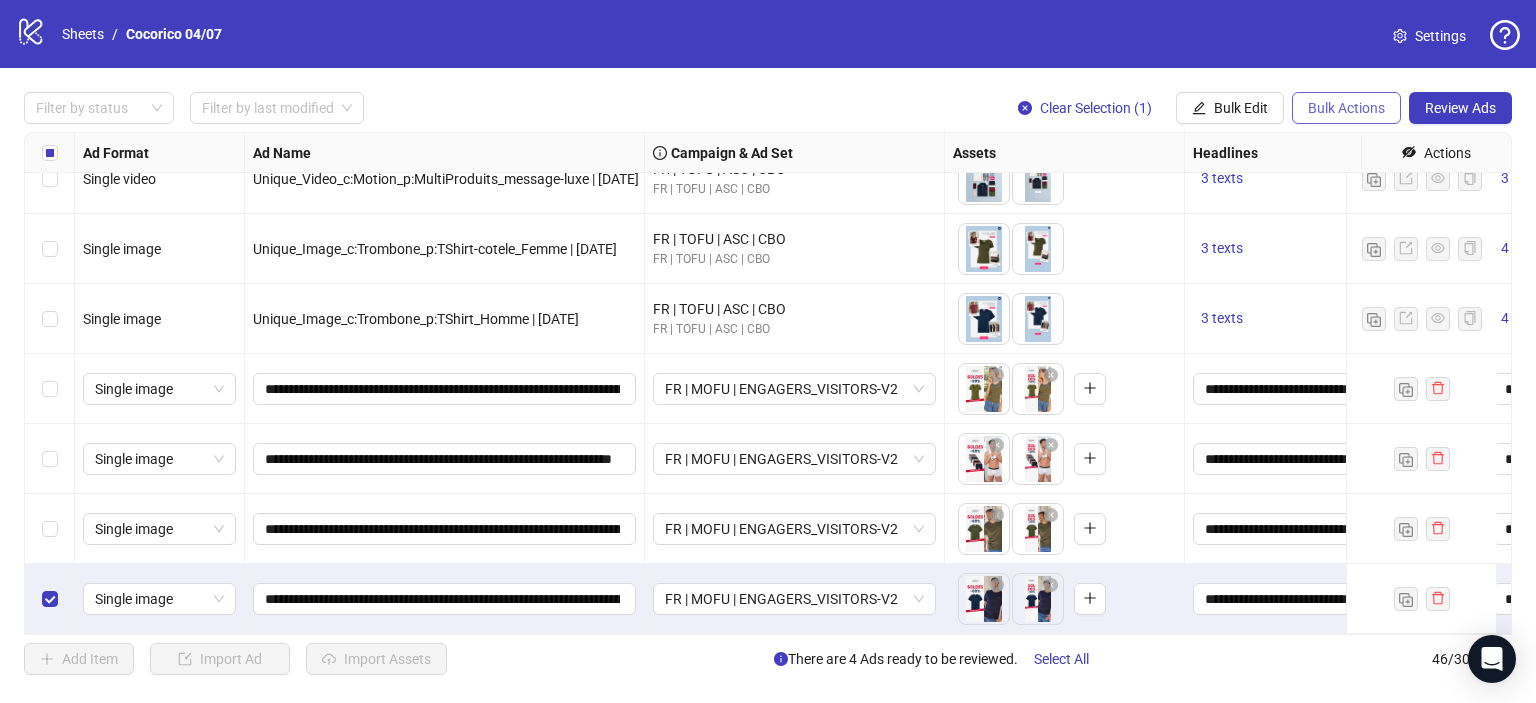 click on "Bulk Actions" at bounding box center (1346, 108) 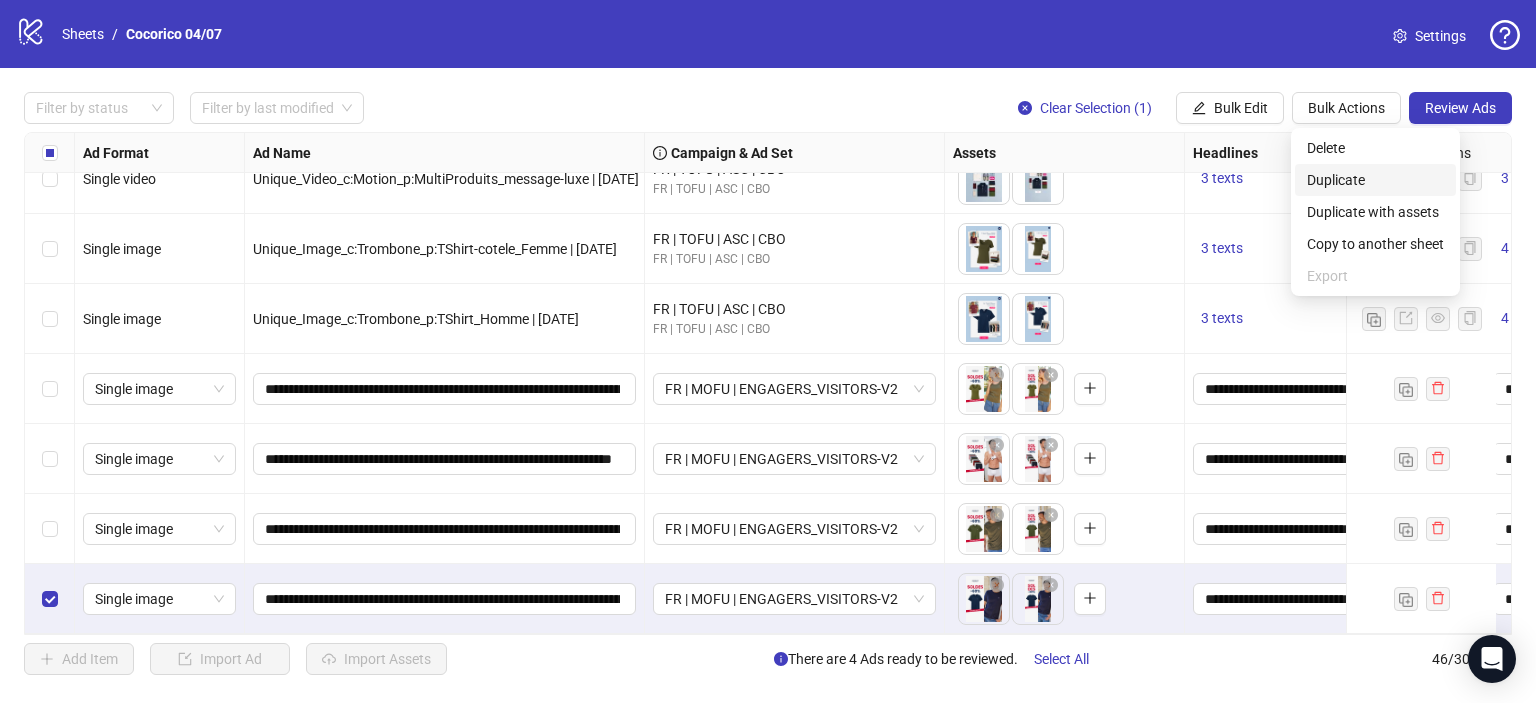 click on "Duplicate" at bounding box center (1375, 180) 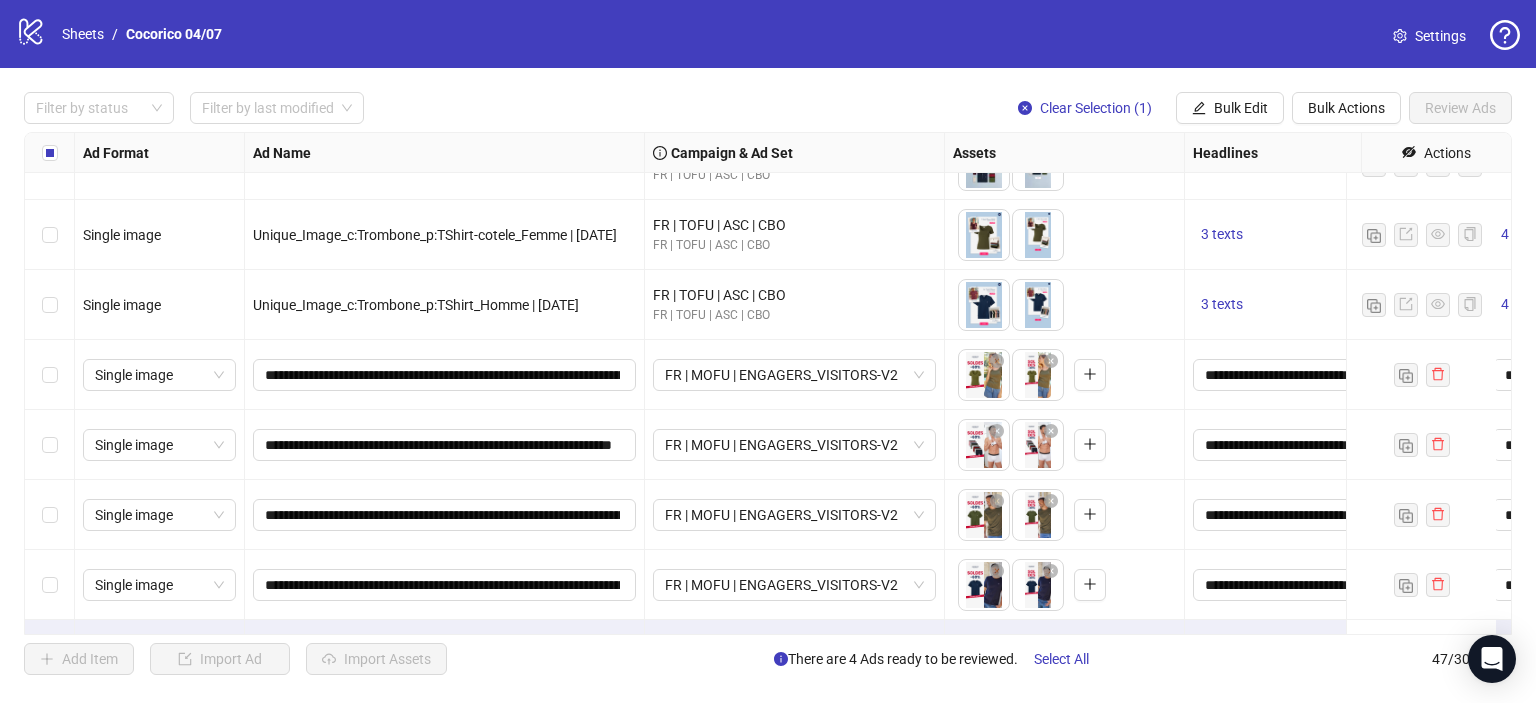 scroll, scrollTop: 2844, scrollLeft: 0, axis: vertical 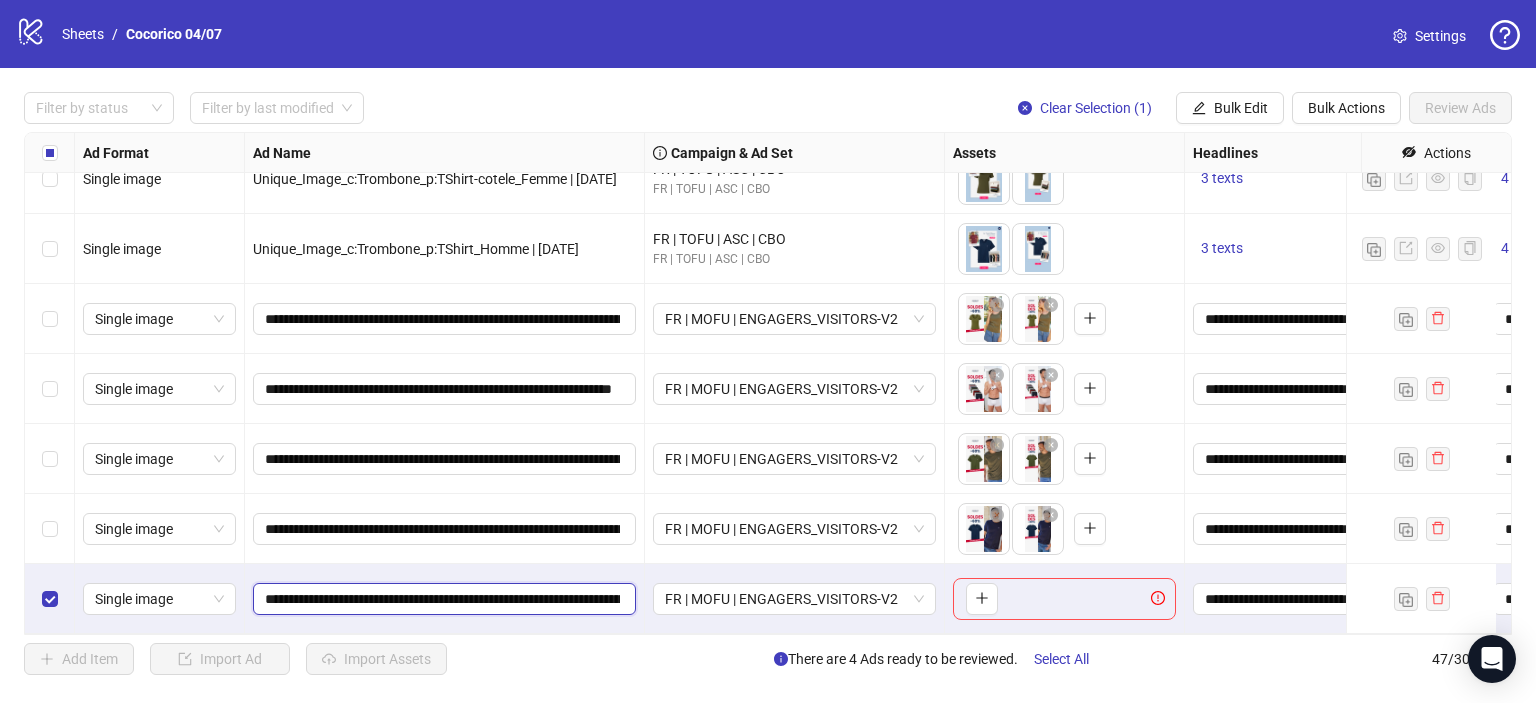 click on "**********" at bounding box center [442, 599] 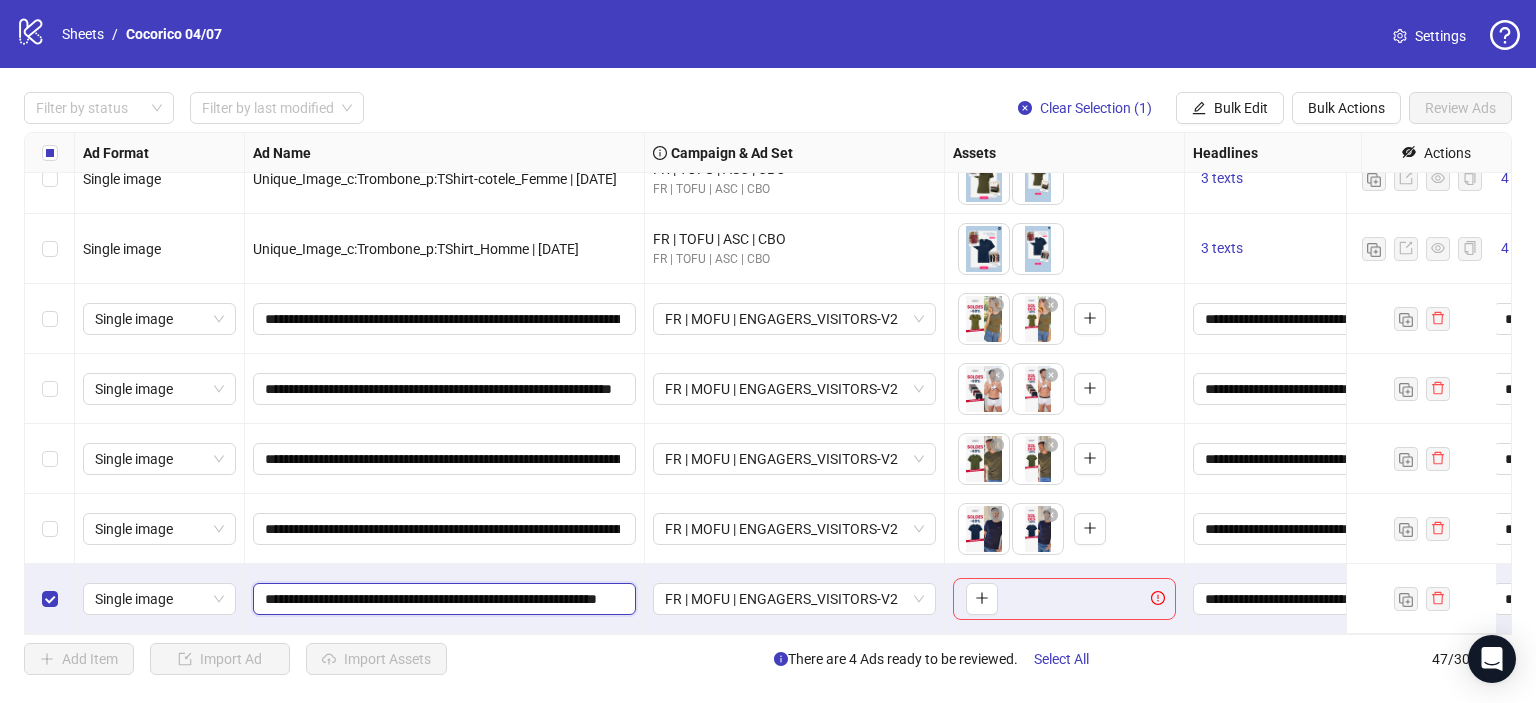 scroll, scrollTop: 0, scrollLeft: 114, axis: horizontal 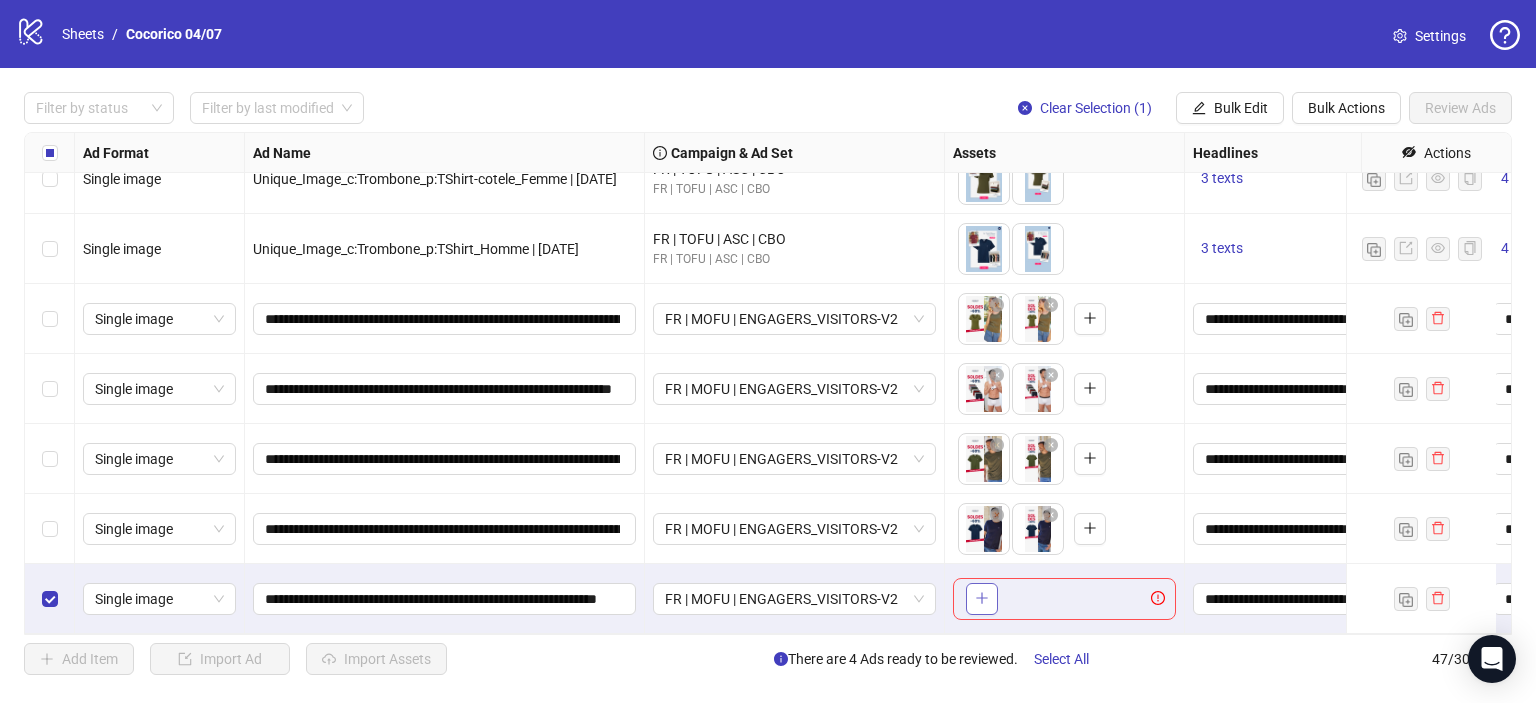 click 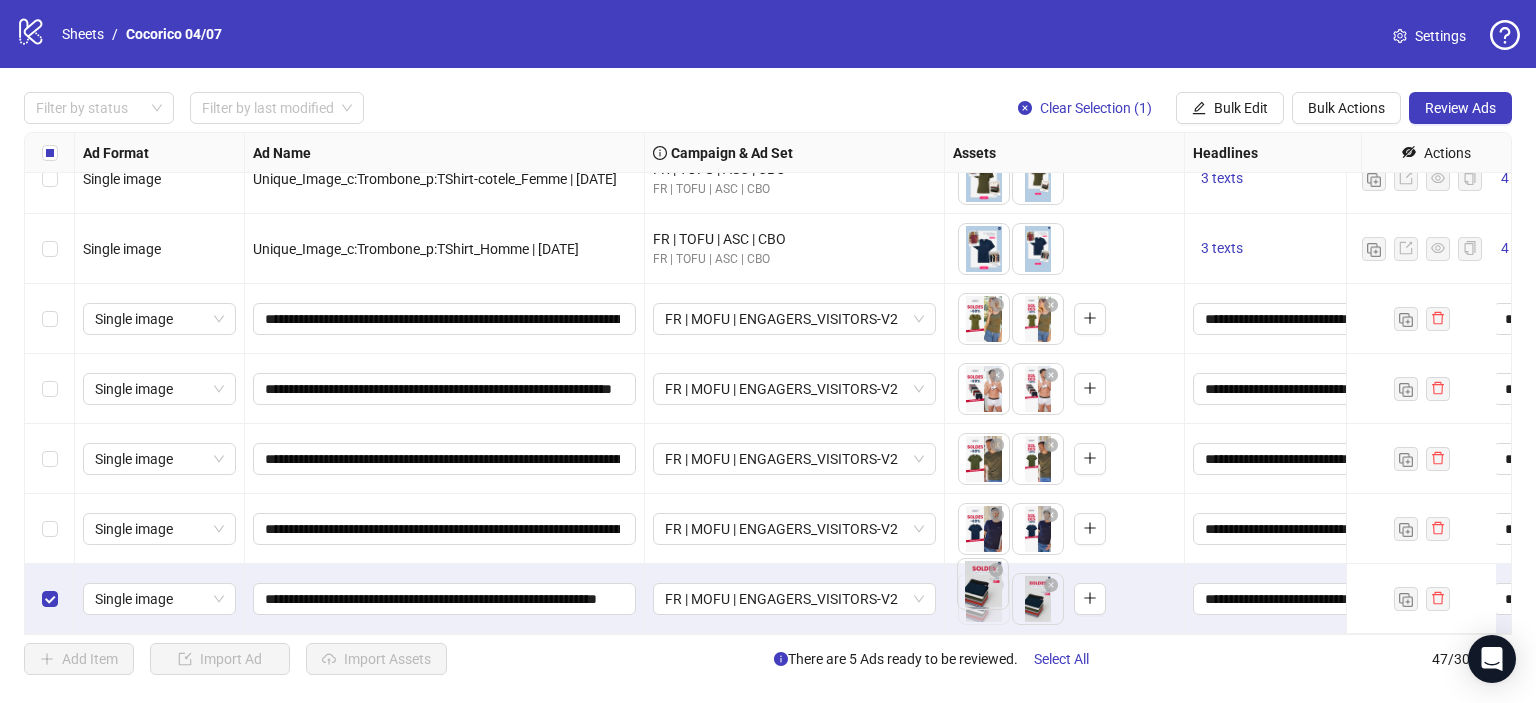 drag, startPoint x: 1032, startPoint y: 589, endPoint x: 983, endPoint y: 579, distance: 50.01 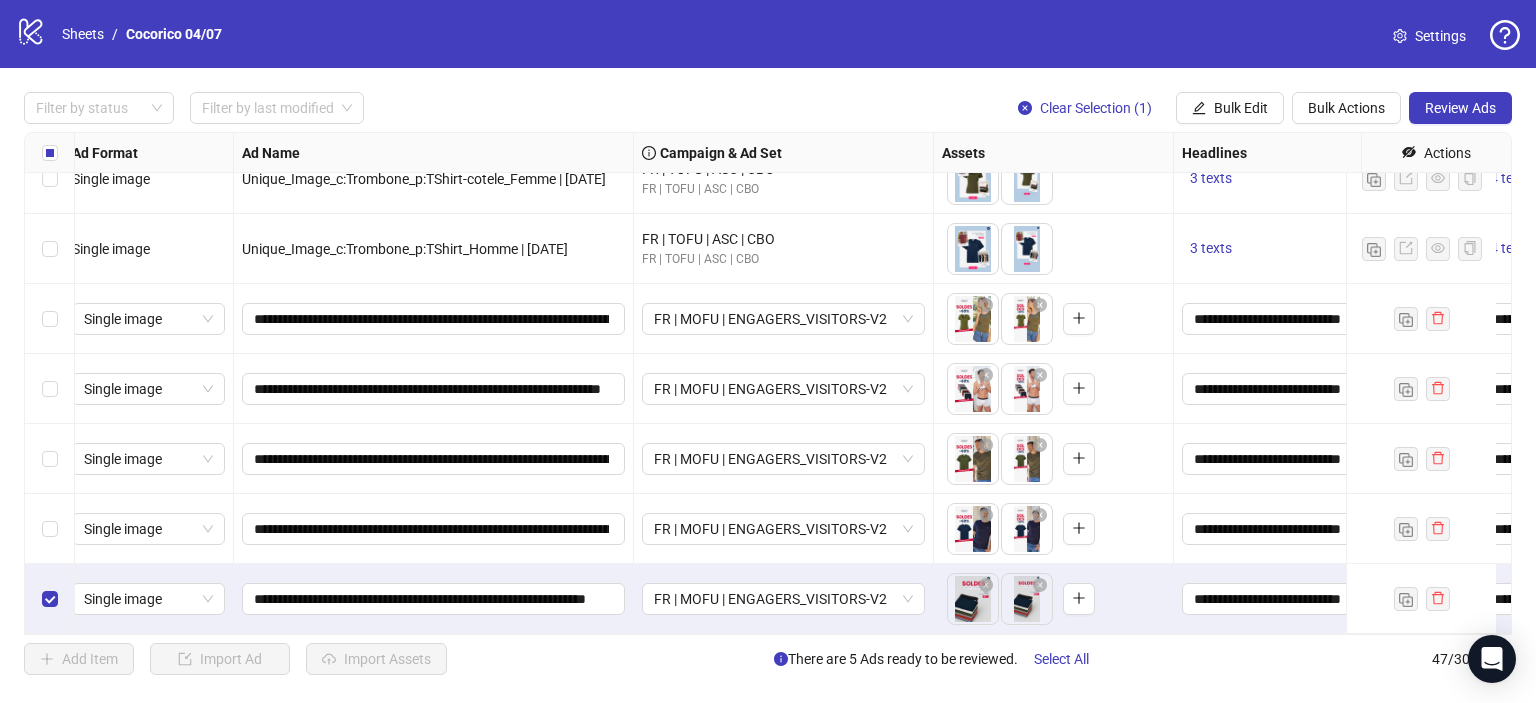 scroll, scrollTop: 2844, scrollLeft: 0, axis: vertical 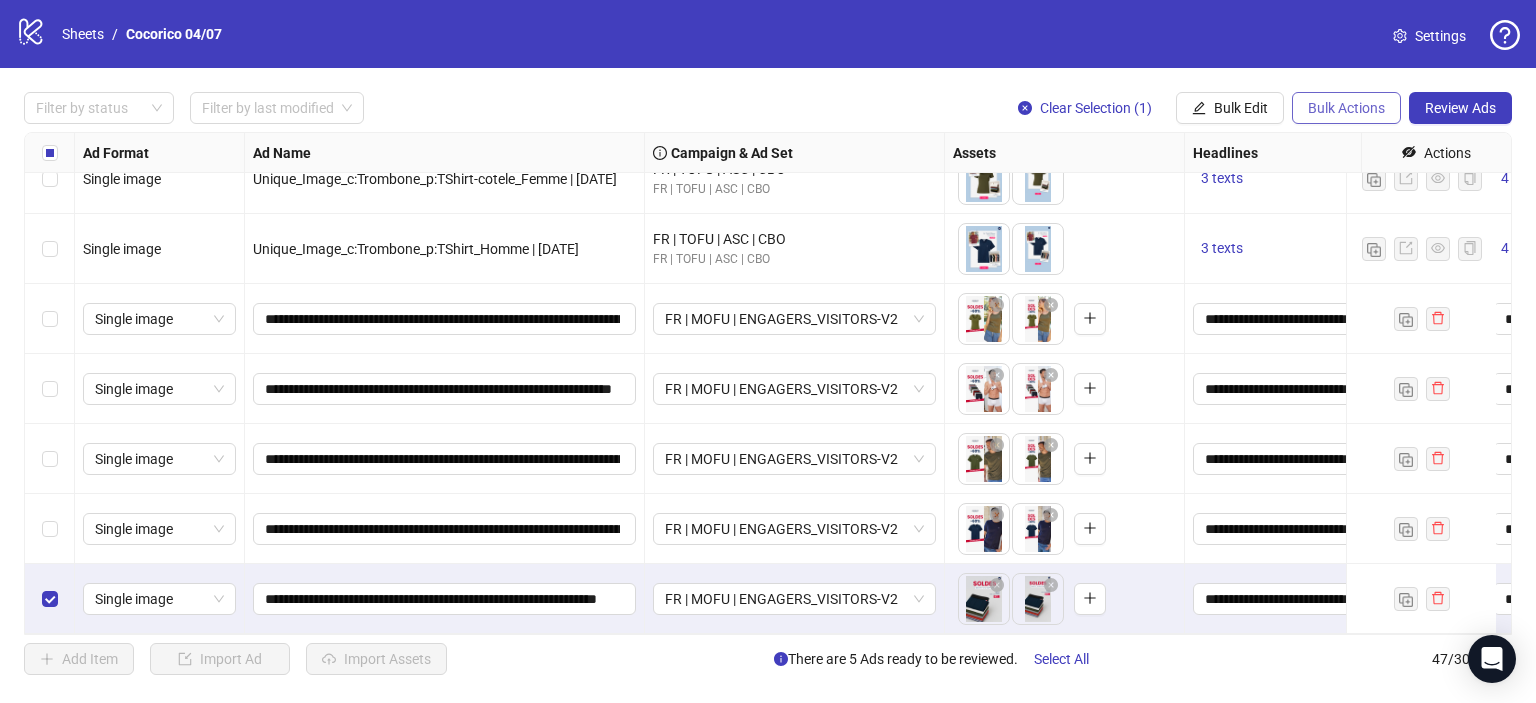 click on "Bulk Actions" at bounding box center (1346, 108) 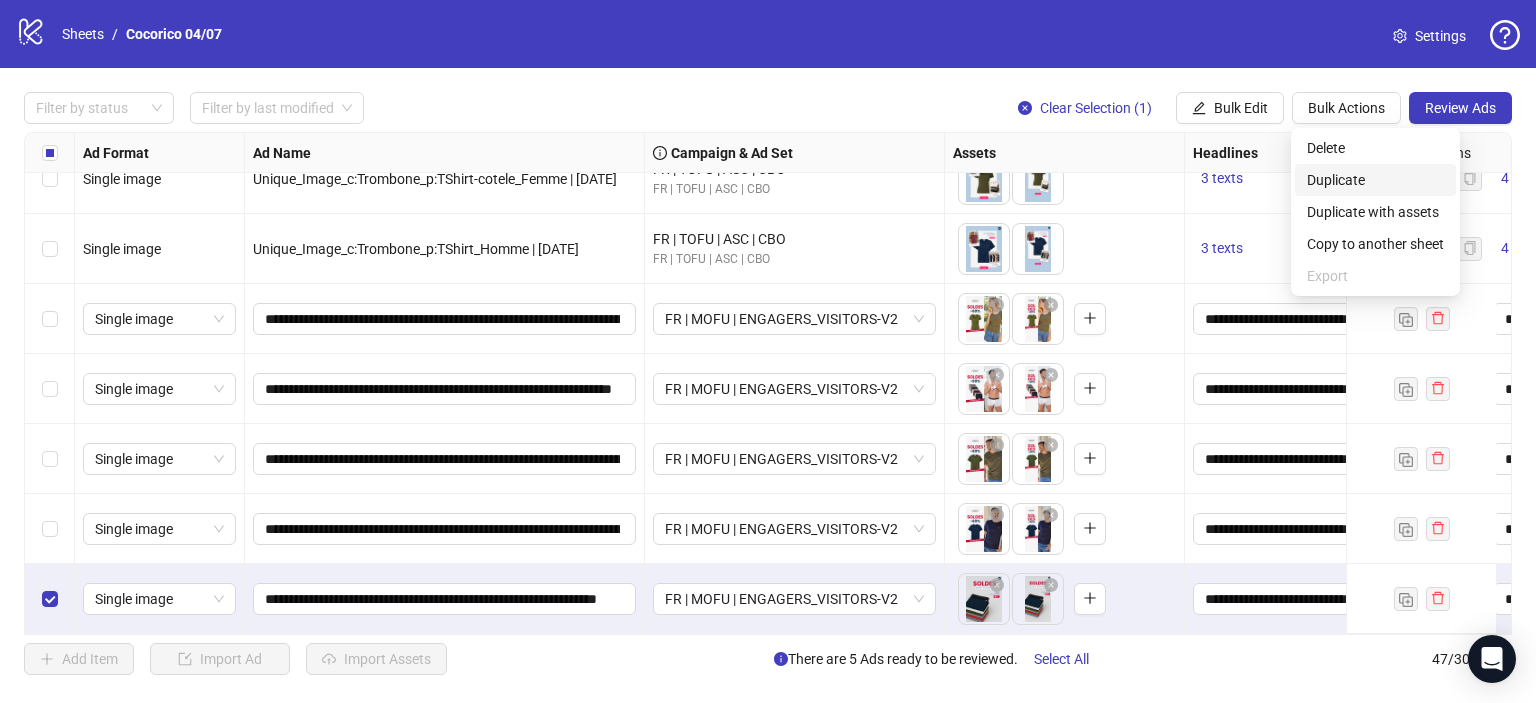 click on "Duplicate" at bounding box center [1375, 180] 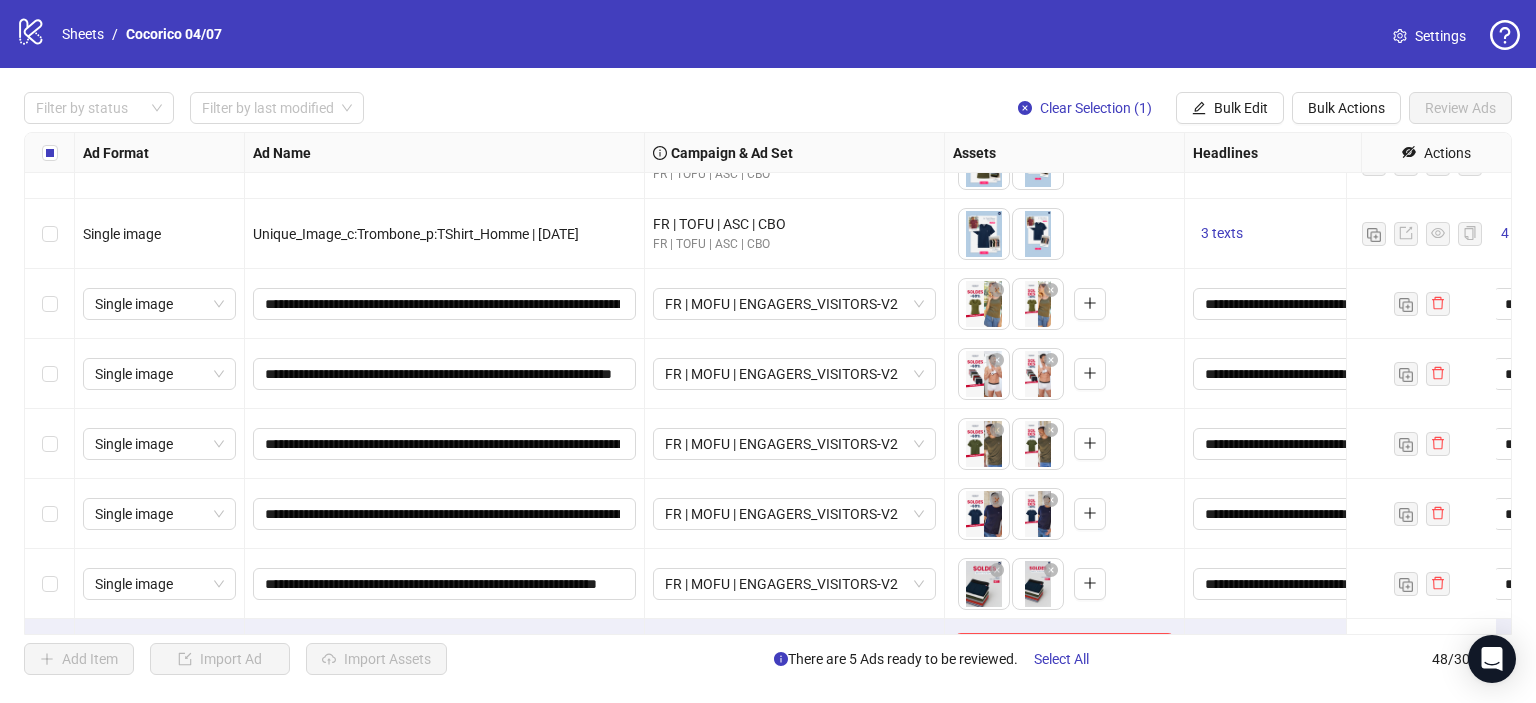 scroll, scrollTop: 2913, scrollLeft: 0, axis: vertical 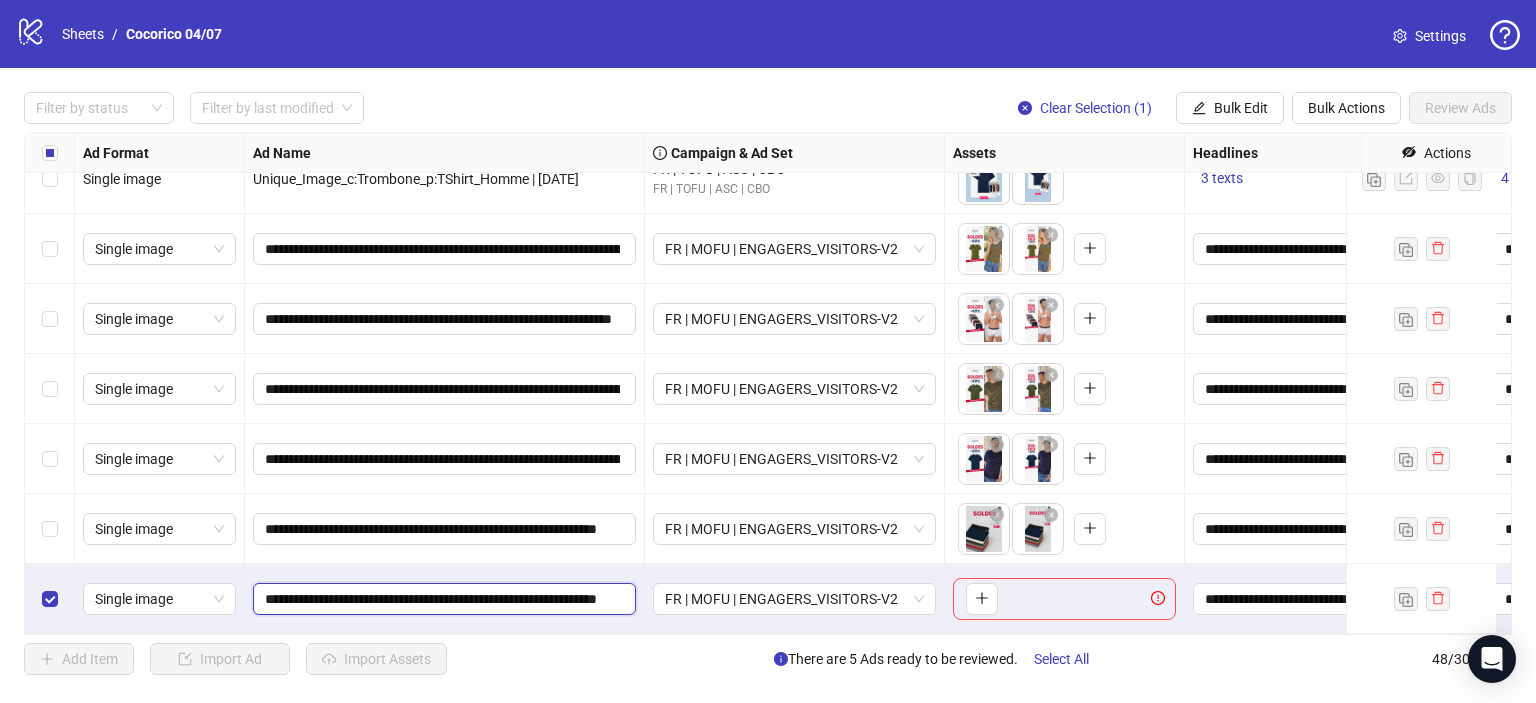 click on "**********" at bounding box center (442, 599) 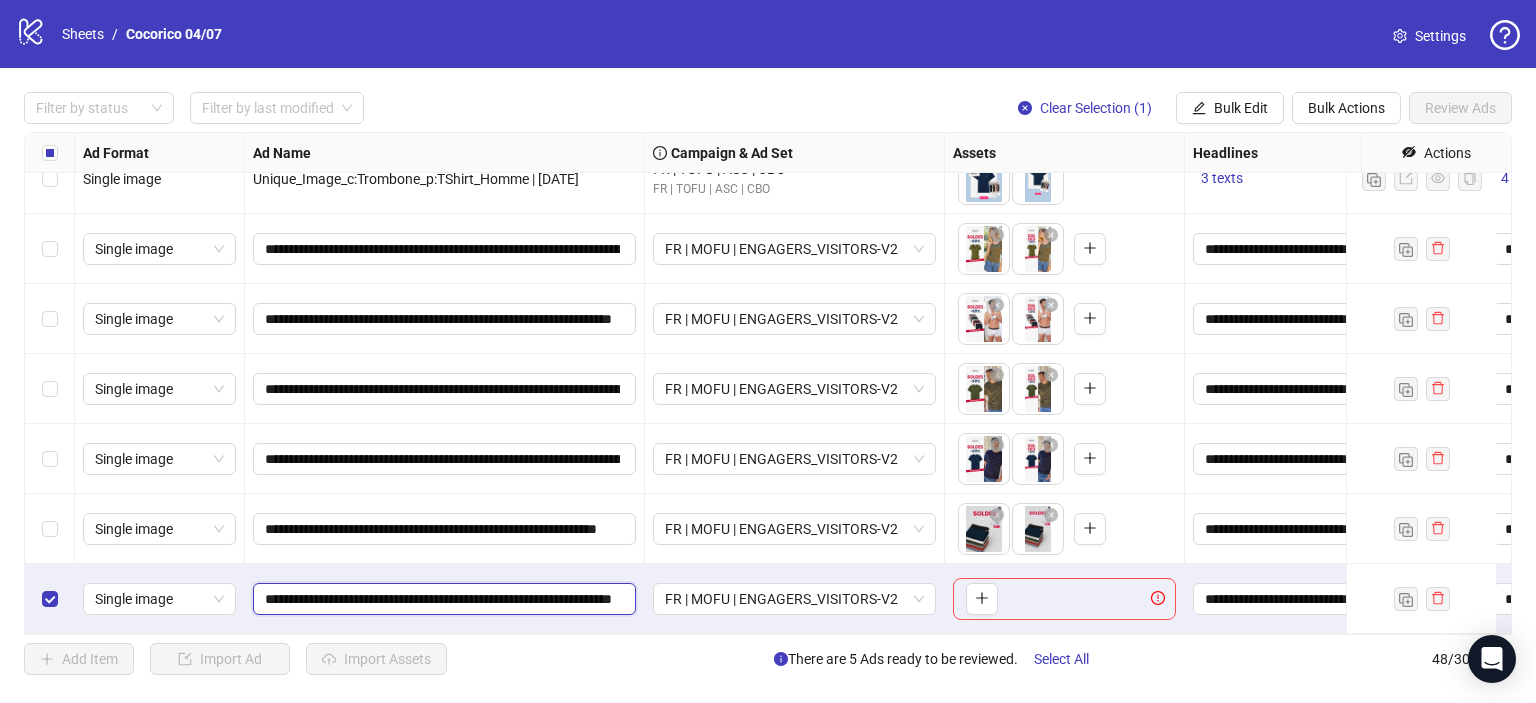 scroll, scrollTop: 0, scrollLeft: 129, axis: horizontal 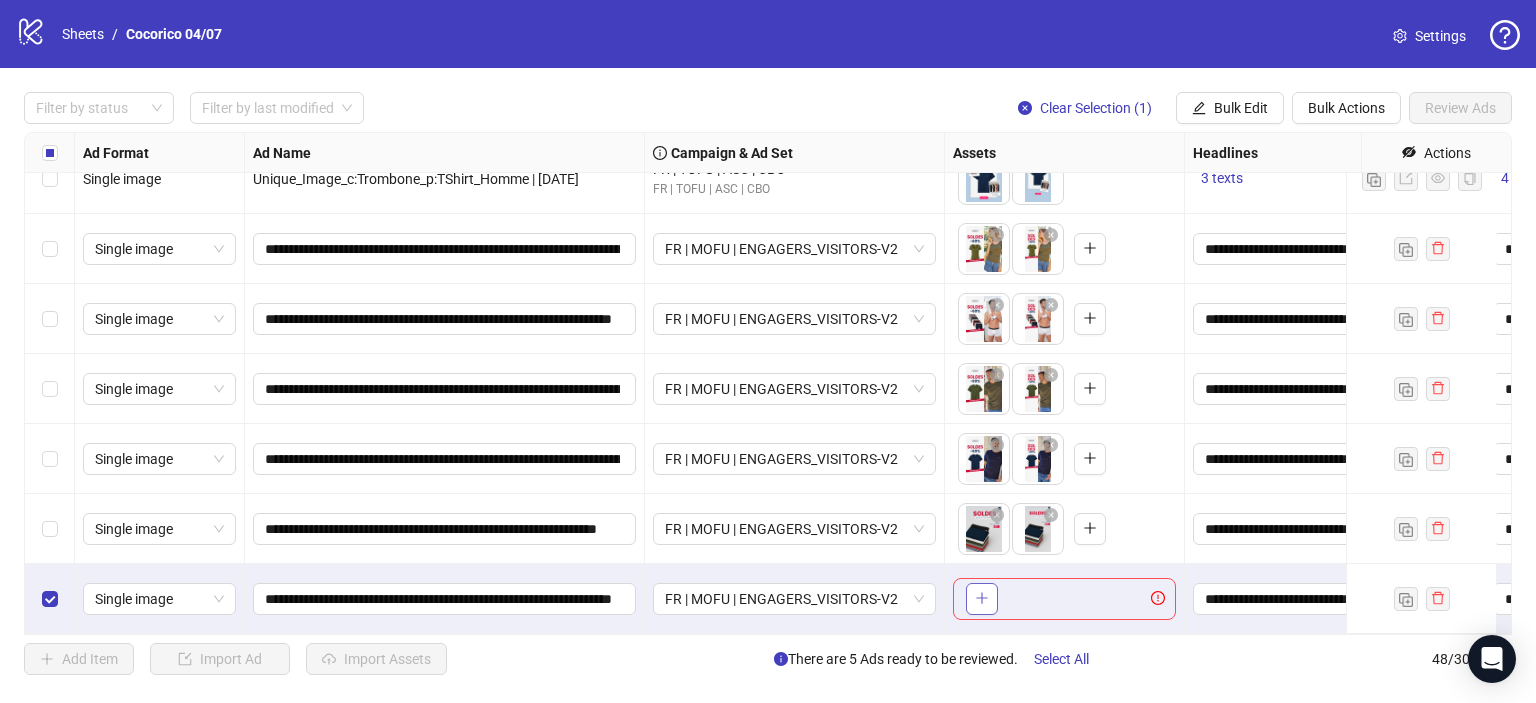 click at bounding box center [982, 599] 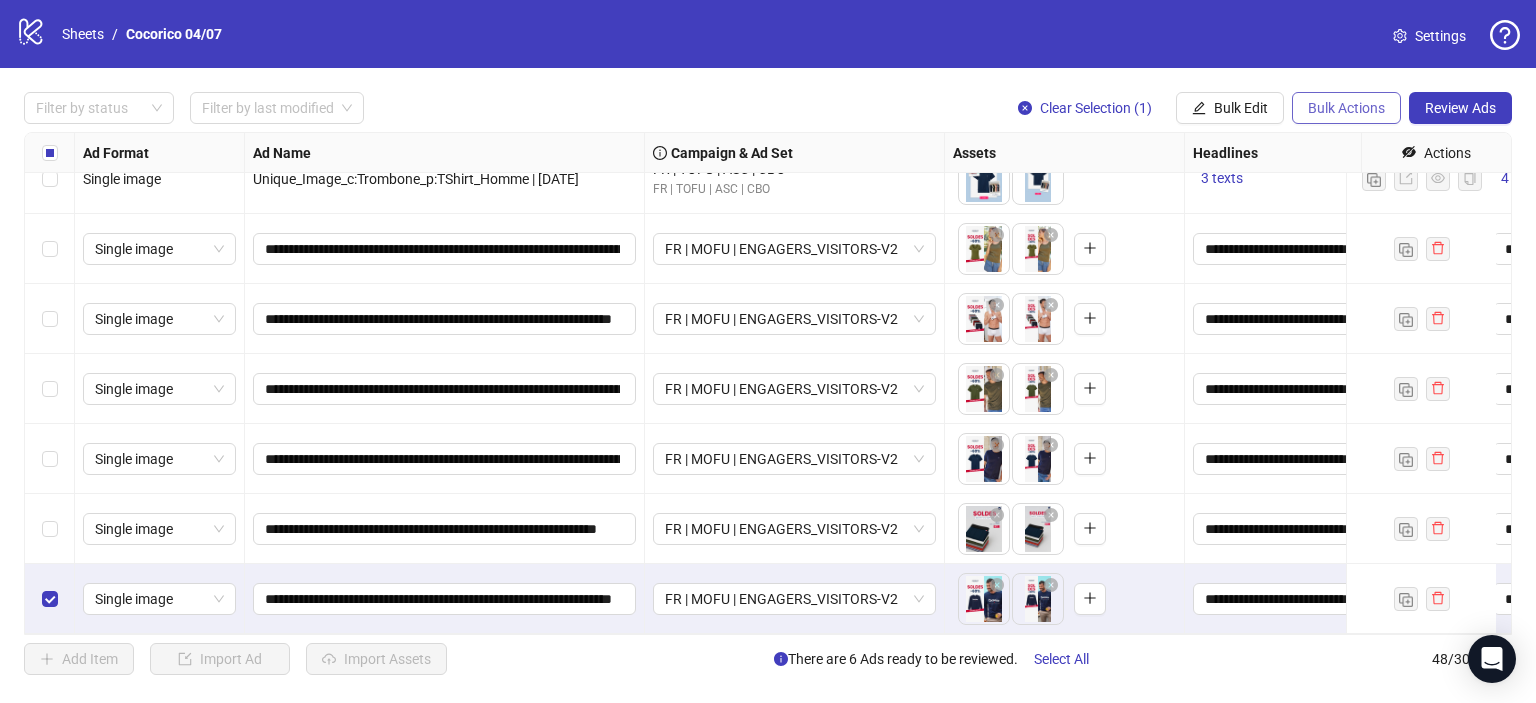 click on "Bulk Actions" at bounding box center (1346, 108) 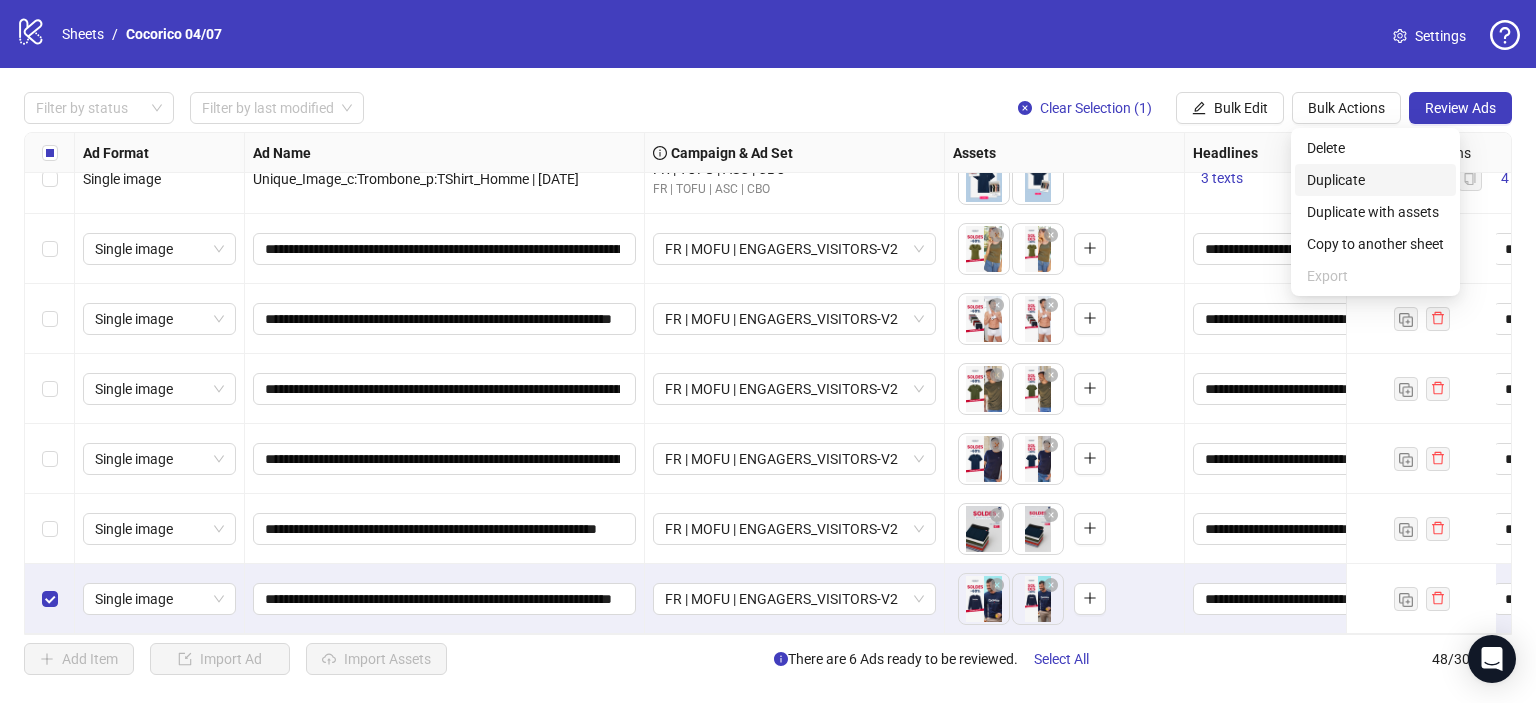 click on "Duplicate" at bounding box center (1375, 180) 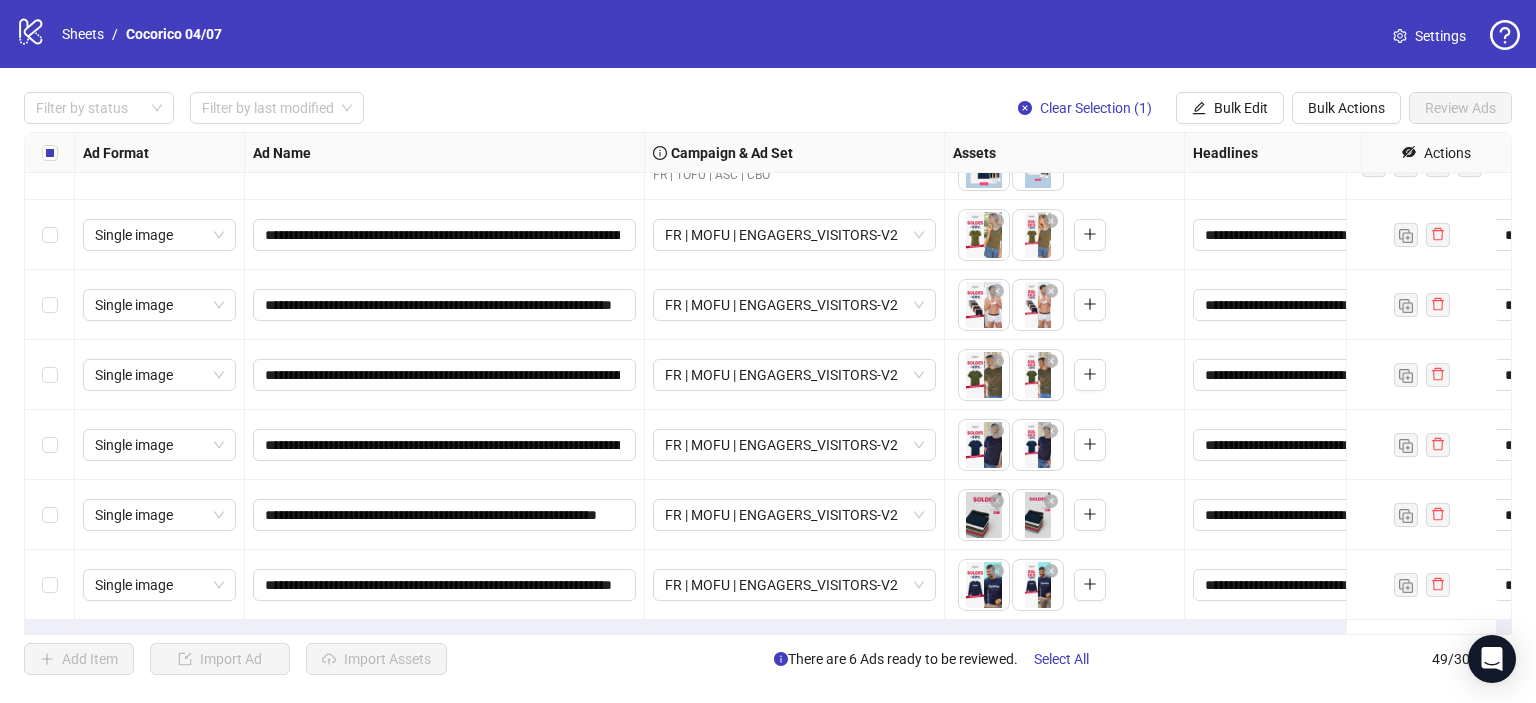 scroll, scrollTop: 2984, scrollLeft: 0, axis: vertical 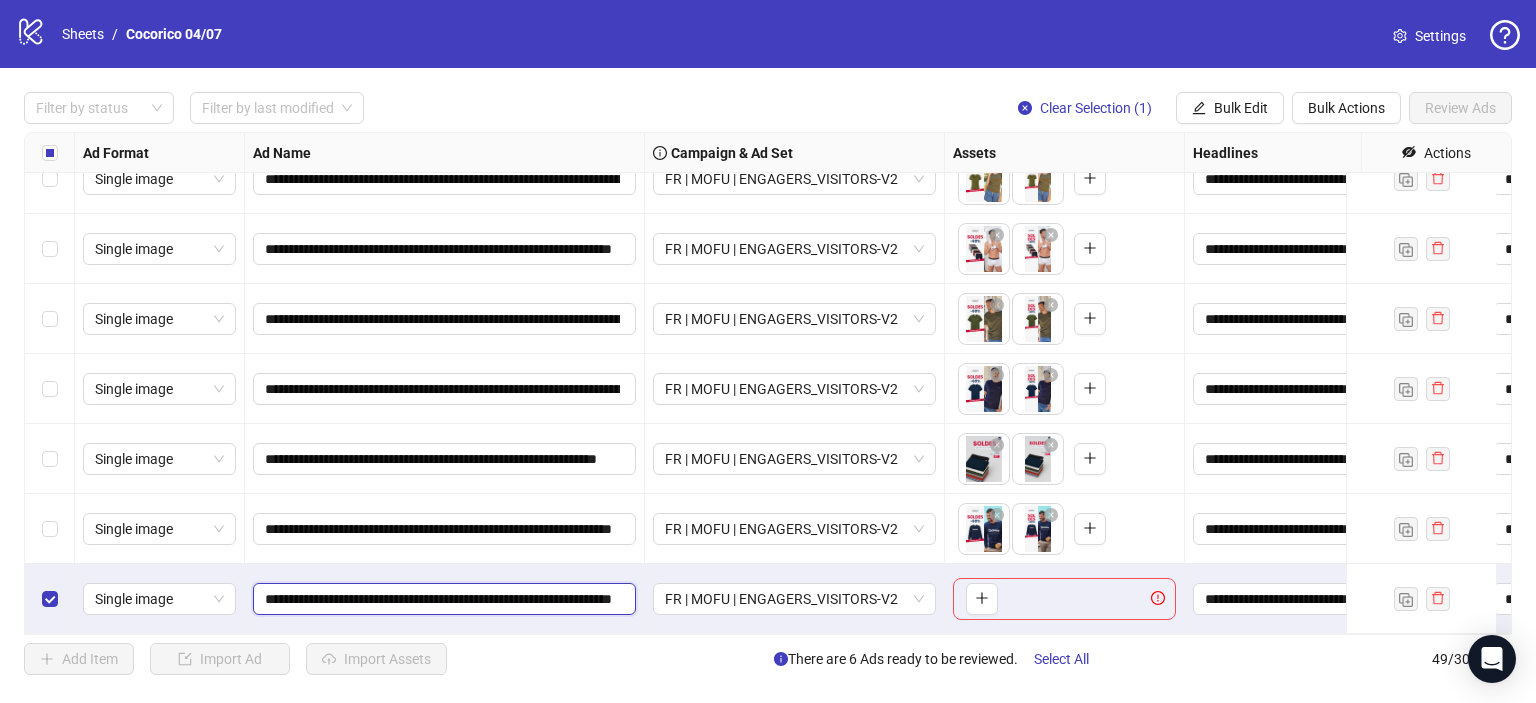 click on "**********" at bounding box center (442, 599) 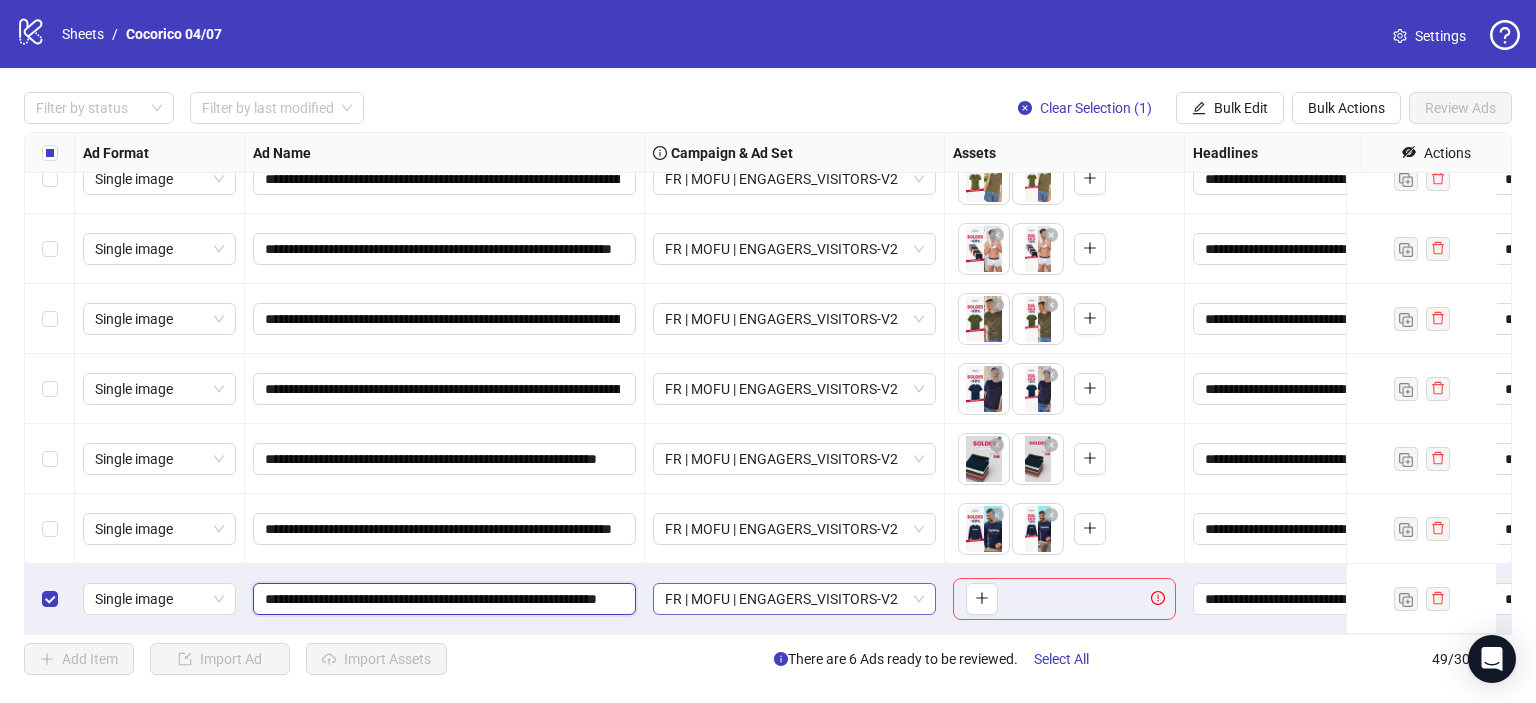 scroll, scrollTop: 0, scrollLeft: 112, axis: horizontal 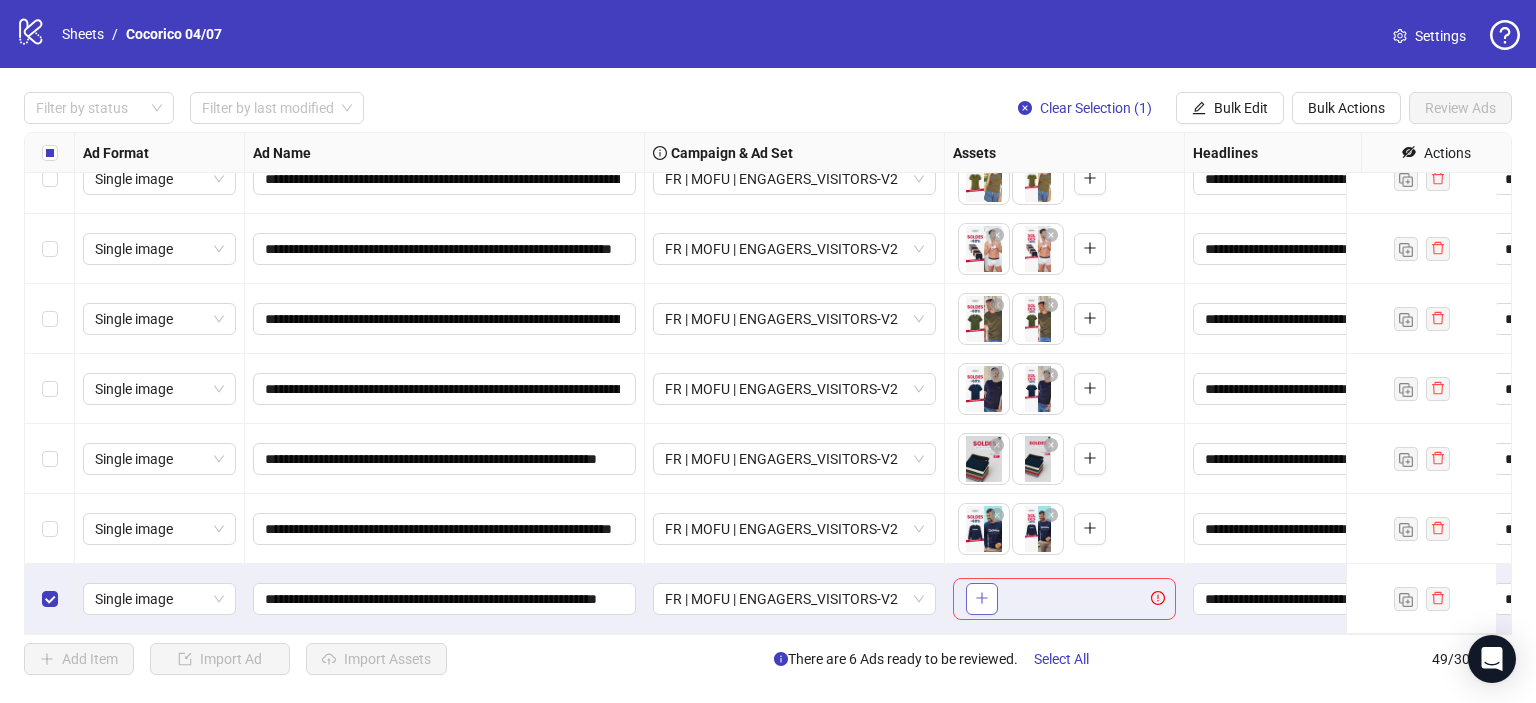 click 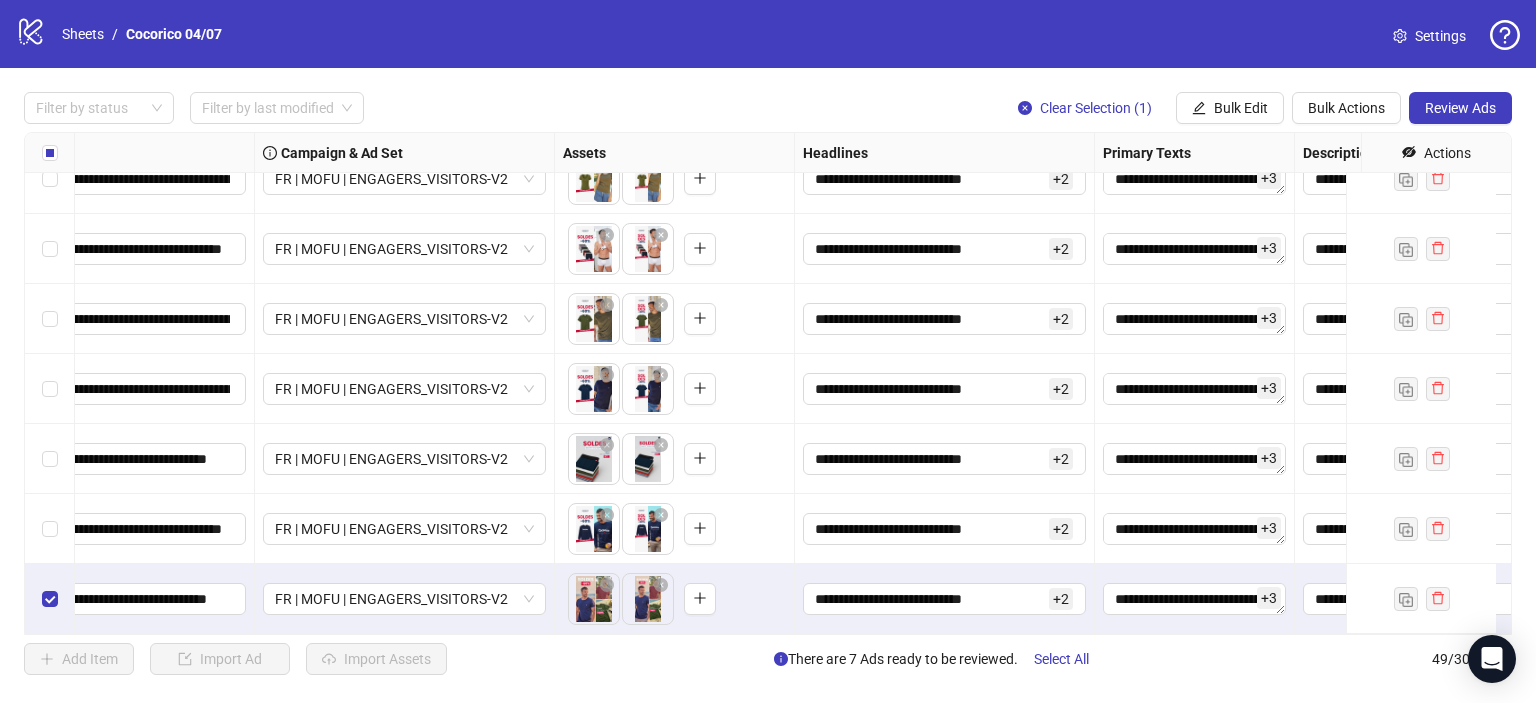 scroll, scrollTop: 2984, scrollLeft: 0, axis: vertical 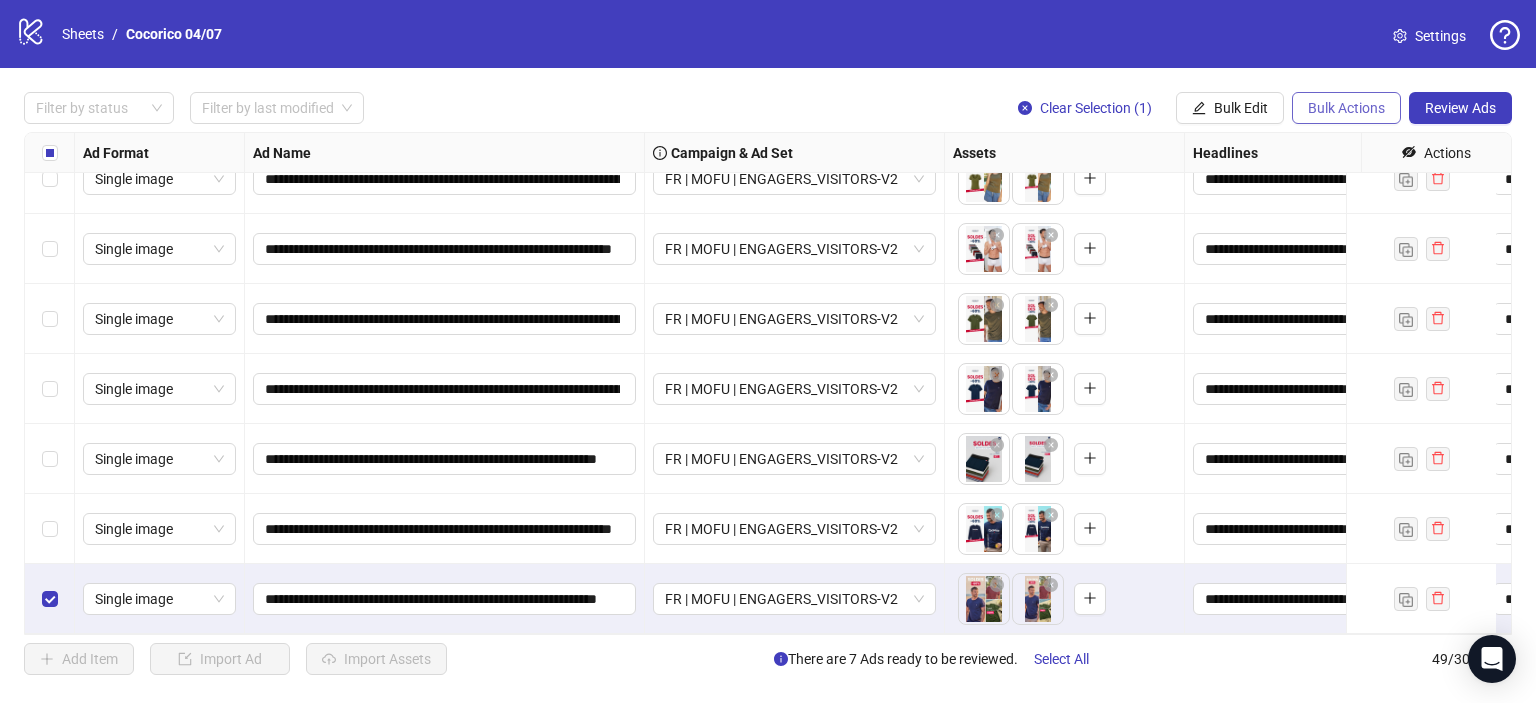 click on "Bulk Actions" at bounding box center [1346, 108] 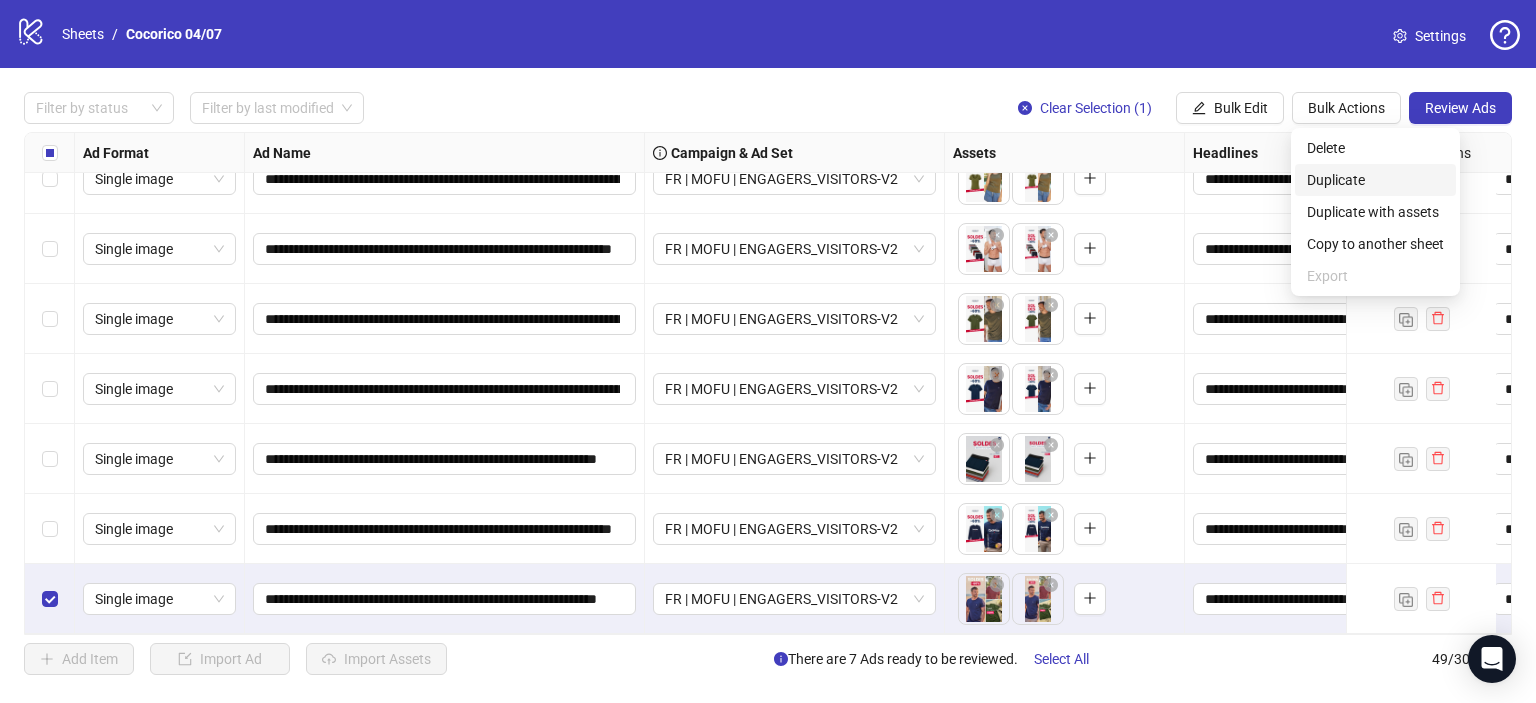 click on "Duplicate" at bounding box center [1375, 180] 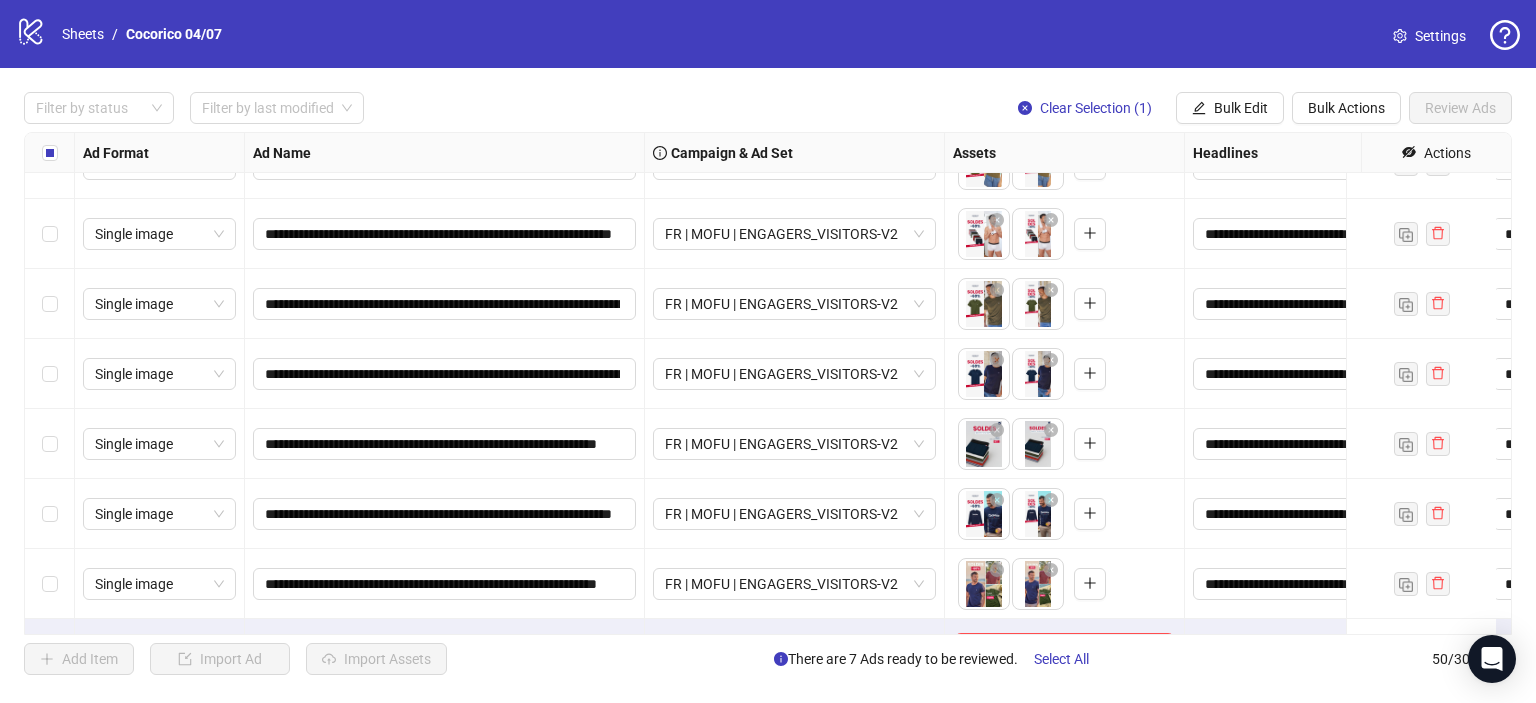 scroll, scrollTop: 3053, scrollLeft: 0, axis: vertical 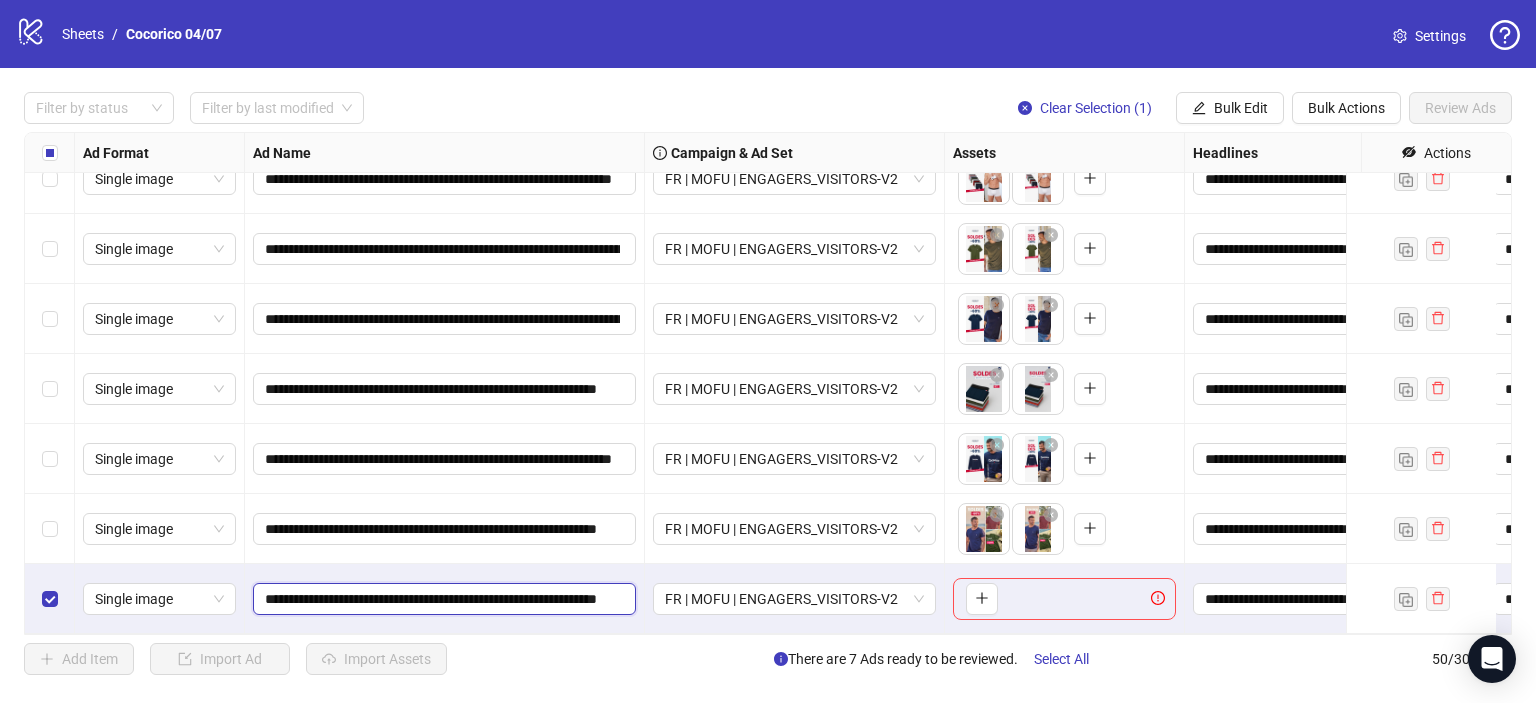 click on "**********" at bounding box center (442, 599) 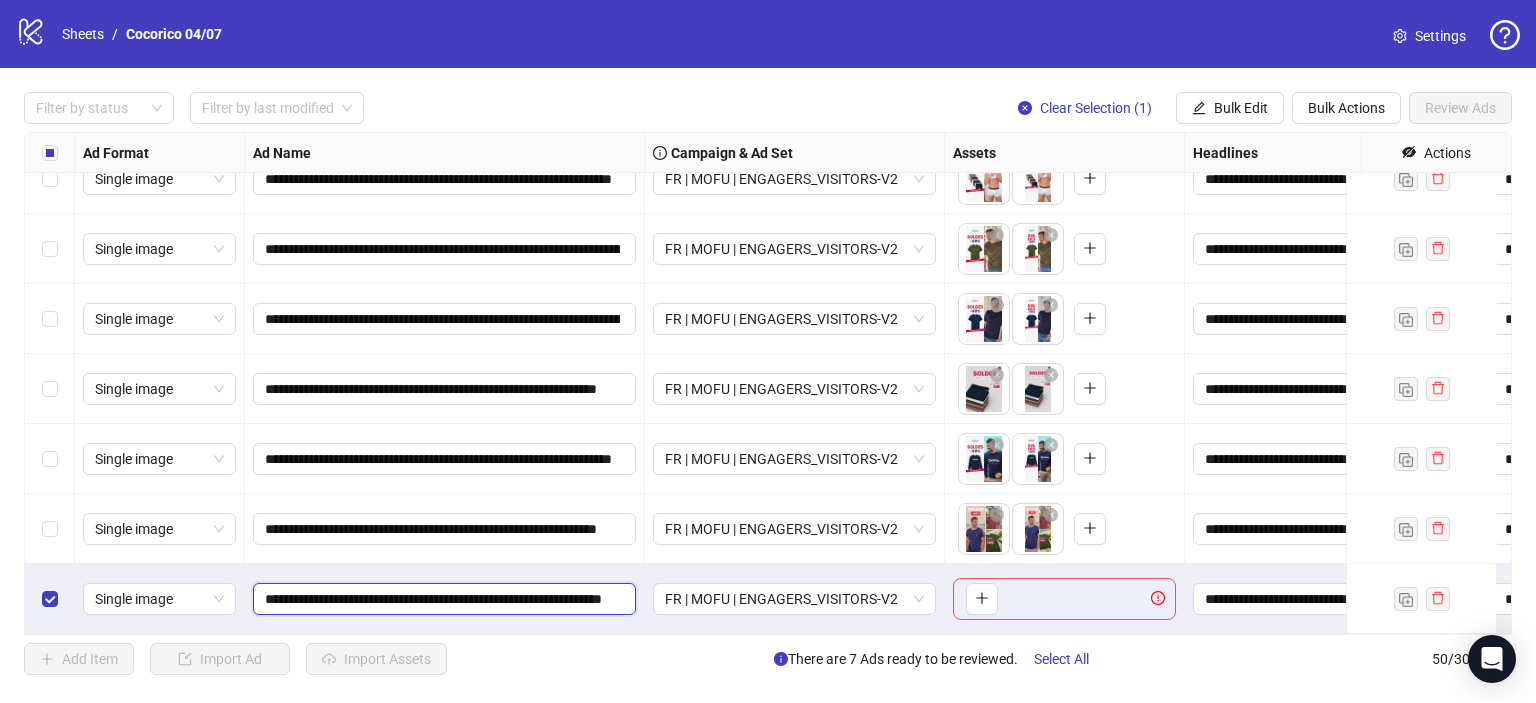 scroll, scrollTop: 0, scrollLeft: 100, axis: horizontal 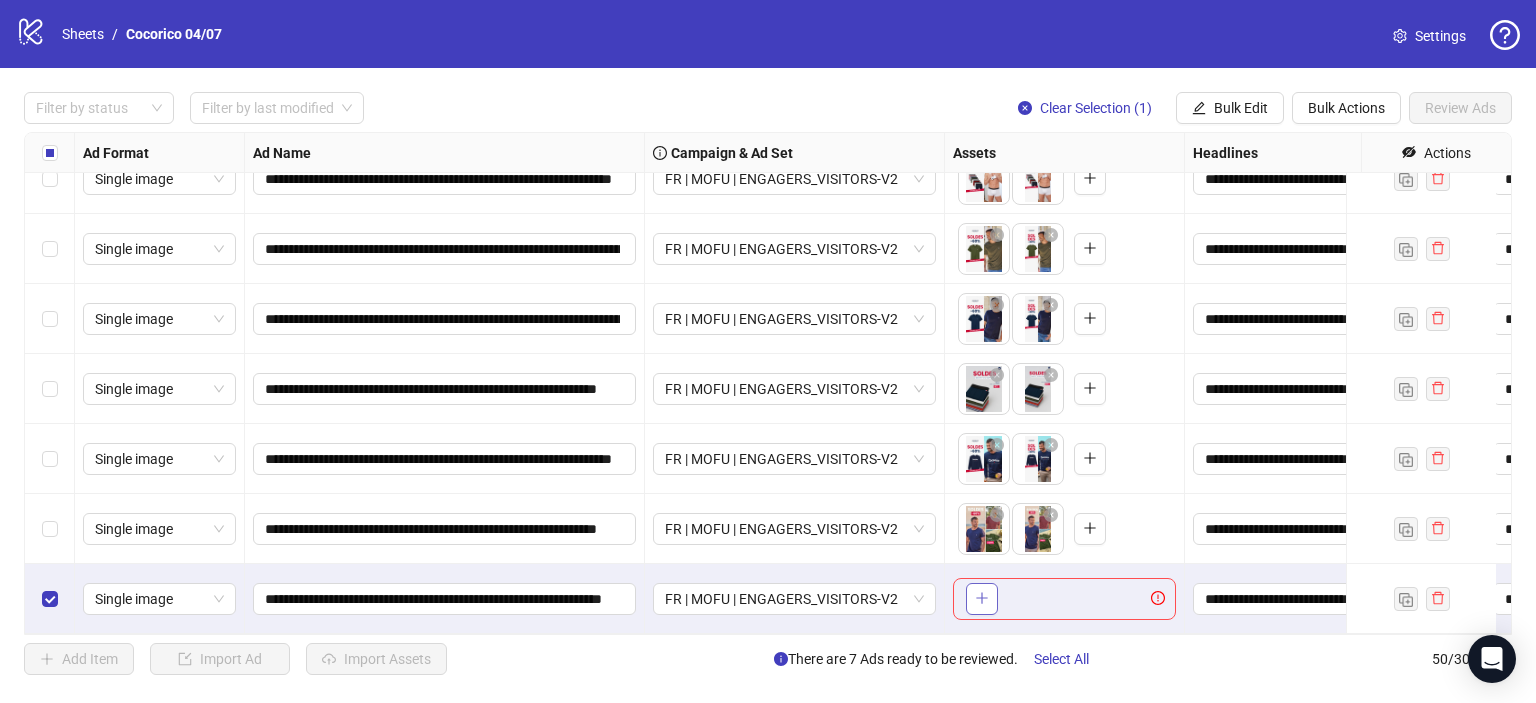 click 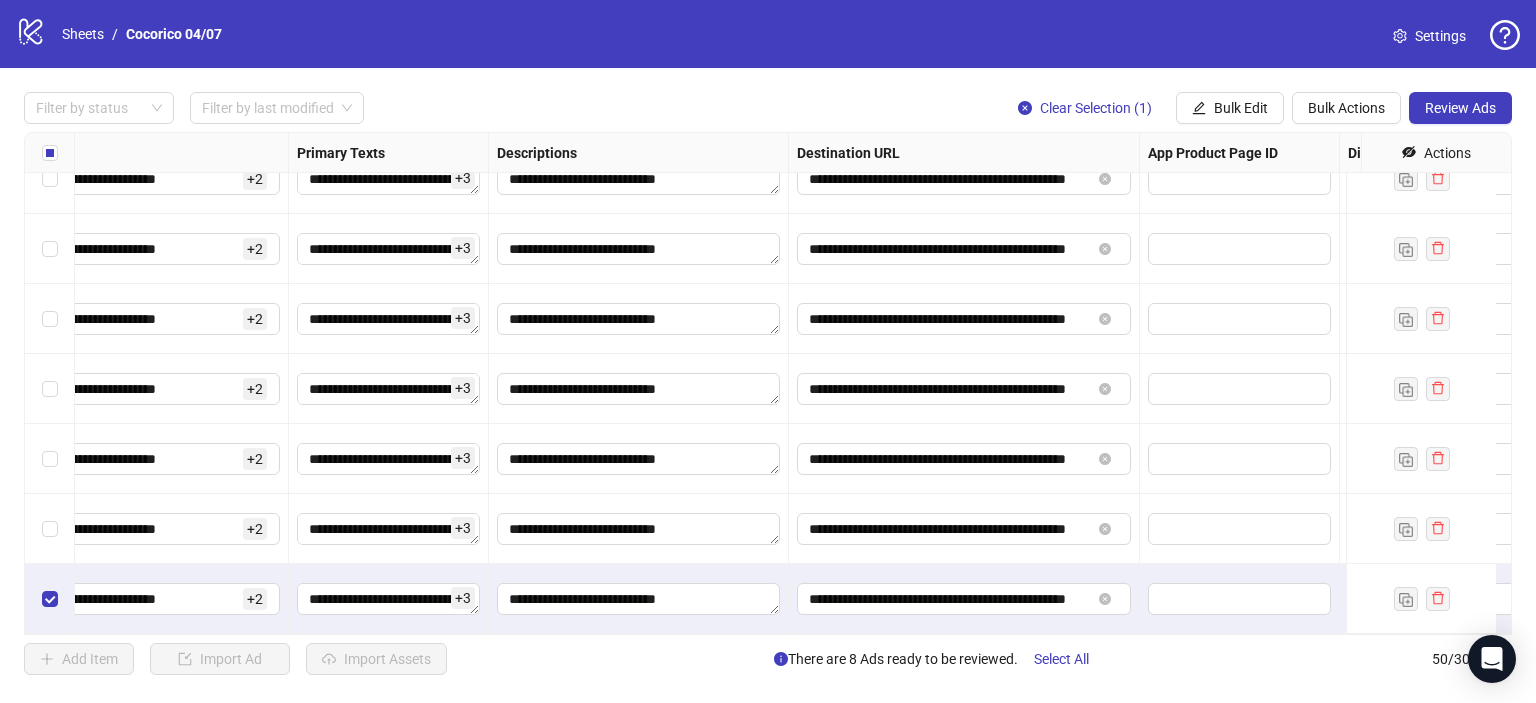 scroll, scrollTop: 3053, scrollLeft: 1304, axis: both 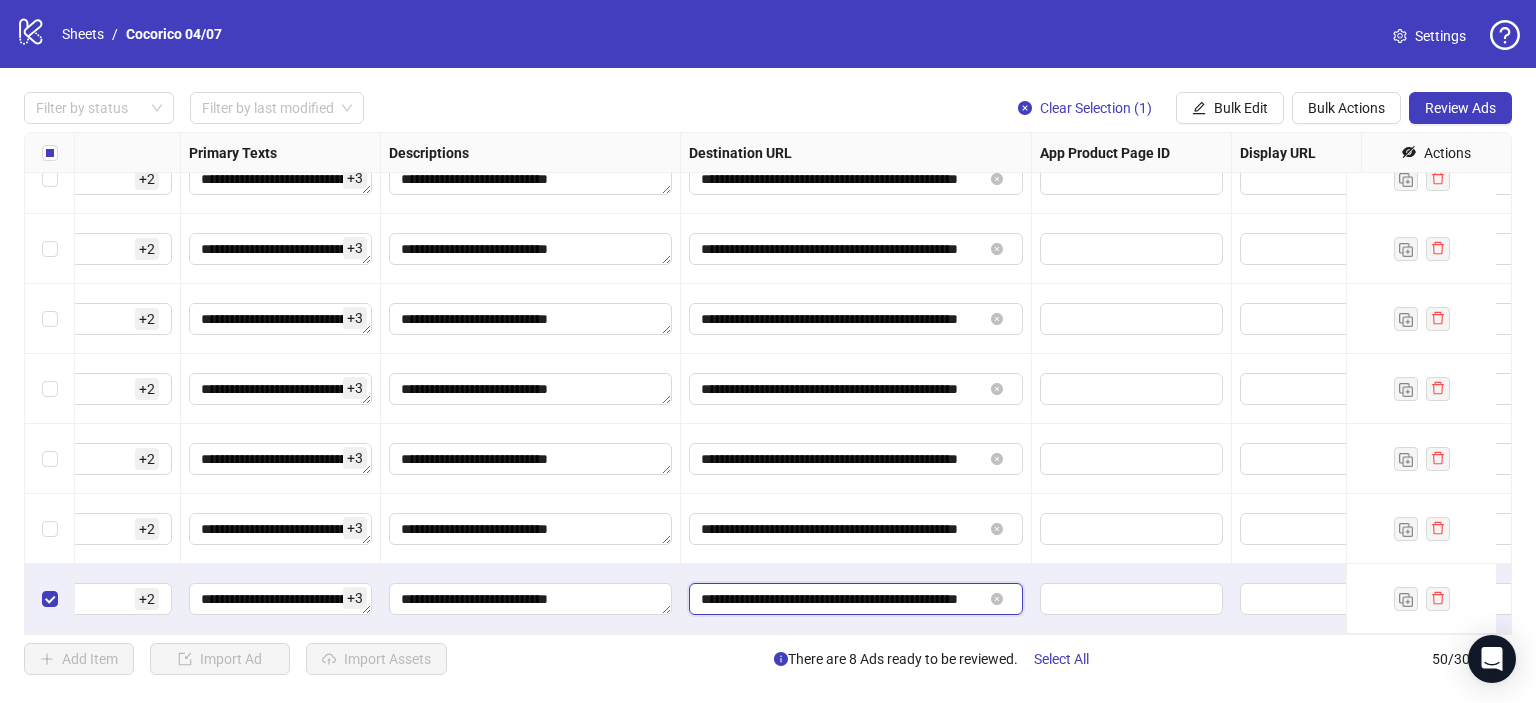 click on "**********" at bounding box center [842, 599] 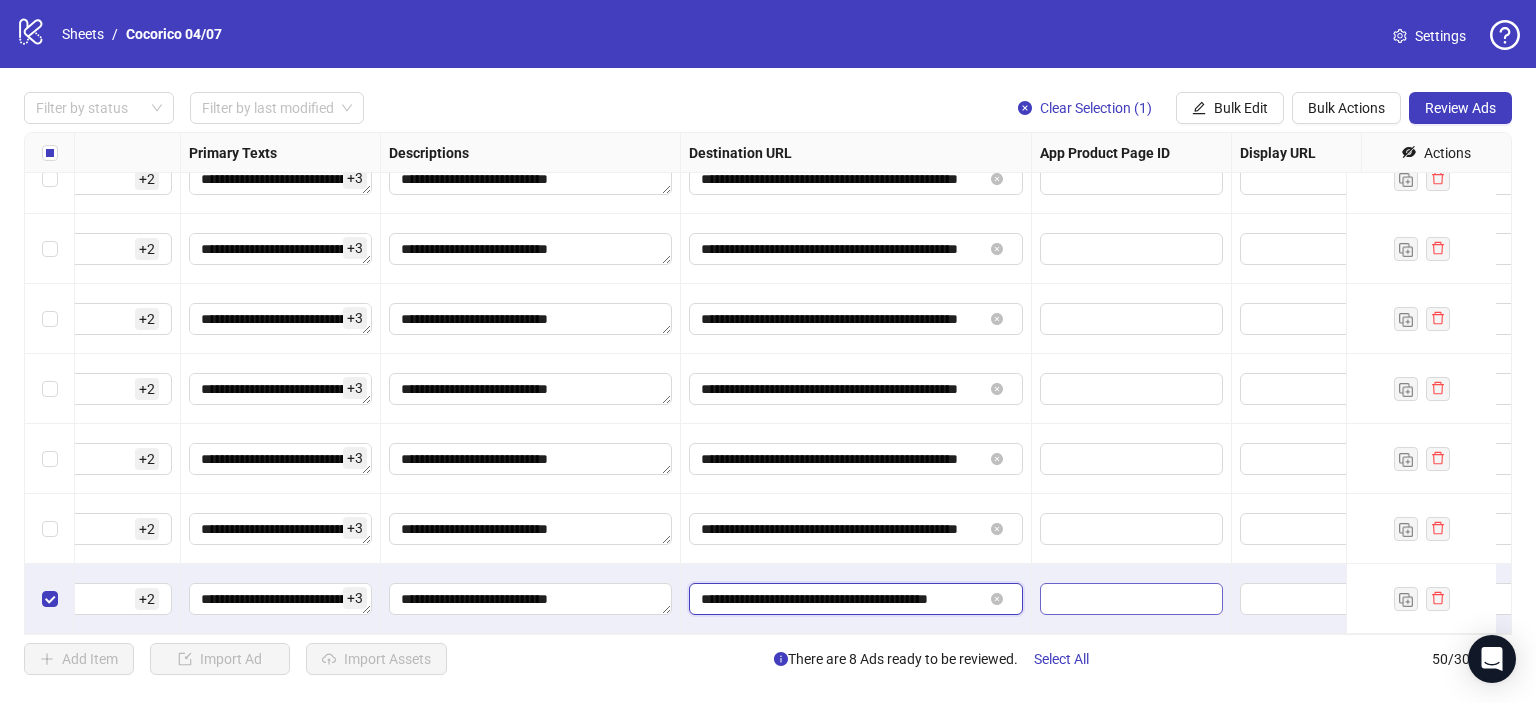 scroll, scrollTop: 0, scrollLeft: 6, axis: horizontal 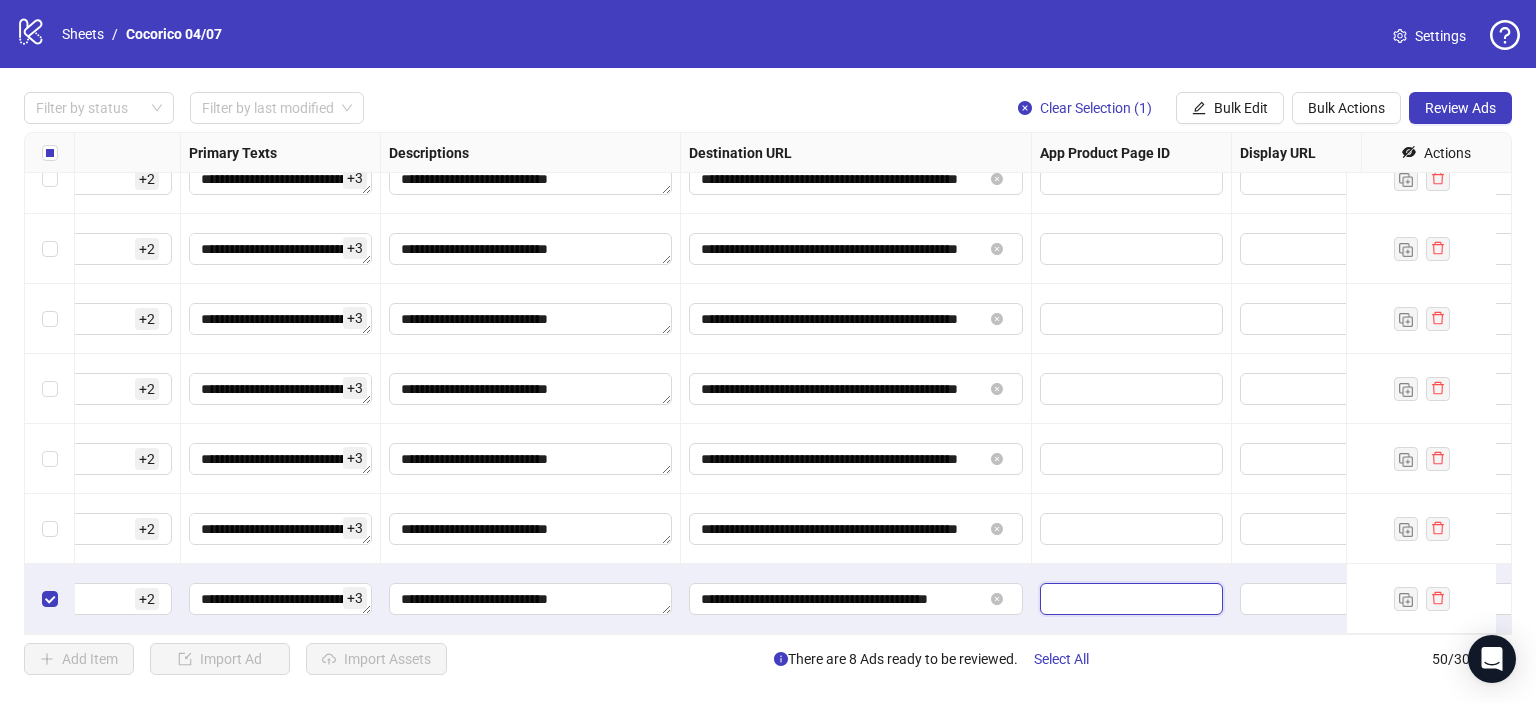 click at bounding box center [1117, 599] 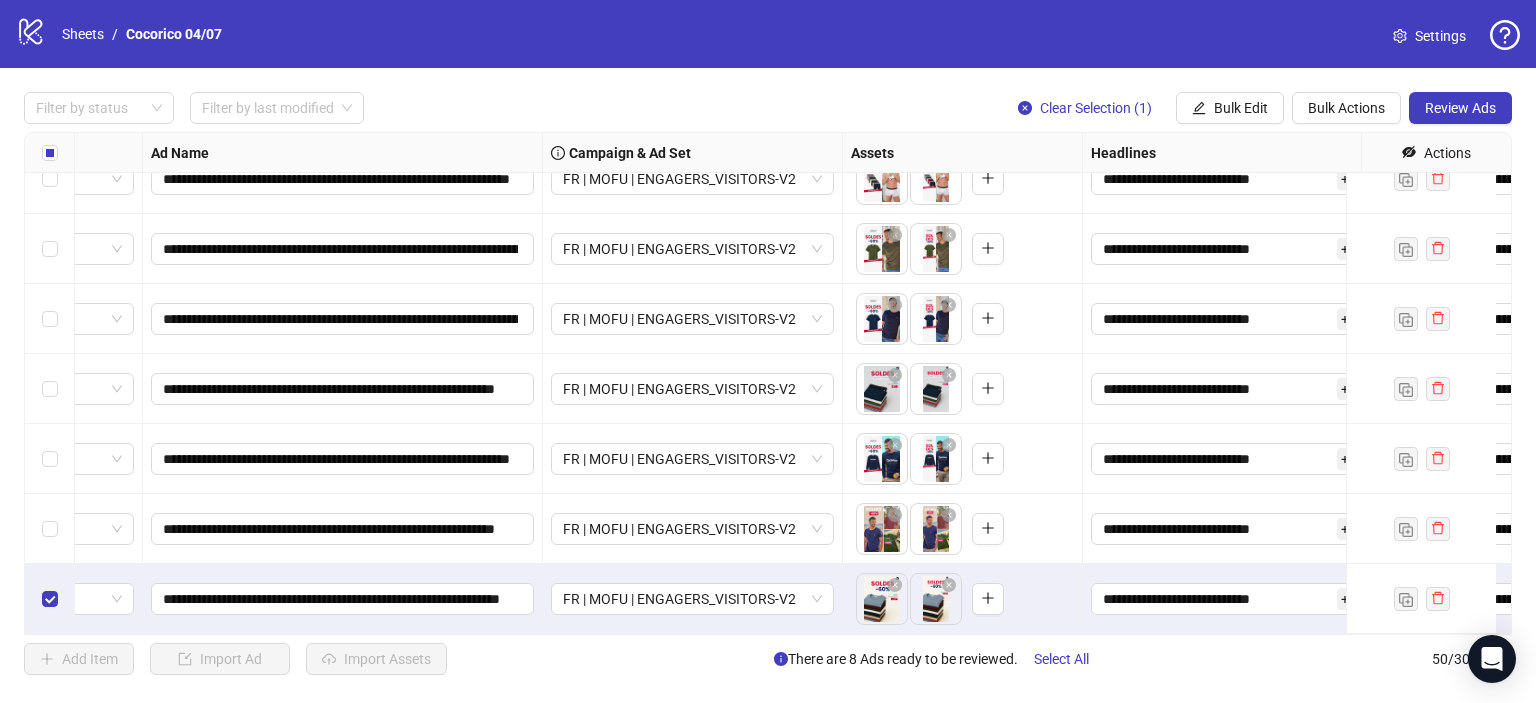 scroll, scrollTop: 3053, scrollLeft: 0, axis: vertical 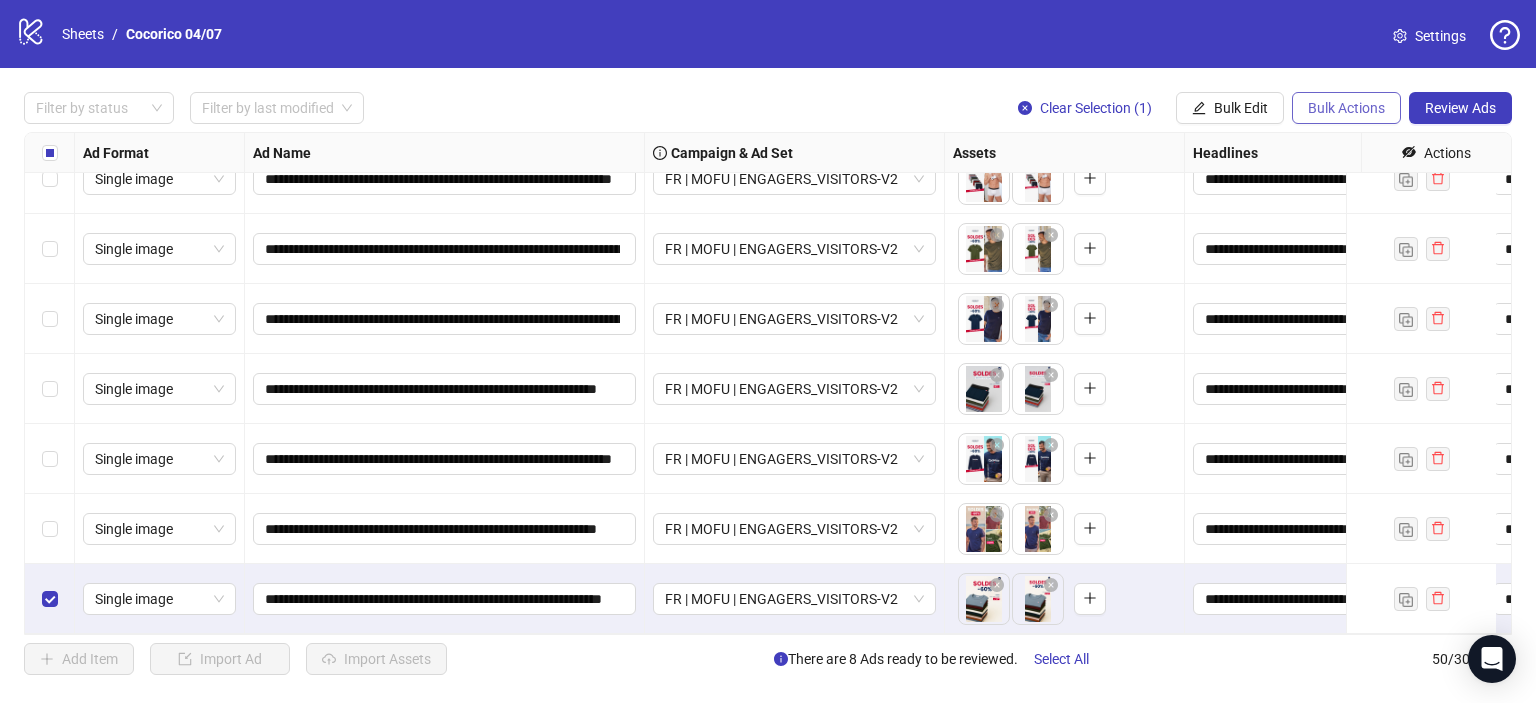 click on "Bulk Actions" at bounding box center (1346, 108) 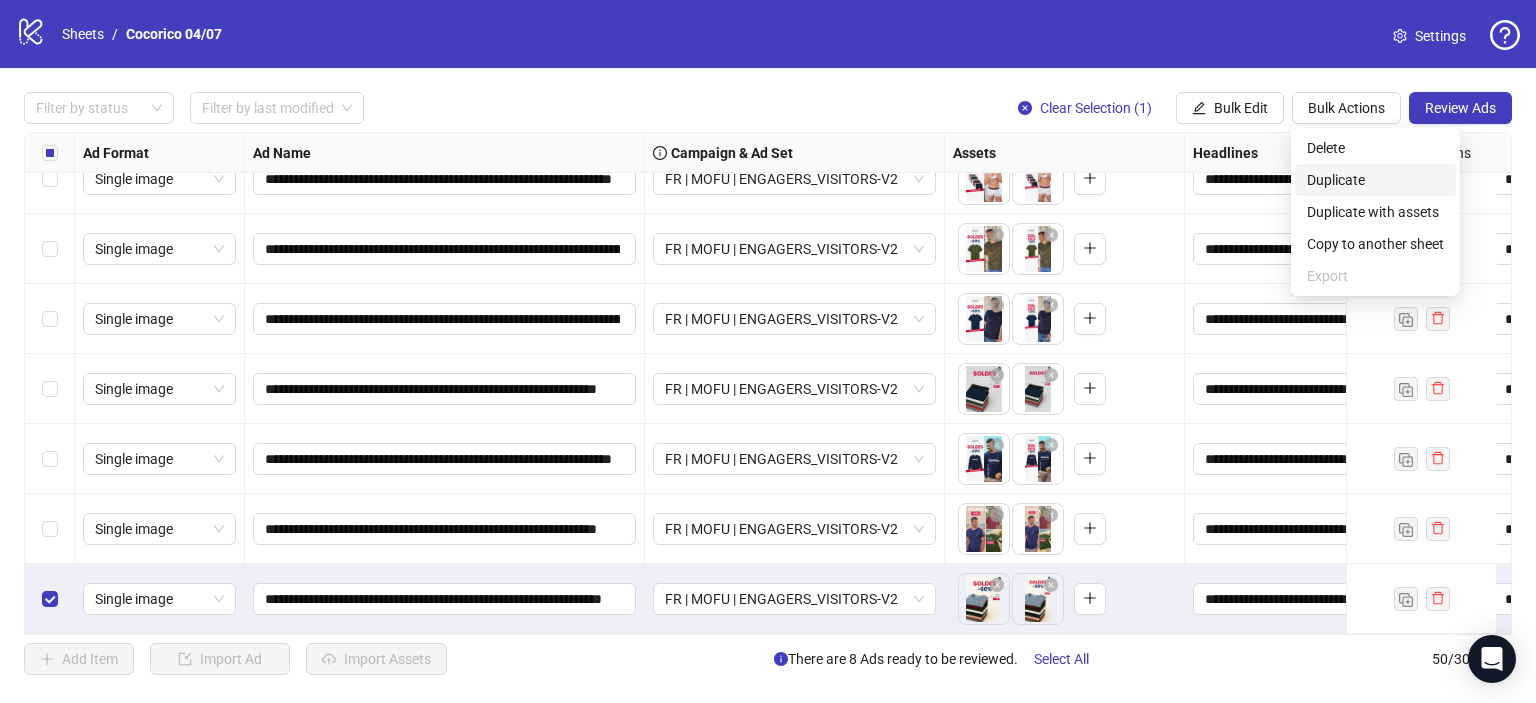 click on "Duplicate" at bounding box center [1375, 180] 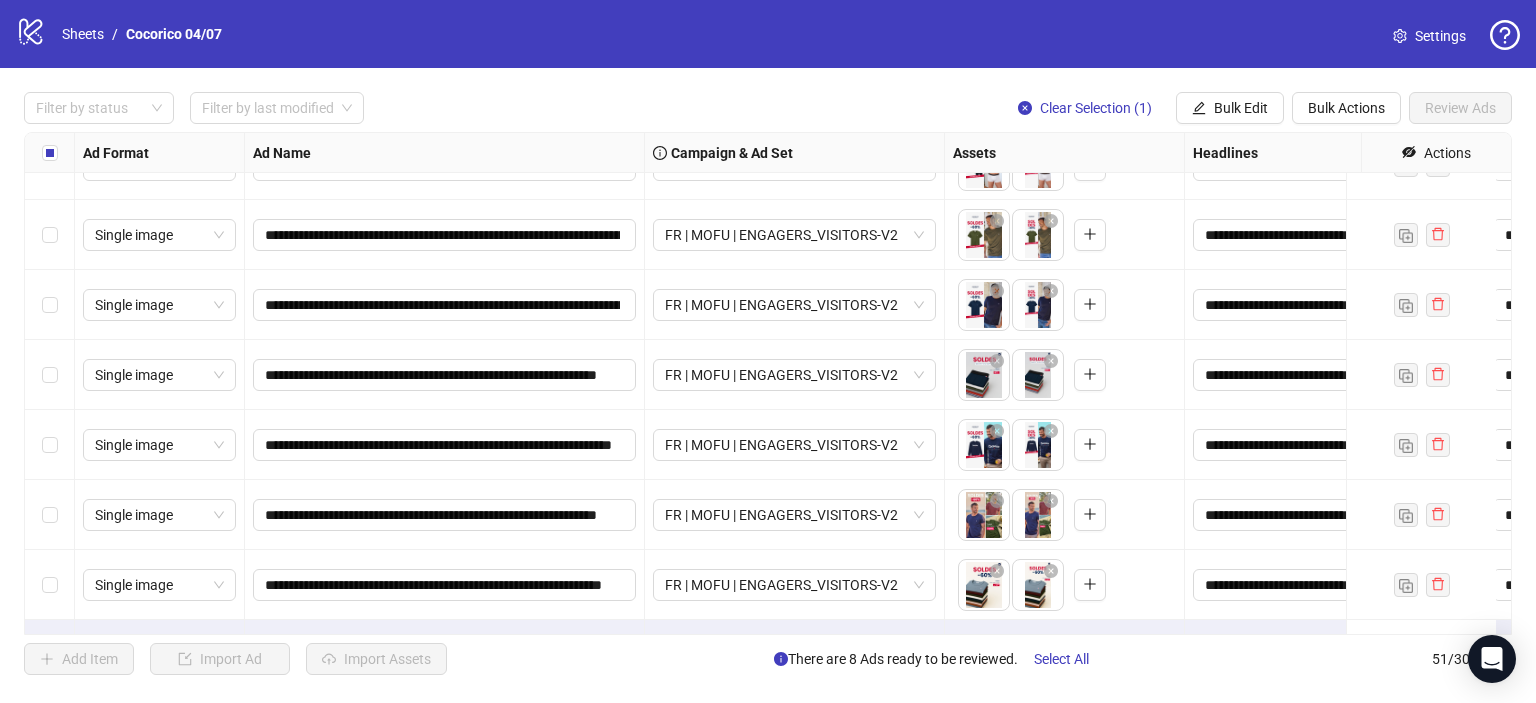 scroll, scrollTop: 3124, scrollLeft: 0, axis: vertical 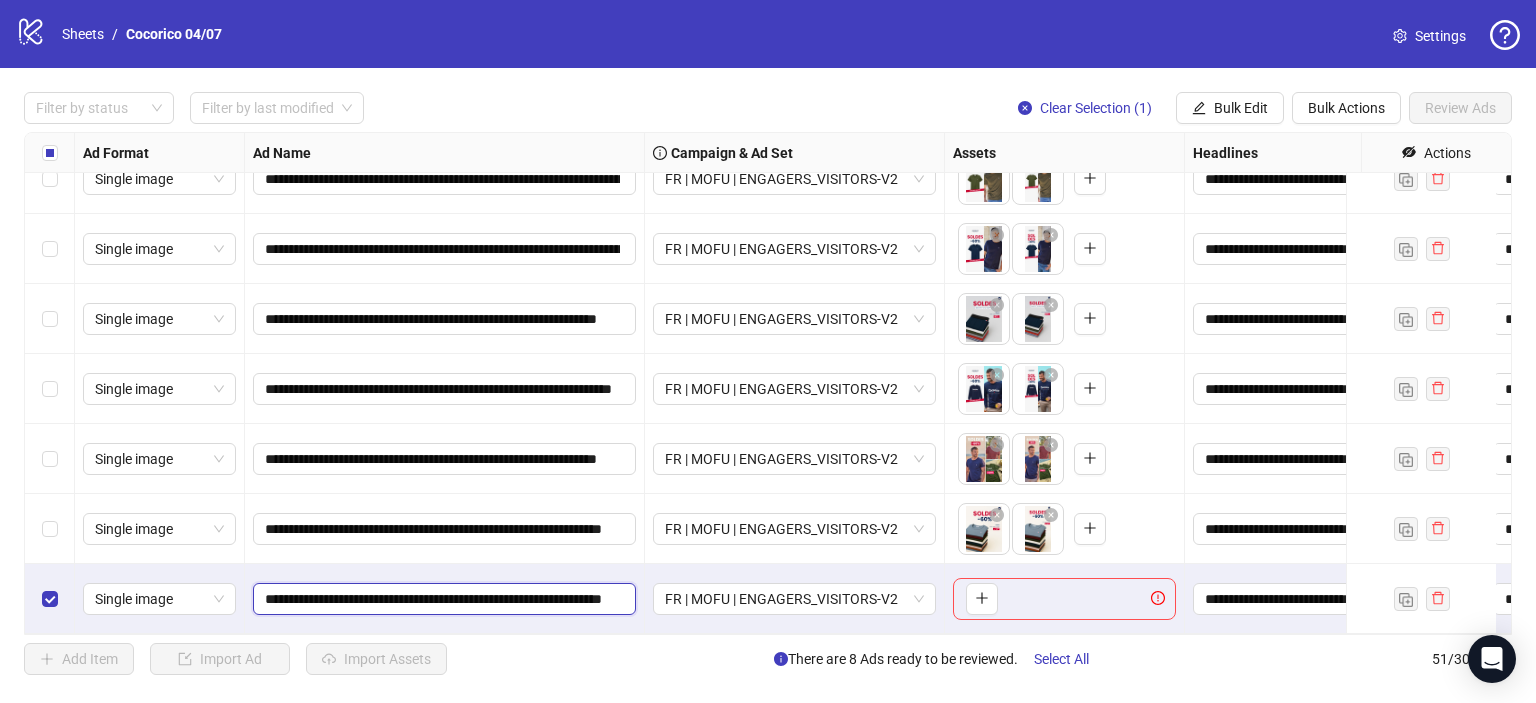 click on "**********" at bounding box center (442, 599) 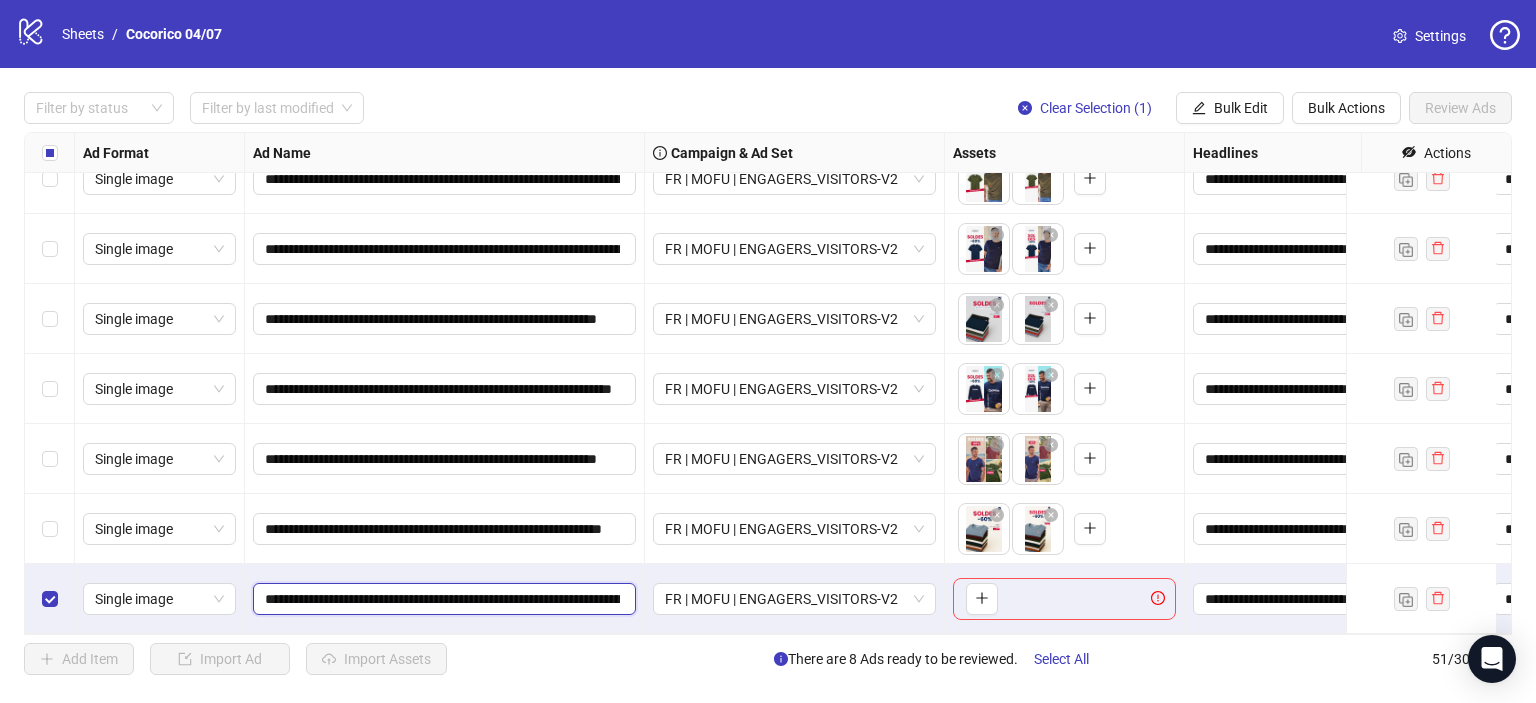 scroll, scrollTop: 0, scrollLeft: 175, axis: horizontal 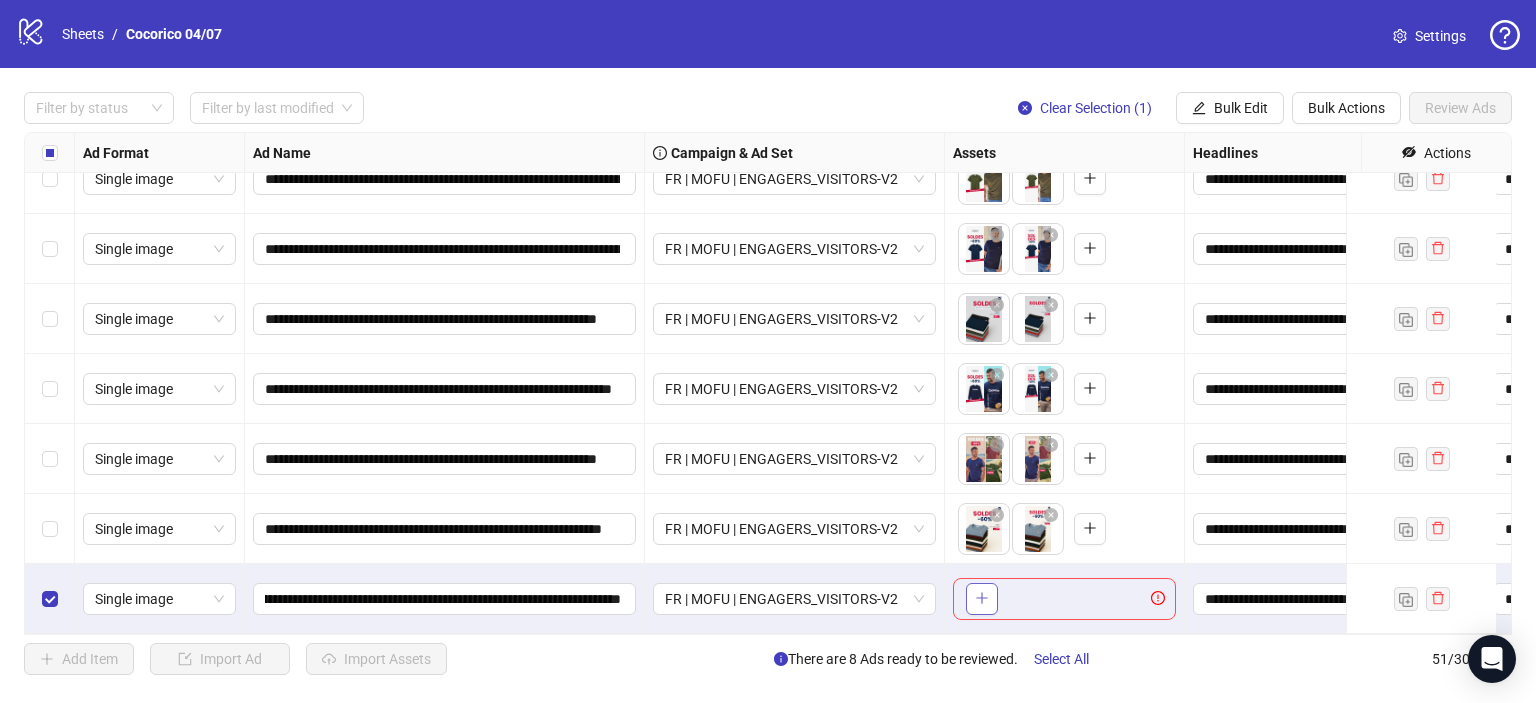 click 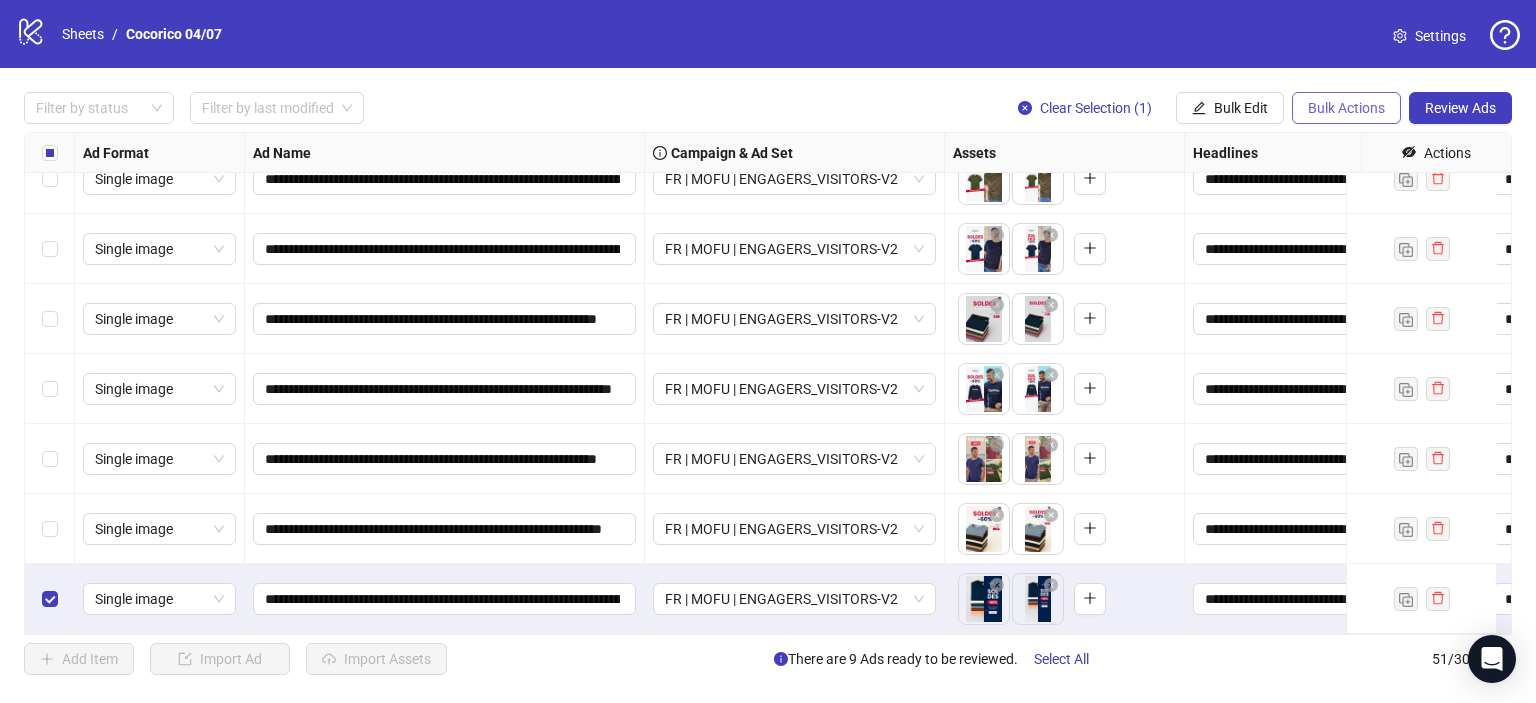 click on "Bulk Actions" at bounding box center (1346, 108) 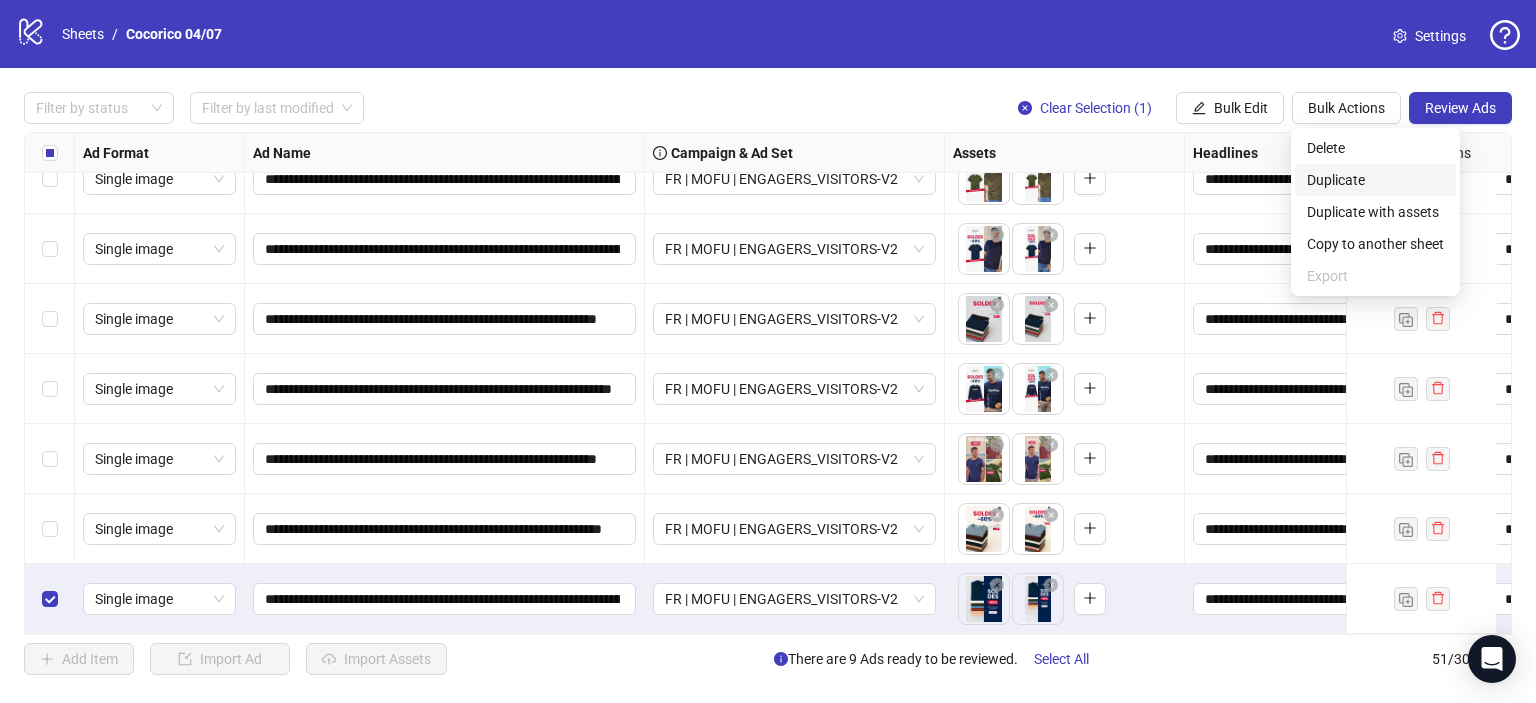 click on "Duplicate" at bounding box center [1375, 180] 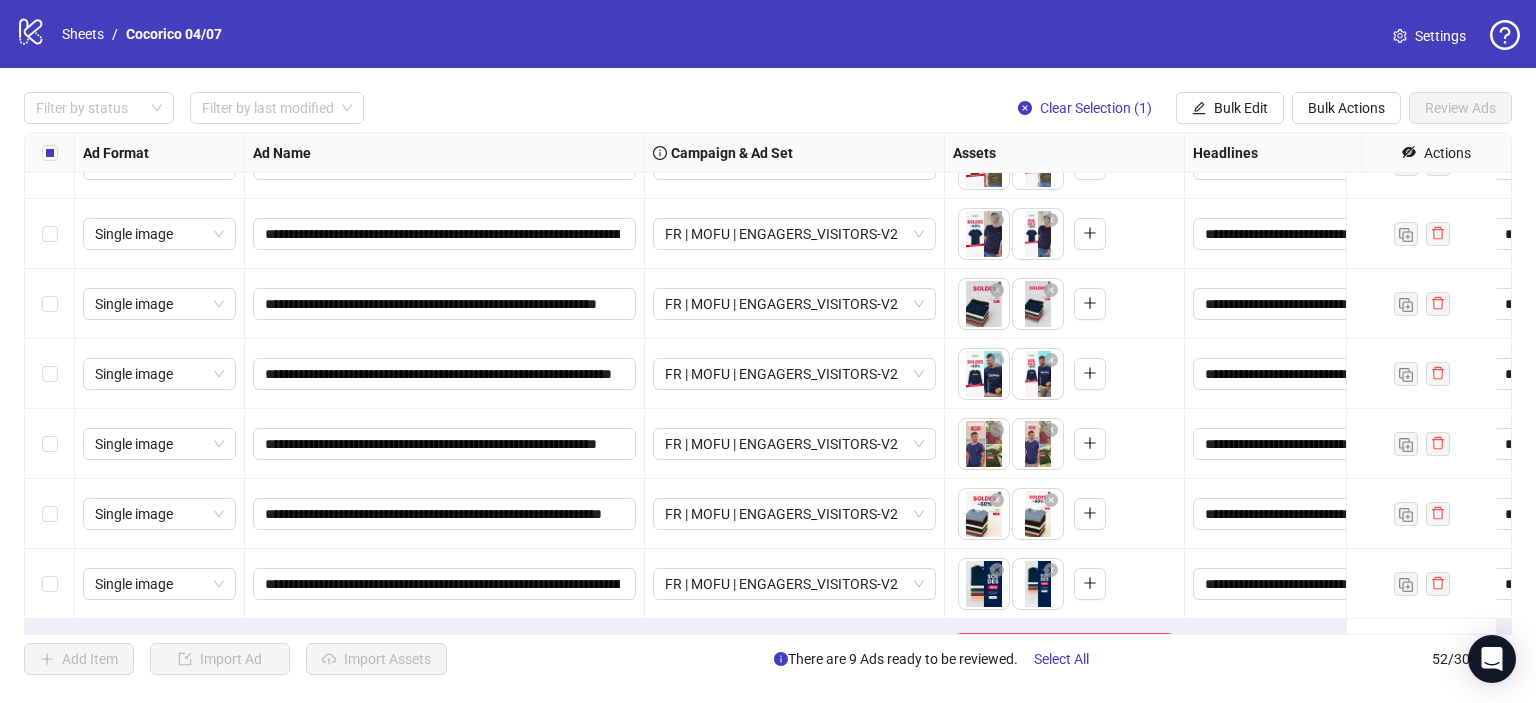 scroll, scrollTop: 3193, scrollLeft: 0, axis: vertical 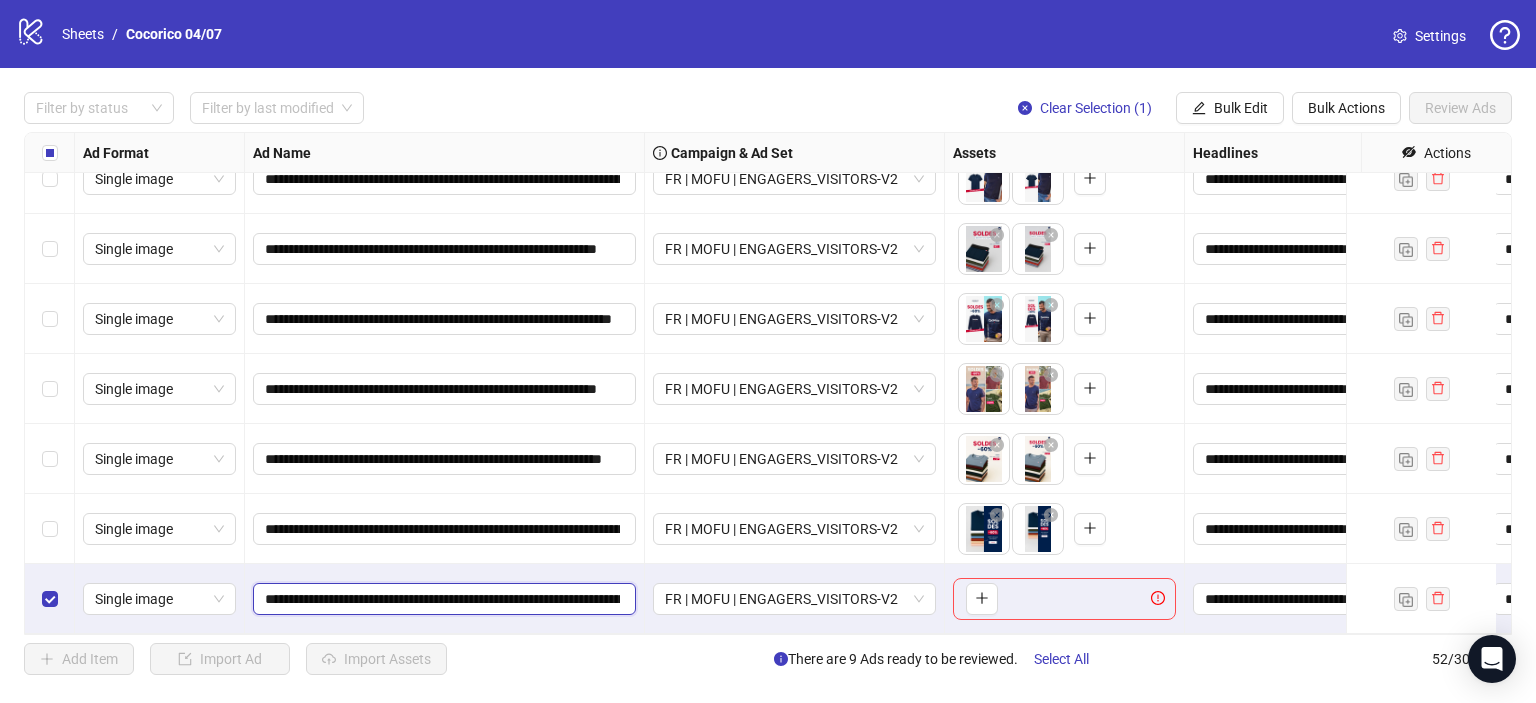 click on "**********" at bounding box center [442, 599] 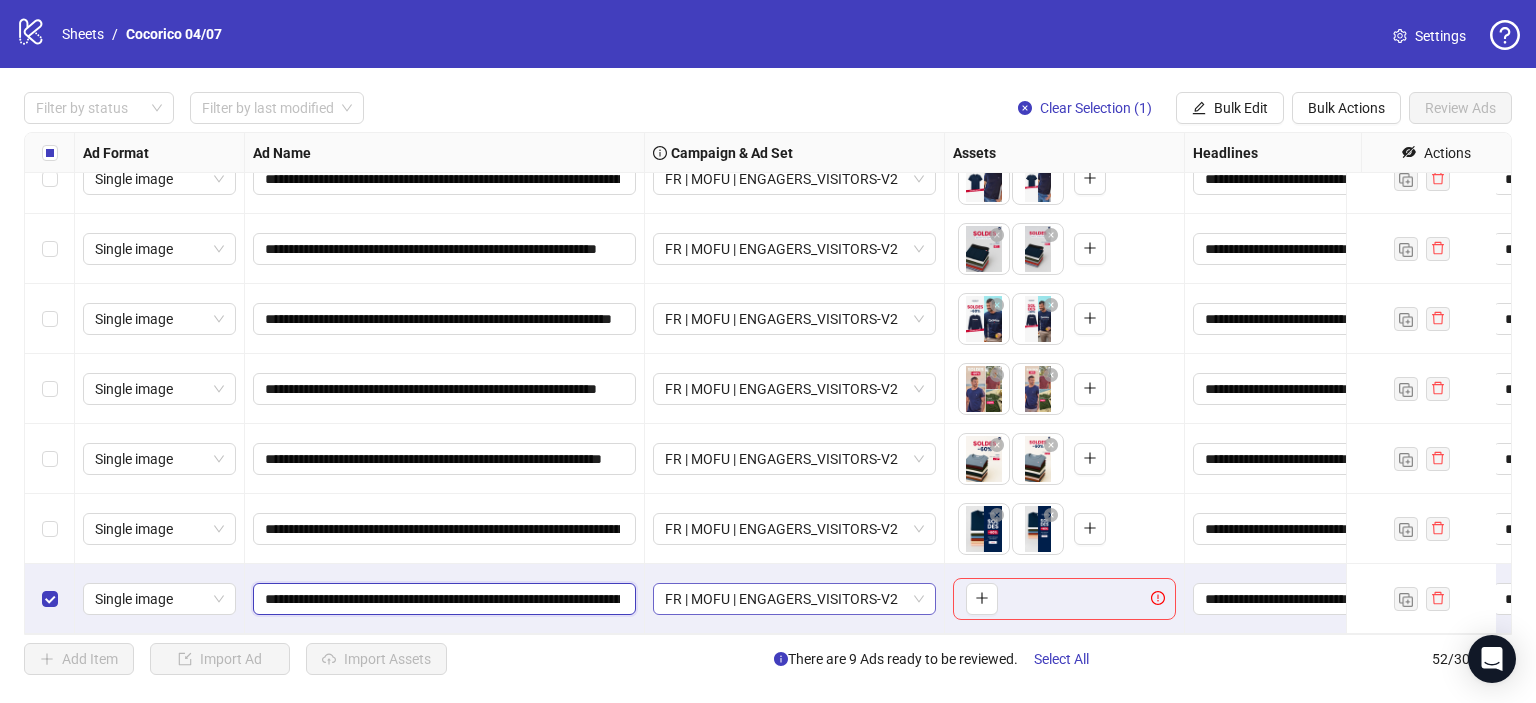 paste 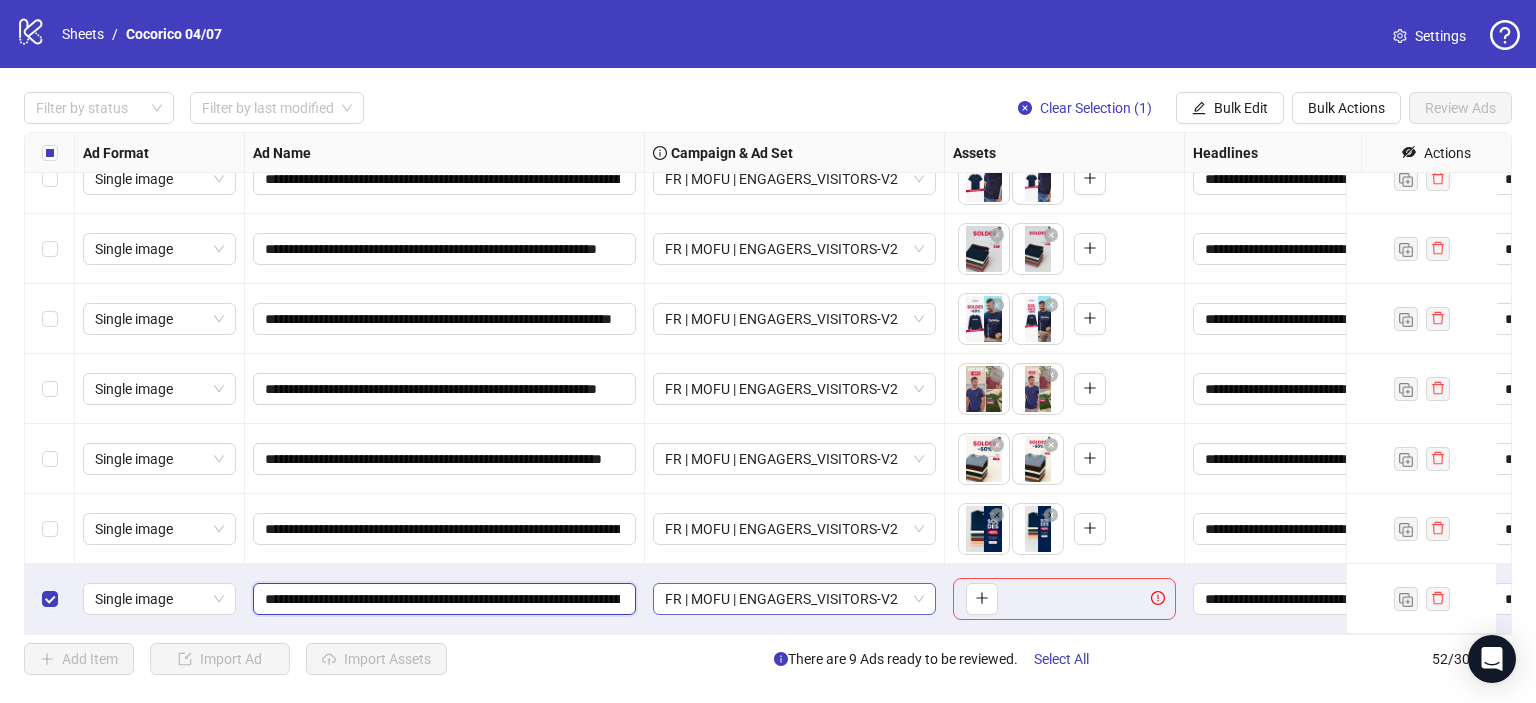 type on "**********" 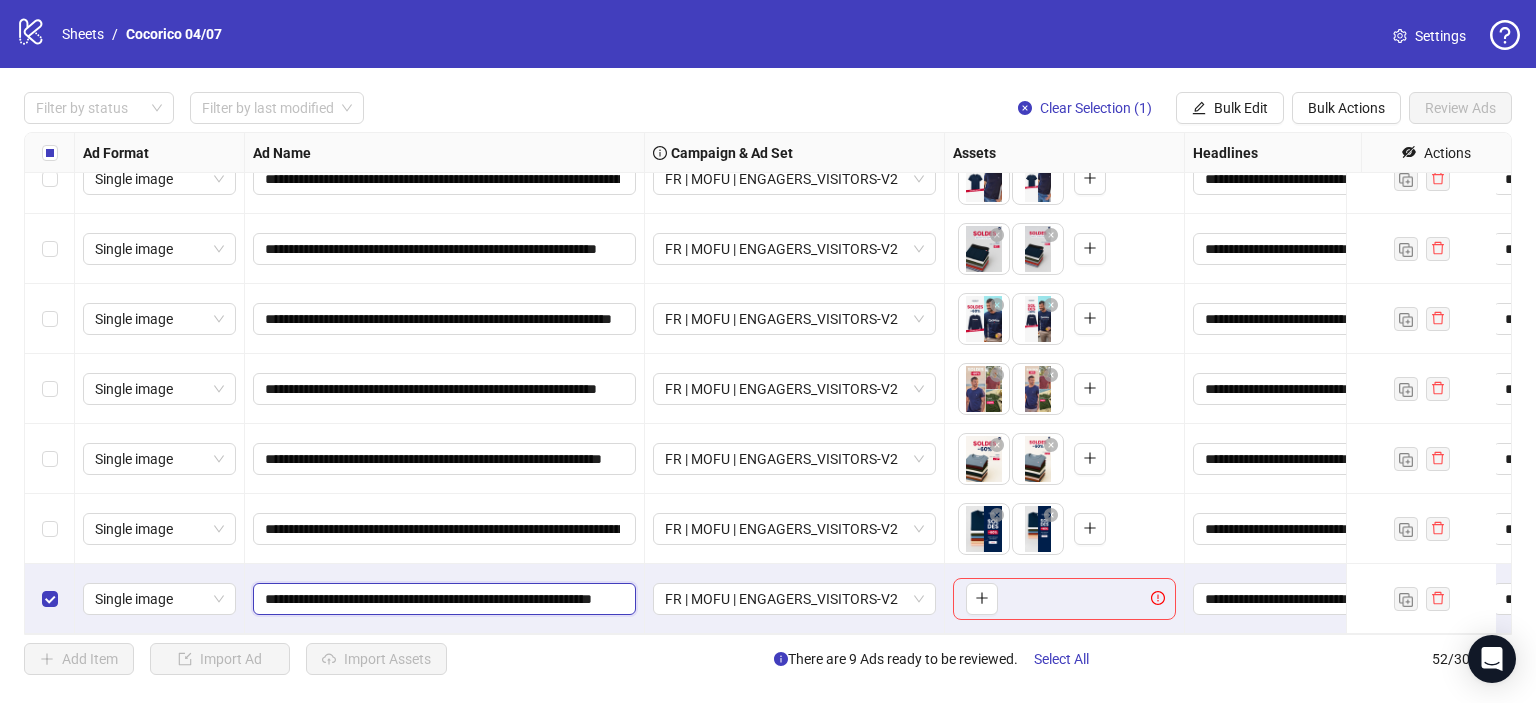 scroll, scrollTop: 0, scrollLeft: 78, axis: horizontal 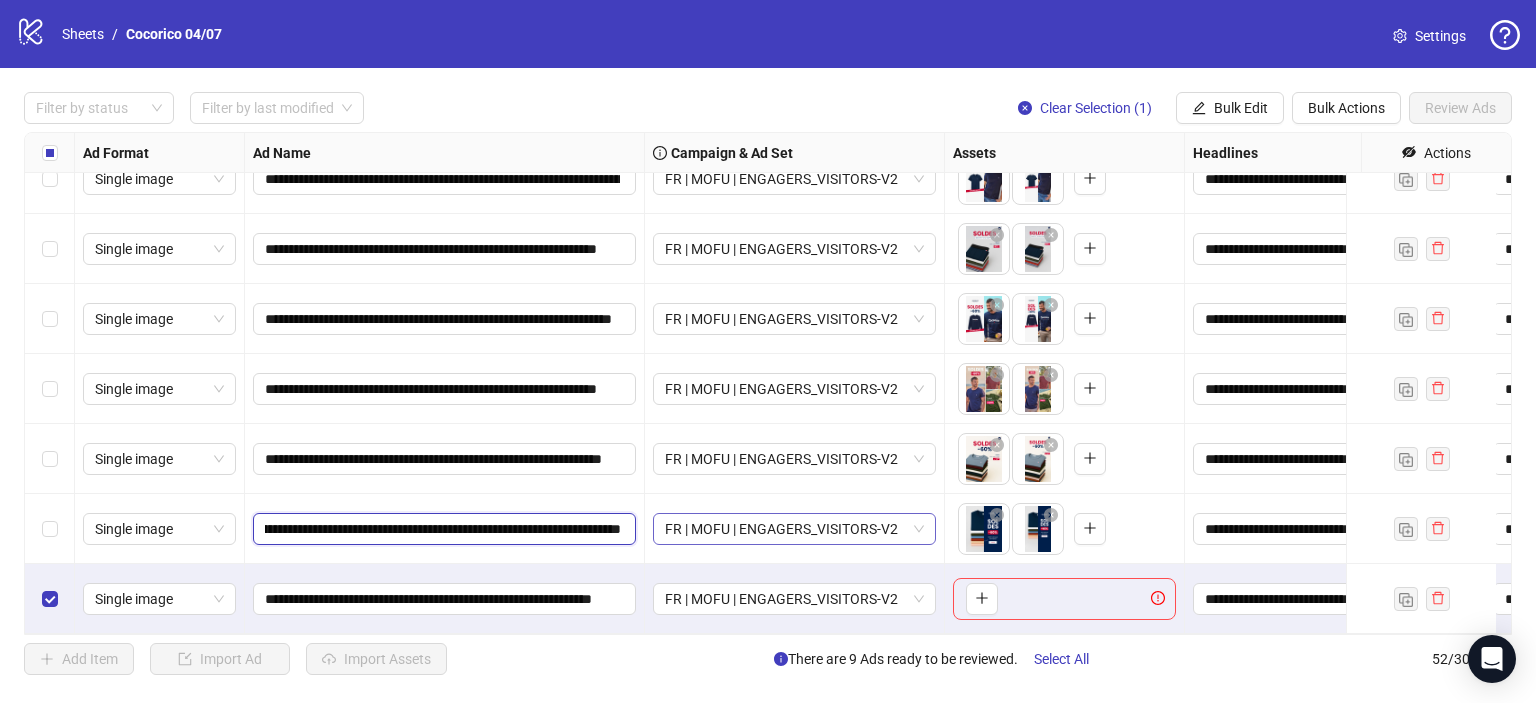 drag, startPoint x: 582, startPoint y: 508, endPoint x: 745, endPoint y: 517, distance: 163.24828 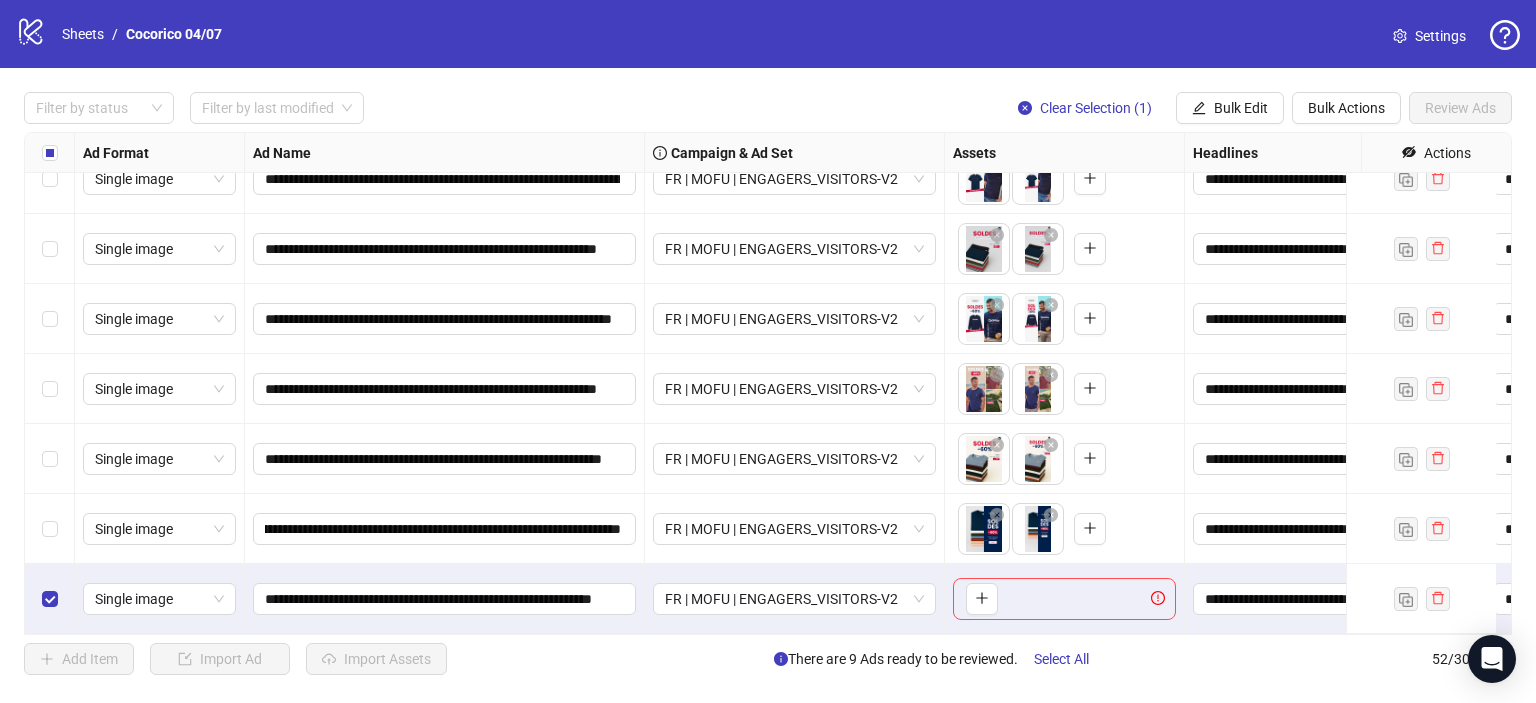 click on "To pick up a draggable item, press the space bar.
While dragging, use the arrow keys to move the item.
Press space again to drop the item in its new position, or press escape to cancel." at bounding box center [1064, 599] 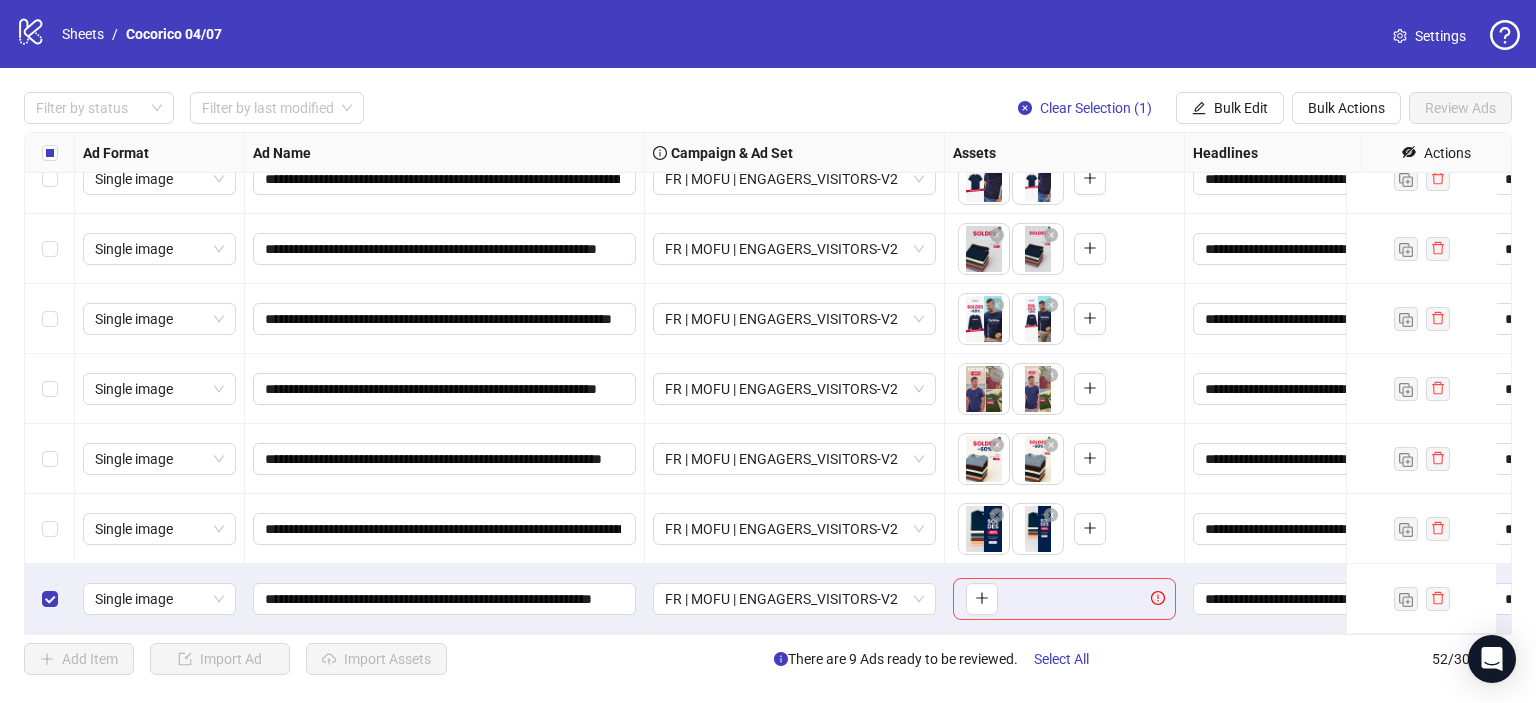 click on "To pick up a draggable item, press the space bar.
While dragging, use the arrow keys to move the item.
Press space again to drop the item in its new position, or press escape to cancel." at bounding box center (1064, 599) 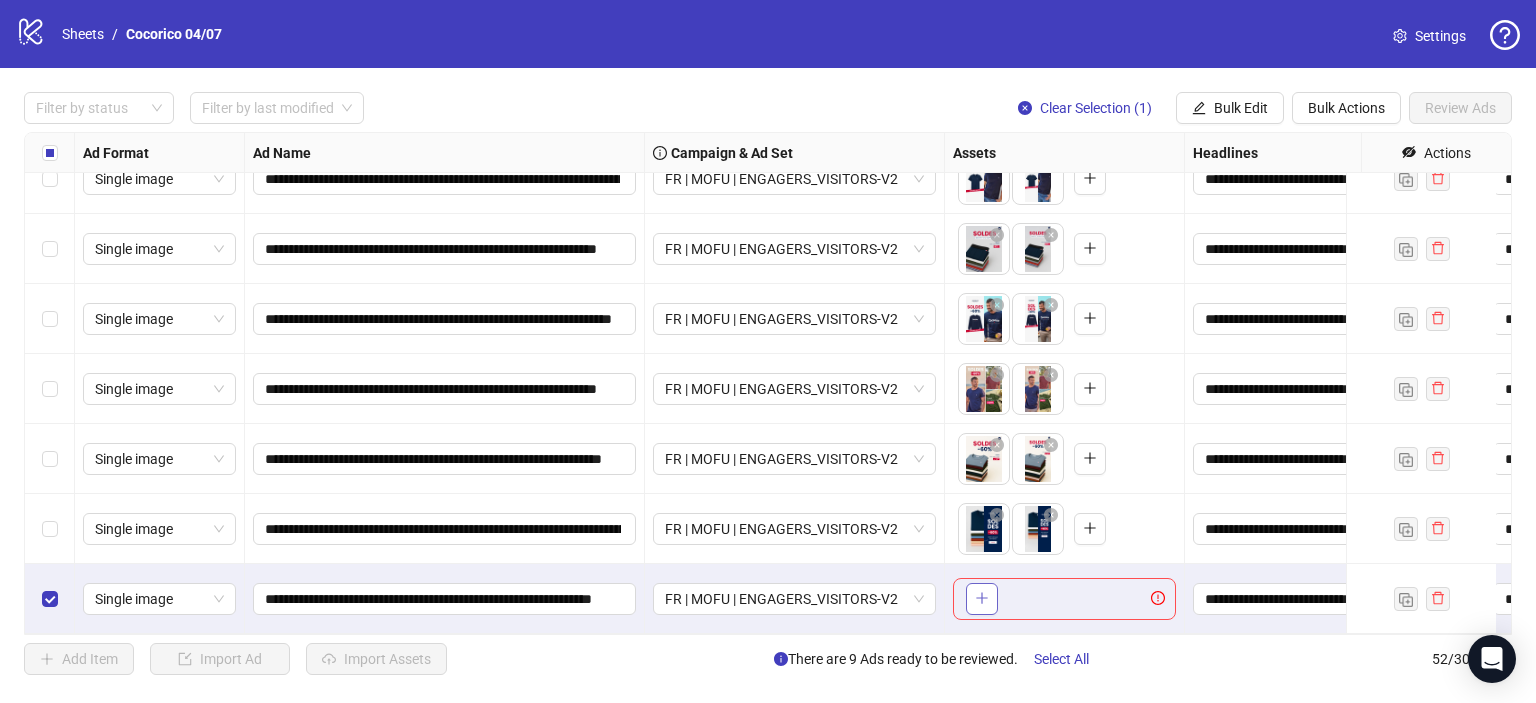 click at bounding box center [982, 599] 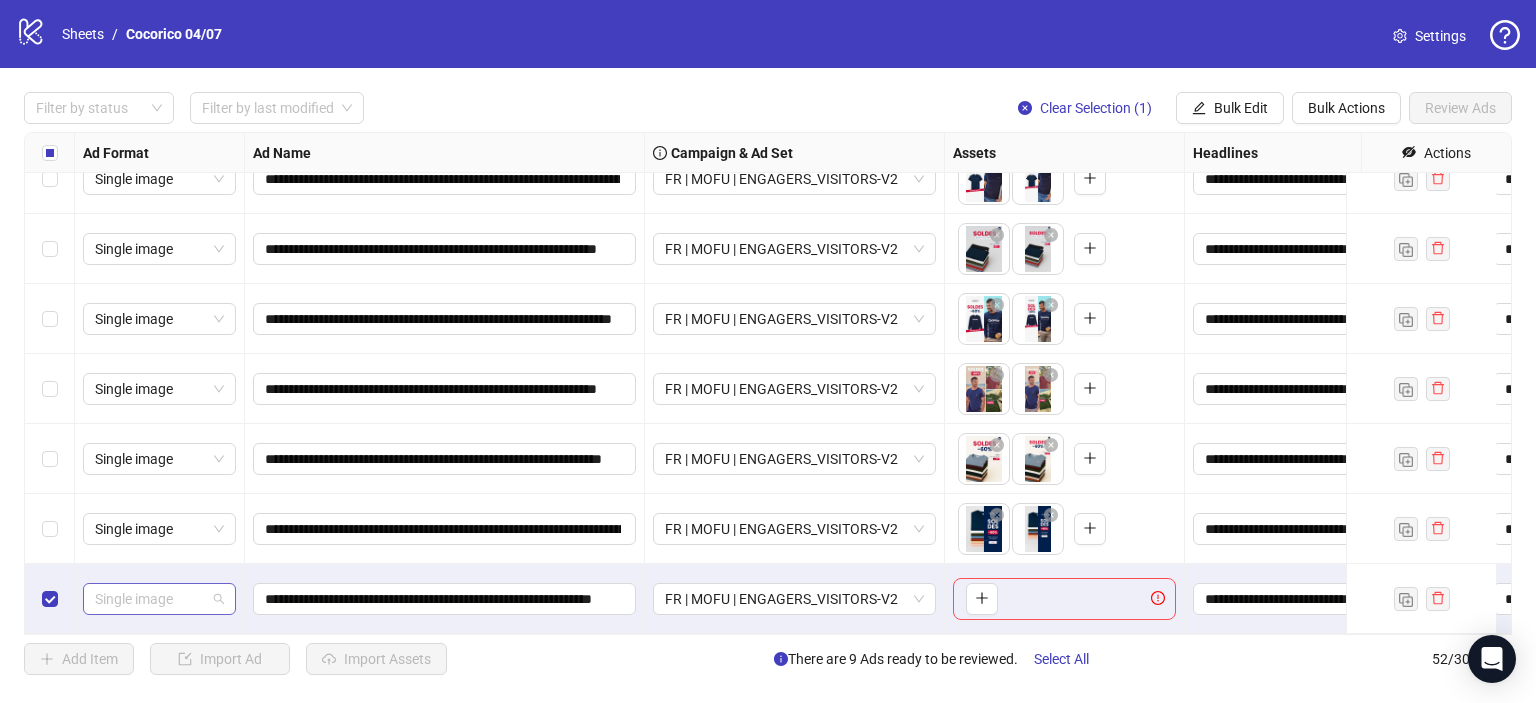click on "Single image" at bounding box center [159, 599] 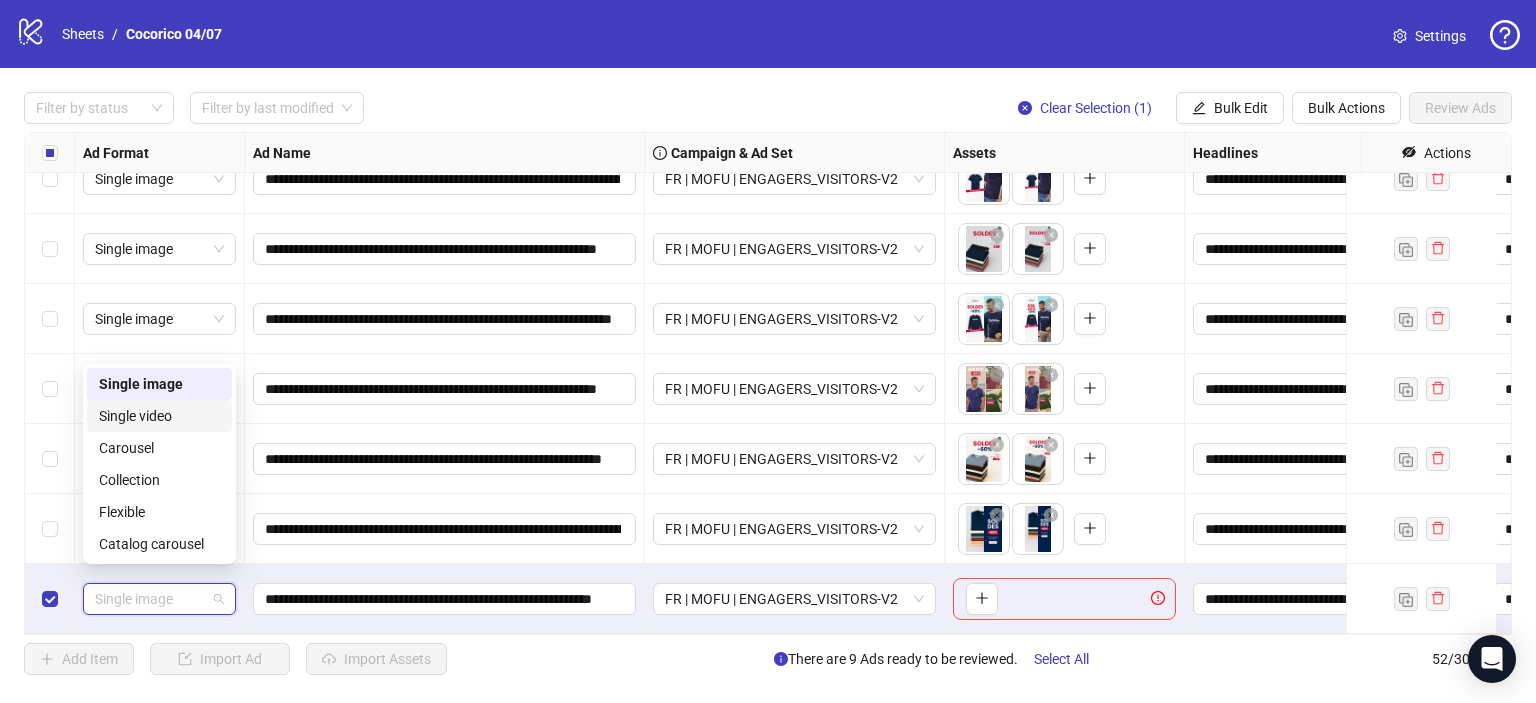 click on "Single video" at bounding box center [159, 416] 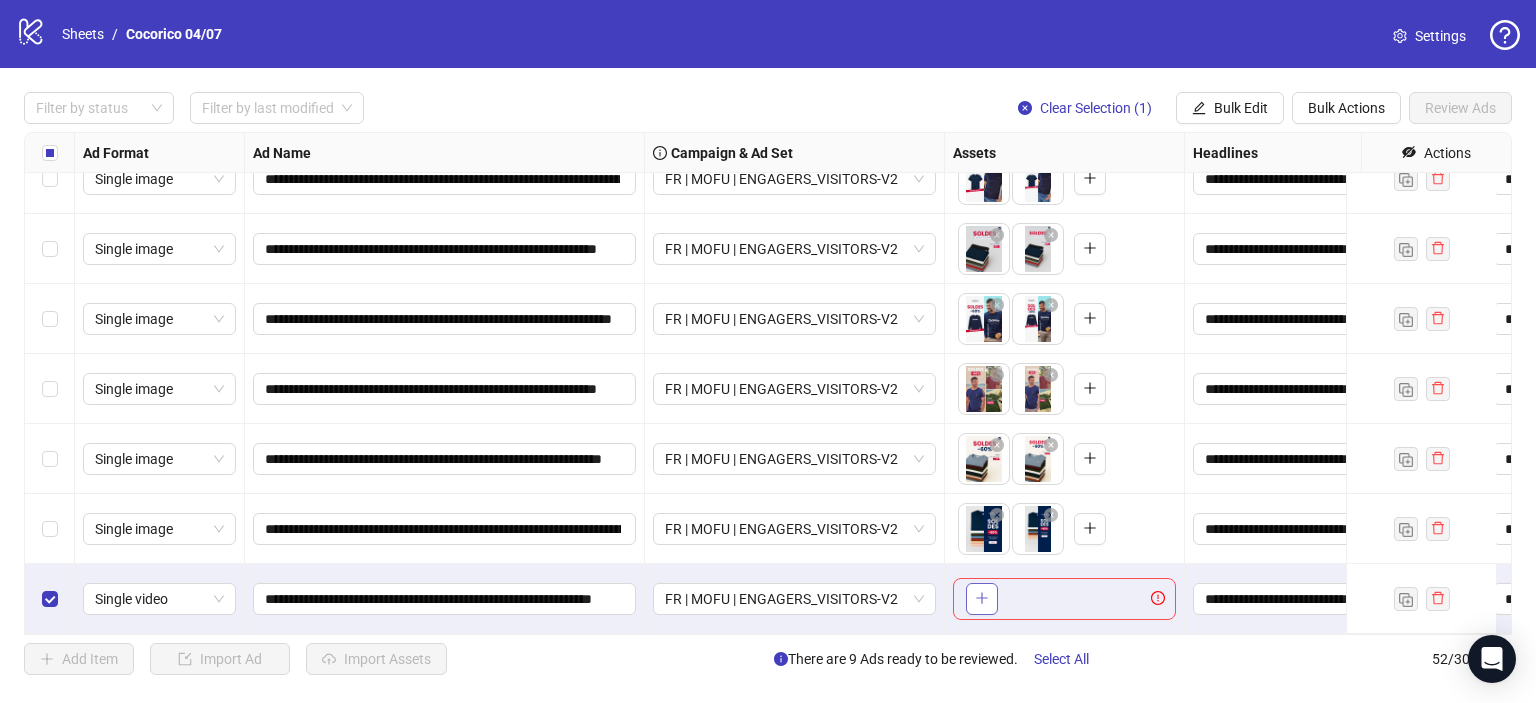 click at bounding box center (982, 599) 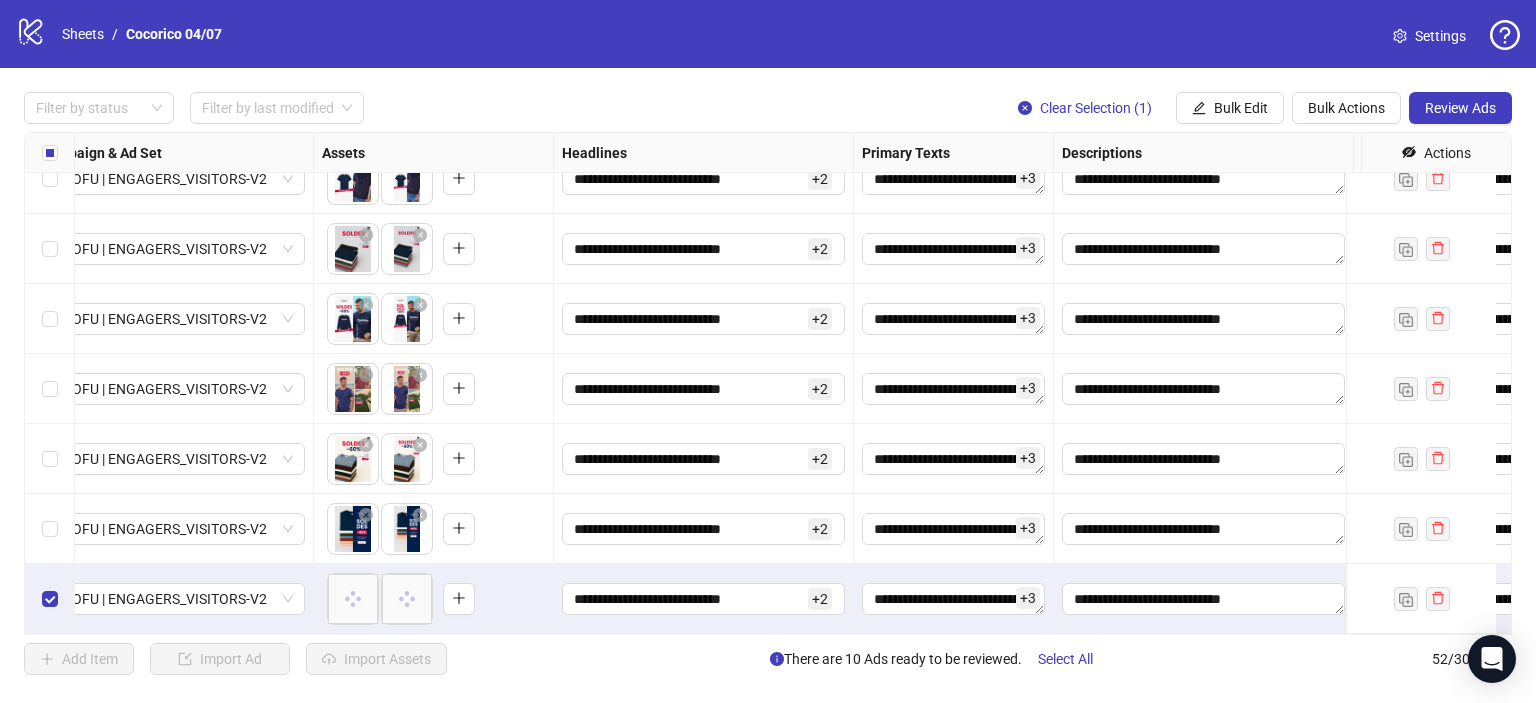 scroll, scrollTop: 3193, scrollLeft: 632, axis: both 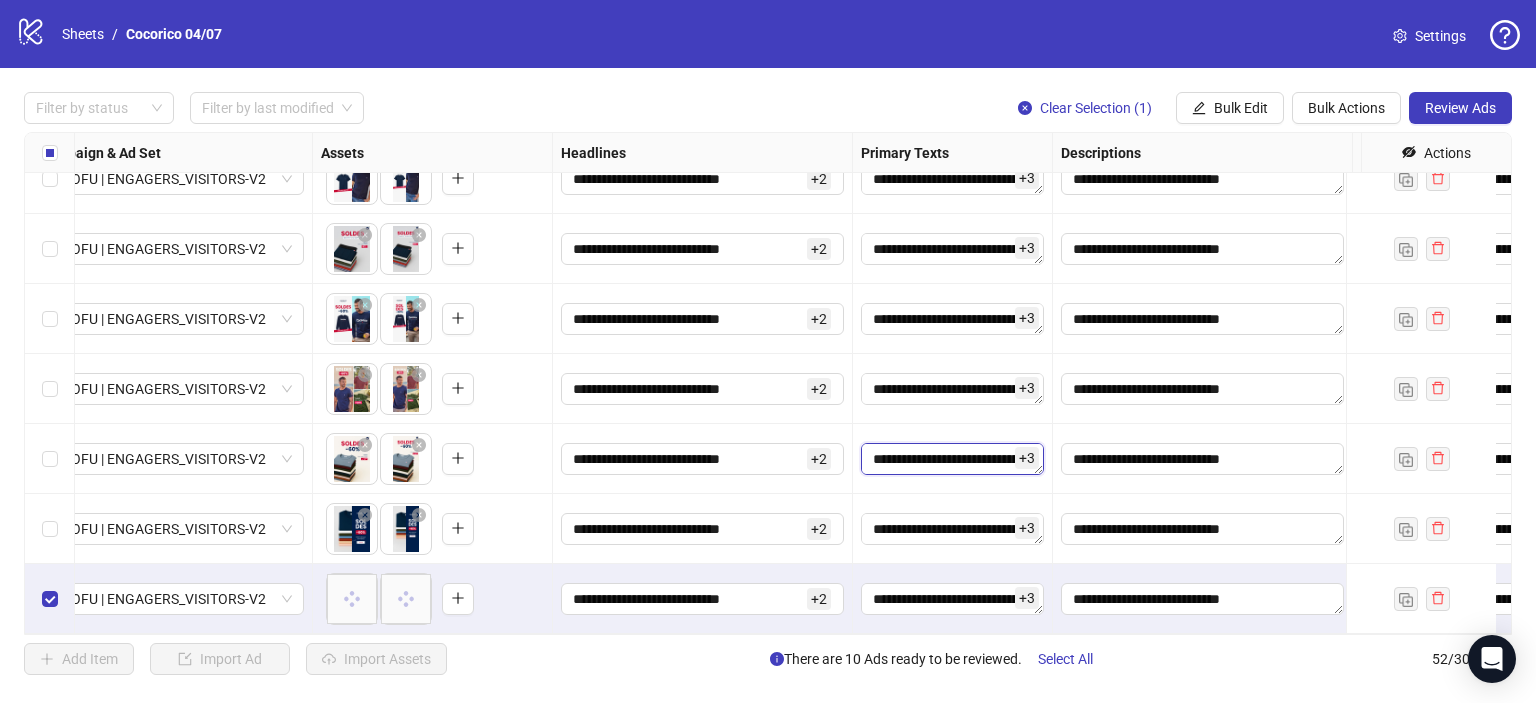 click on "**********" at bounding box center [952, 459] 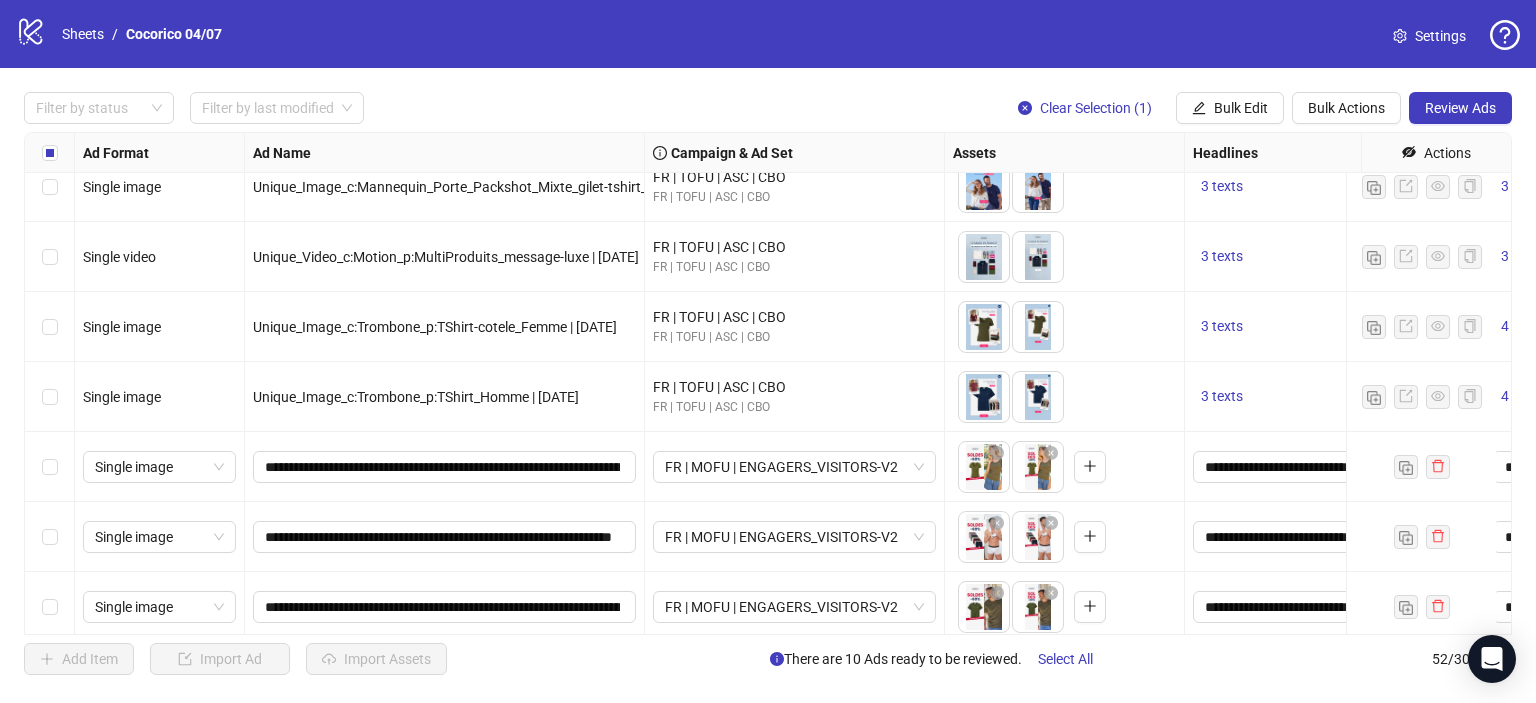 scroll, scrollTop: 2693, scrollLeft: 0, axis: vertical 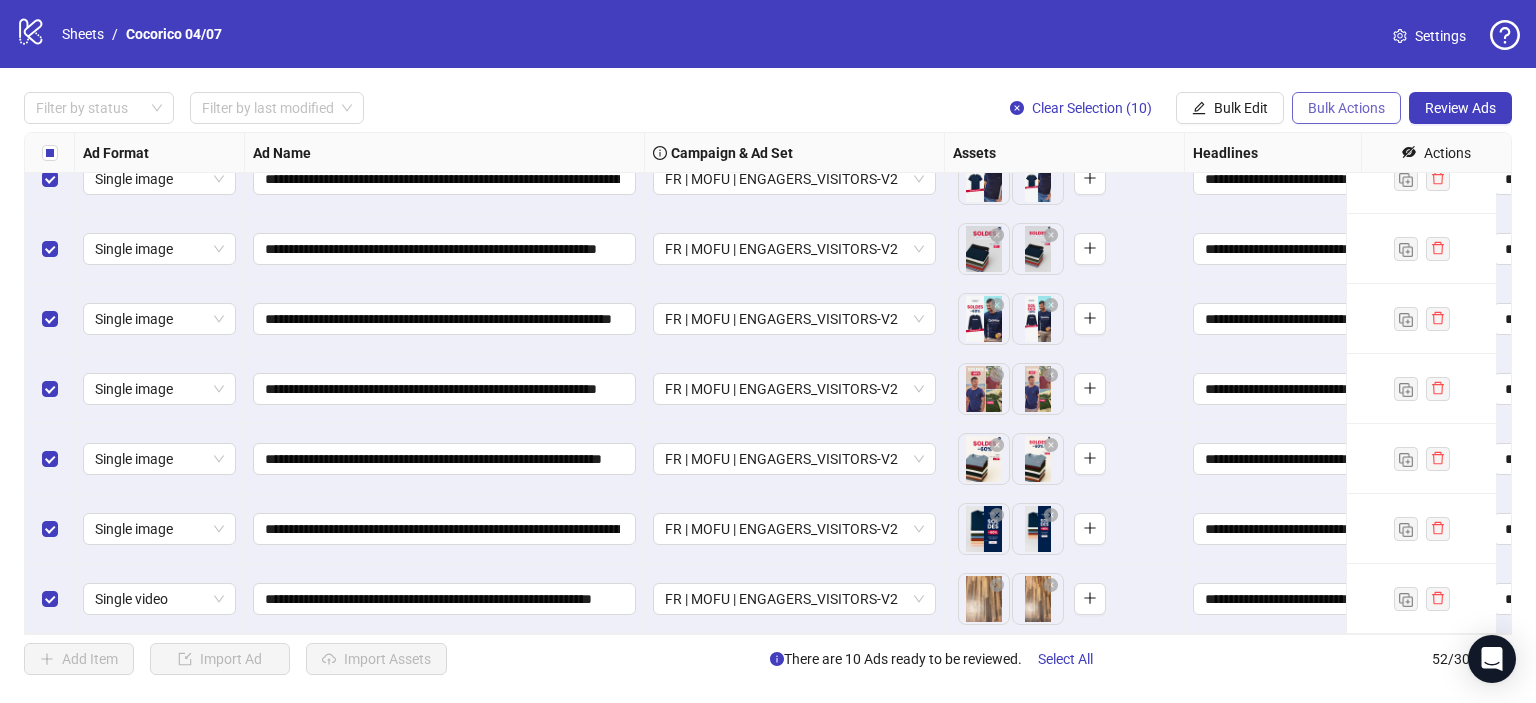 click on "Bulk Actions" at bounding box center [1346, 108] 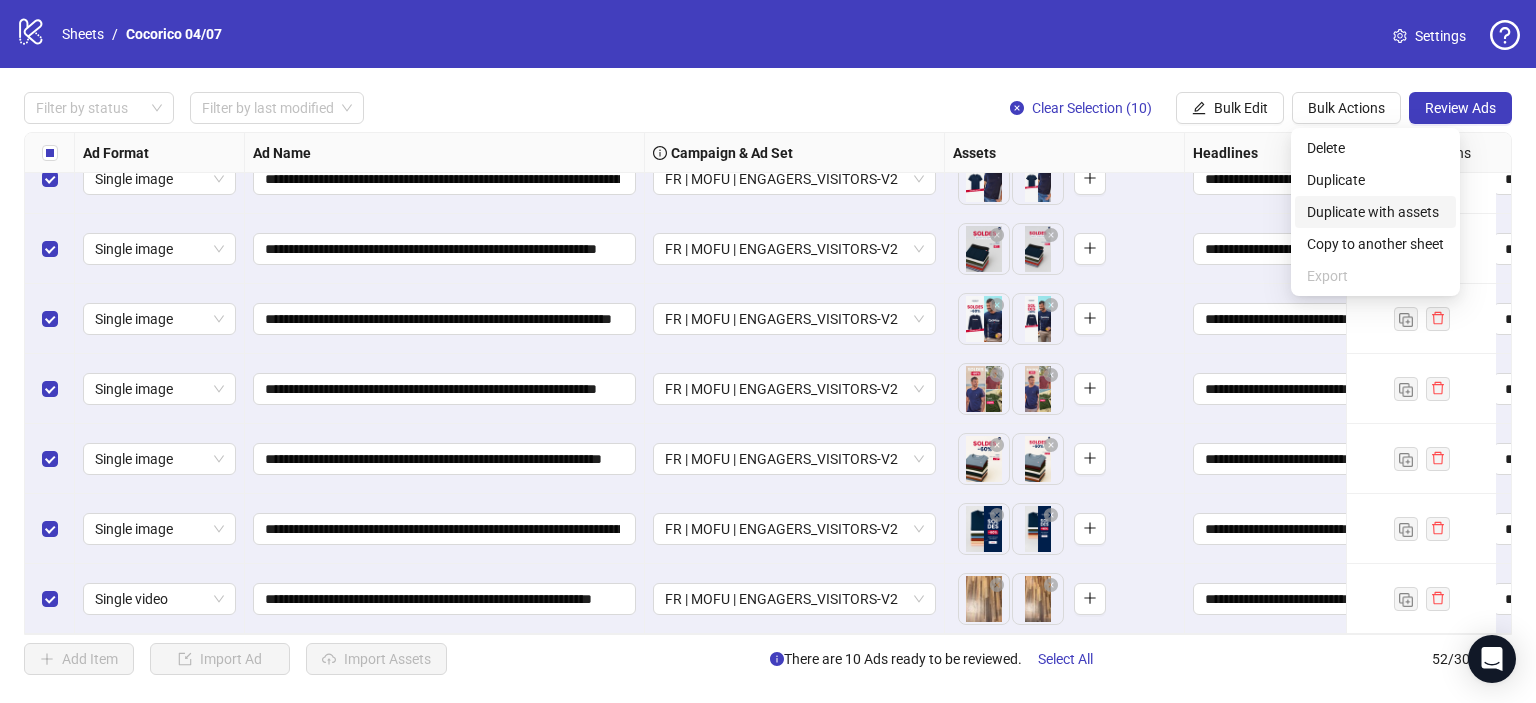 click on "Duplicate with assets" at bounding box center [1375, 212] 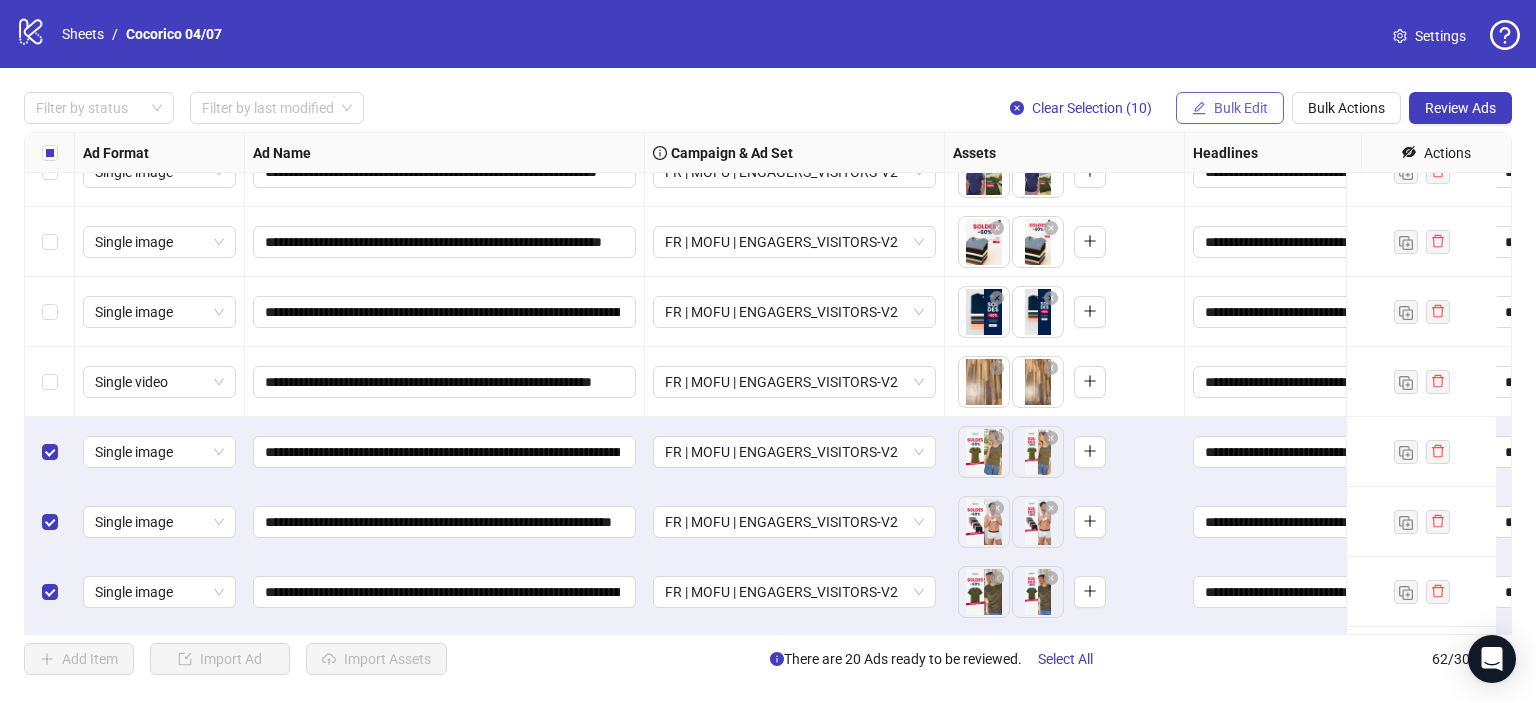 scroll, scrollTop: 3393, scrollLeft: 0, axis: vertical 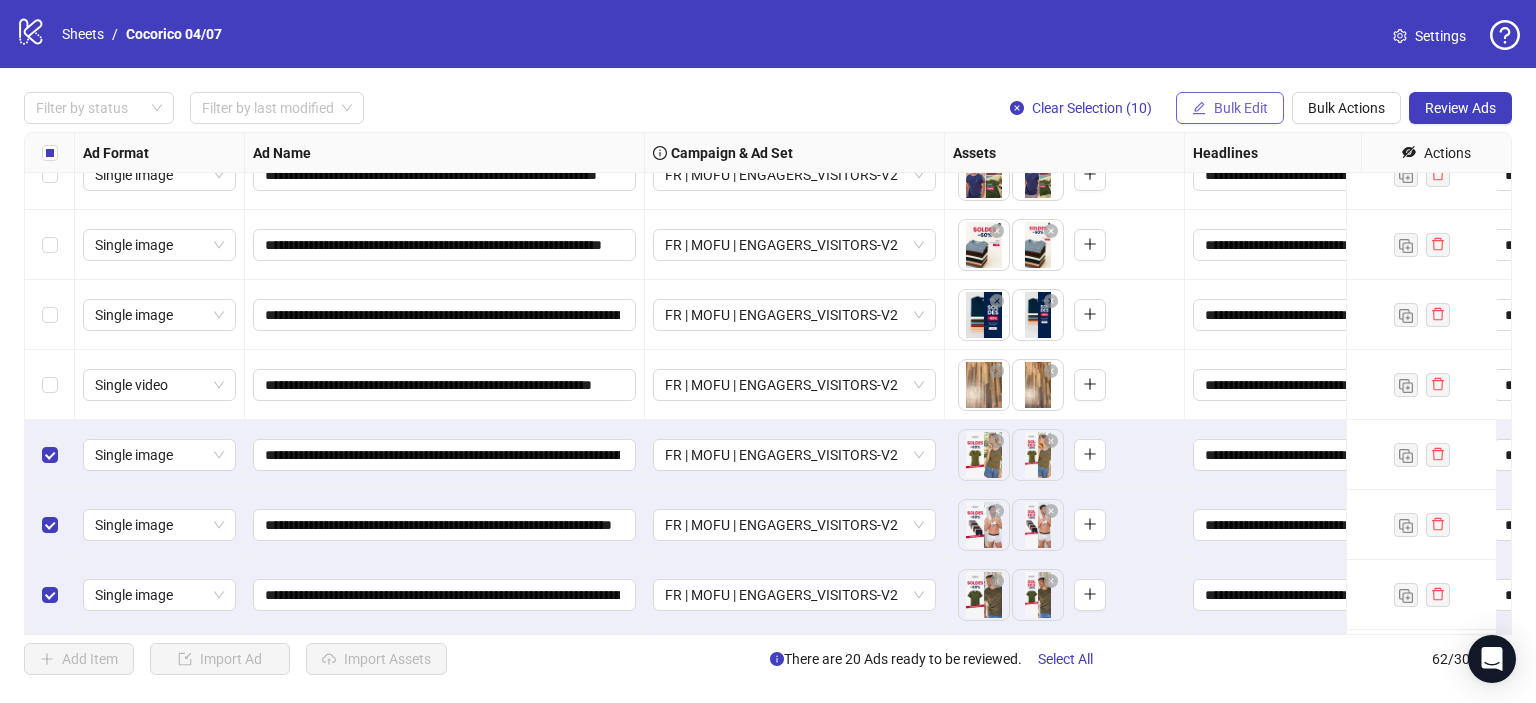 click on "Bulk Edit" at bounding box center (1241, 108) 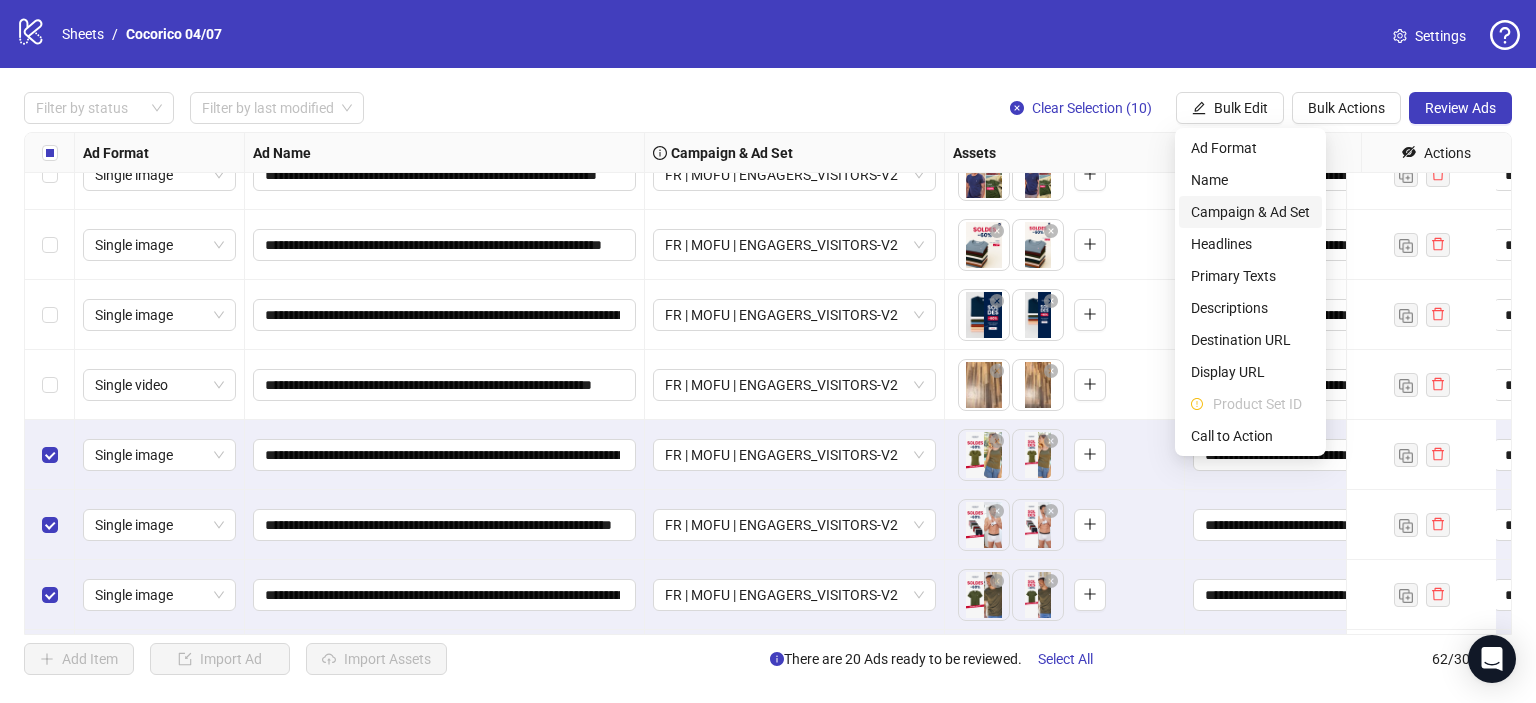 click on "Campaign & Ad Set" at bounding box center (1250, 212) 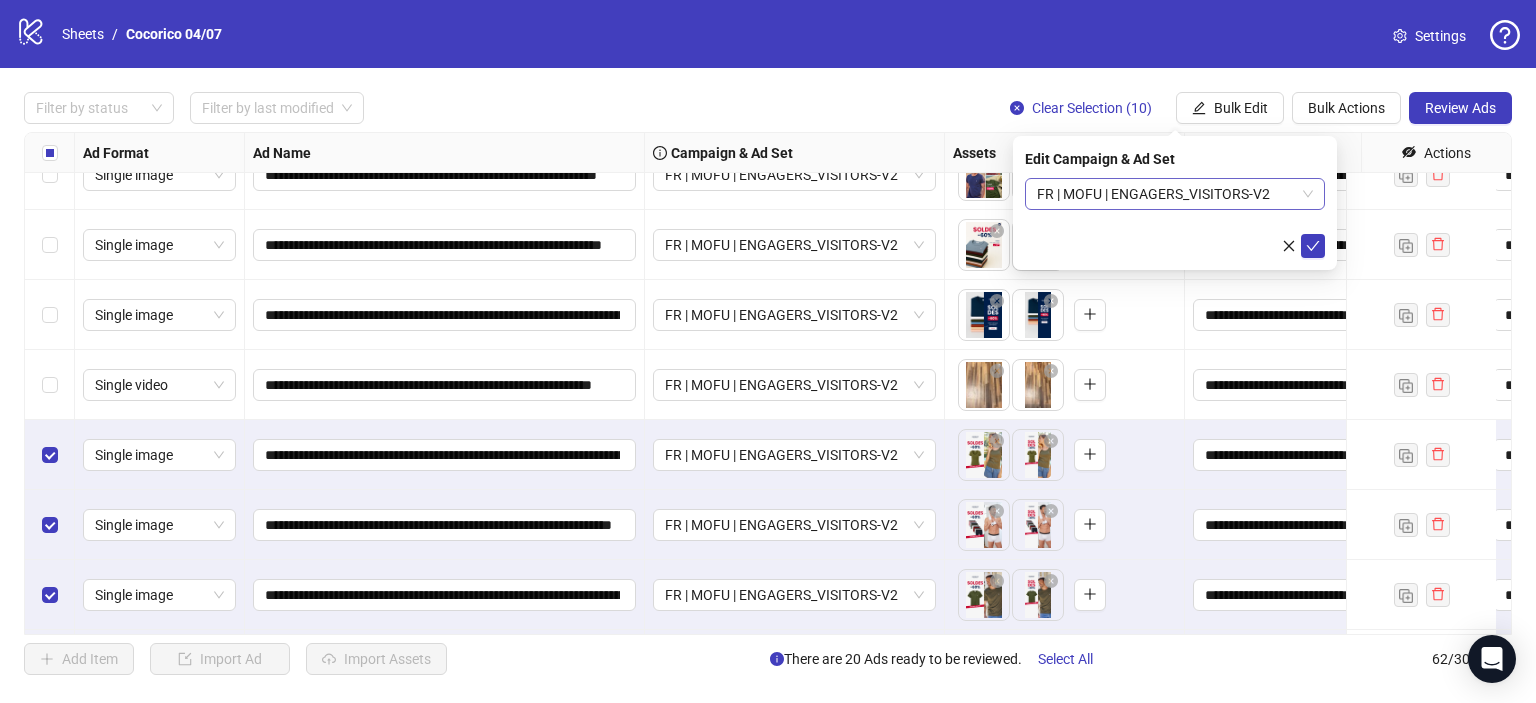 click on "FR | MOFU | ENGAGERS_VISITORS-V2" at bounding box center (1175, 194) 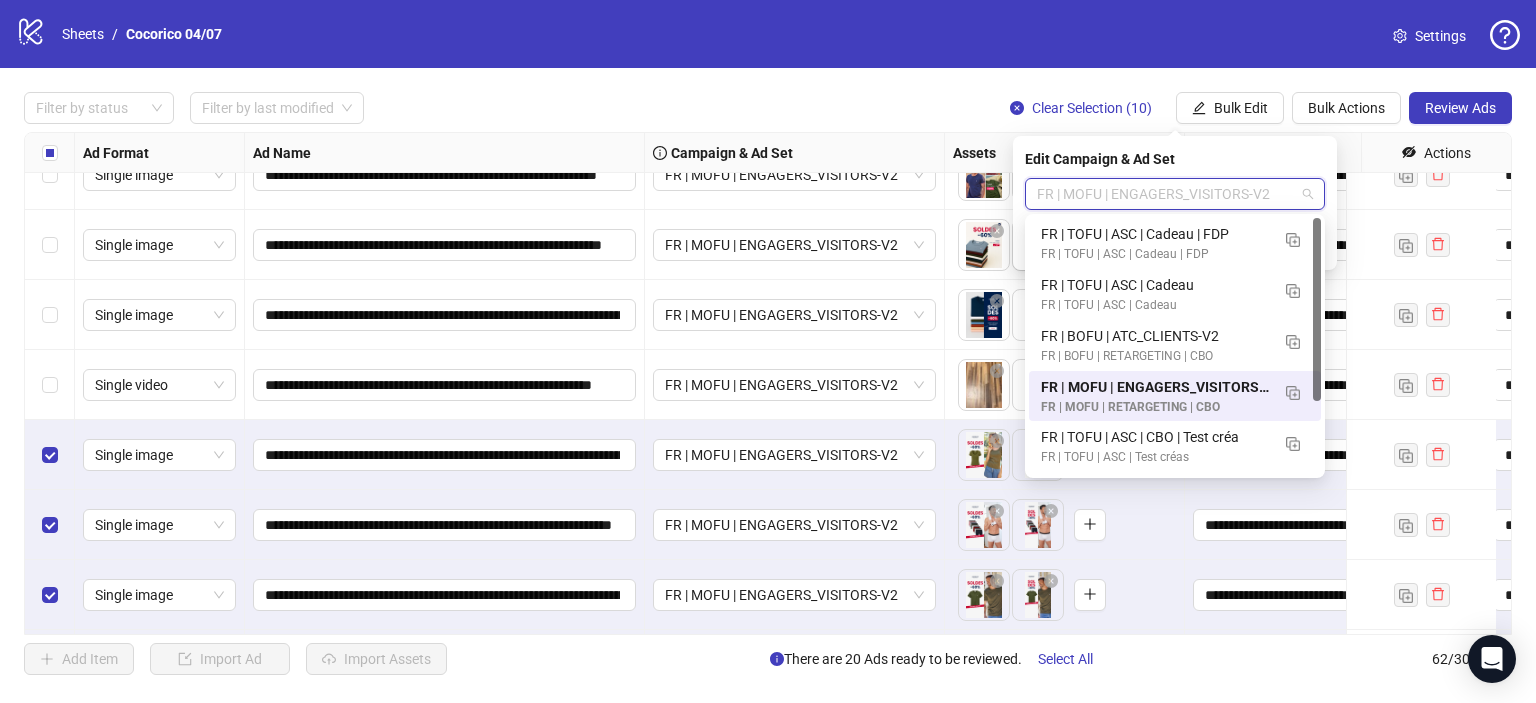 type on "*" 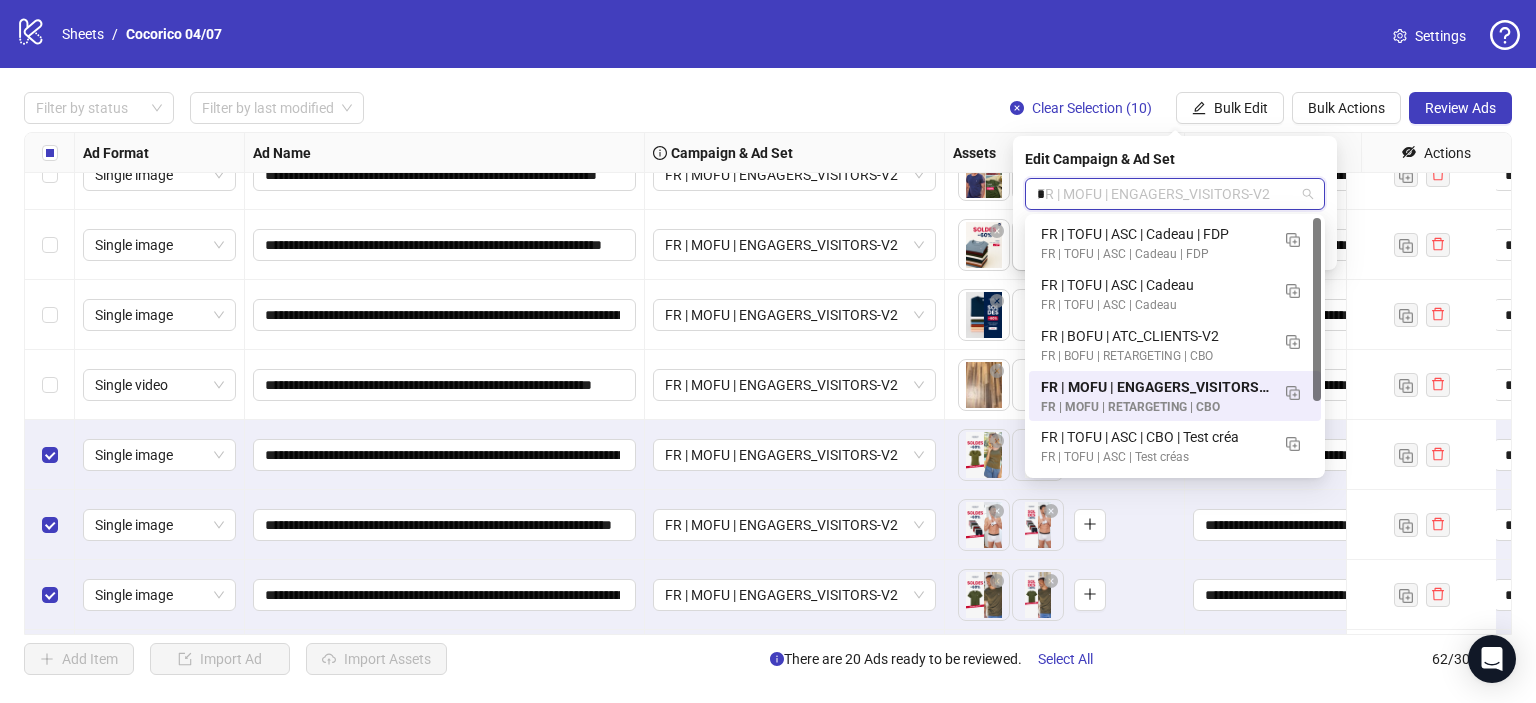 type on "**" 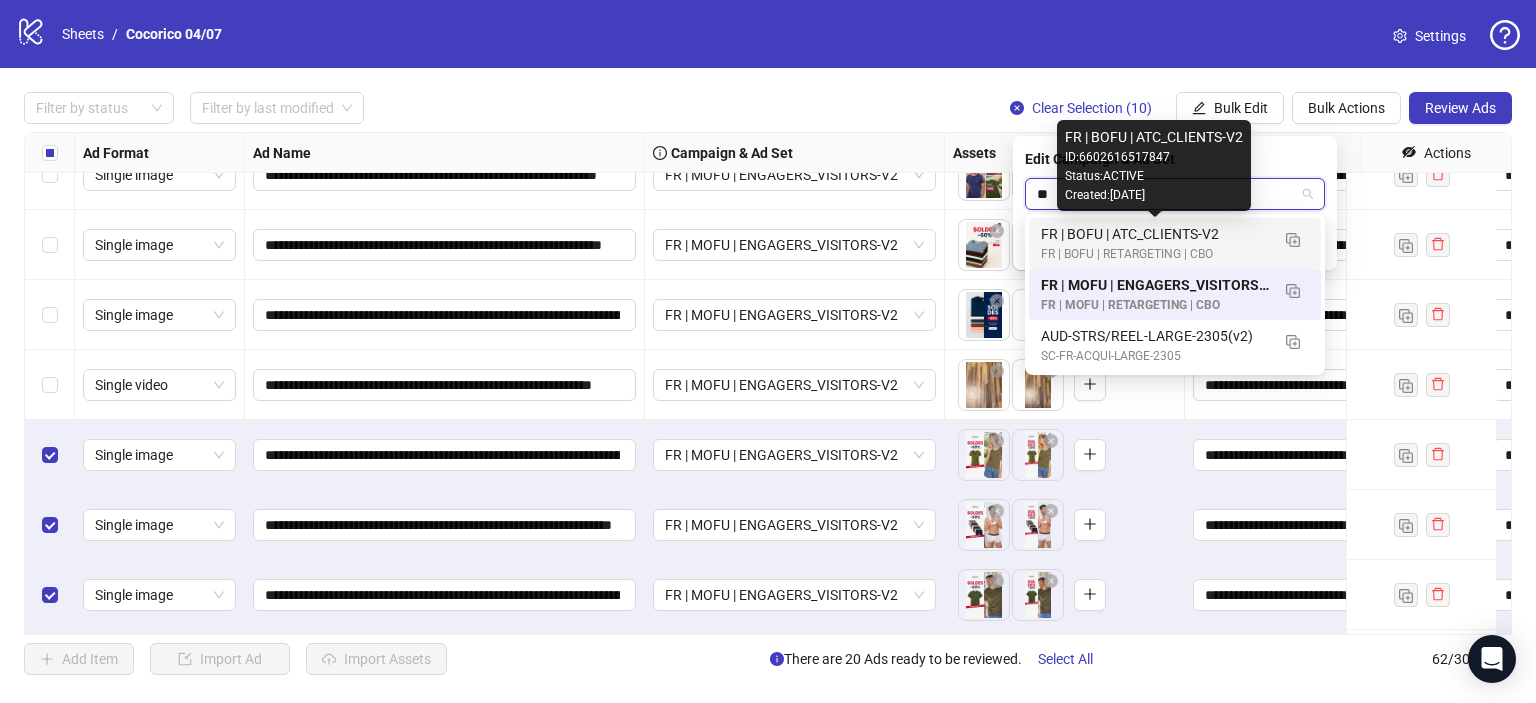 click on "FR | BOFU | ATC_CLIENTS-V2" at bounding box center [1155, 234] 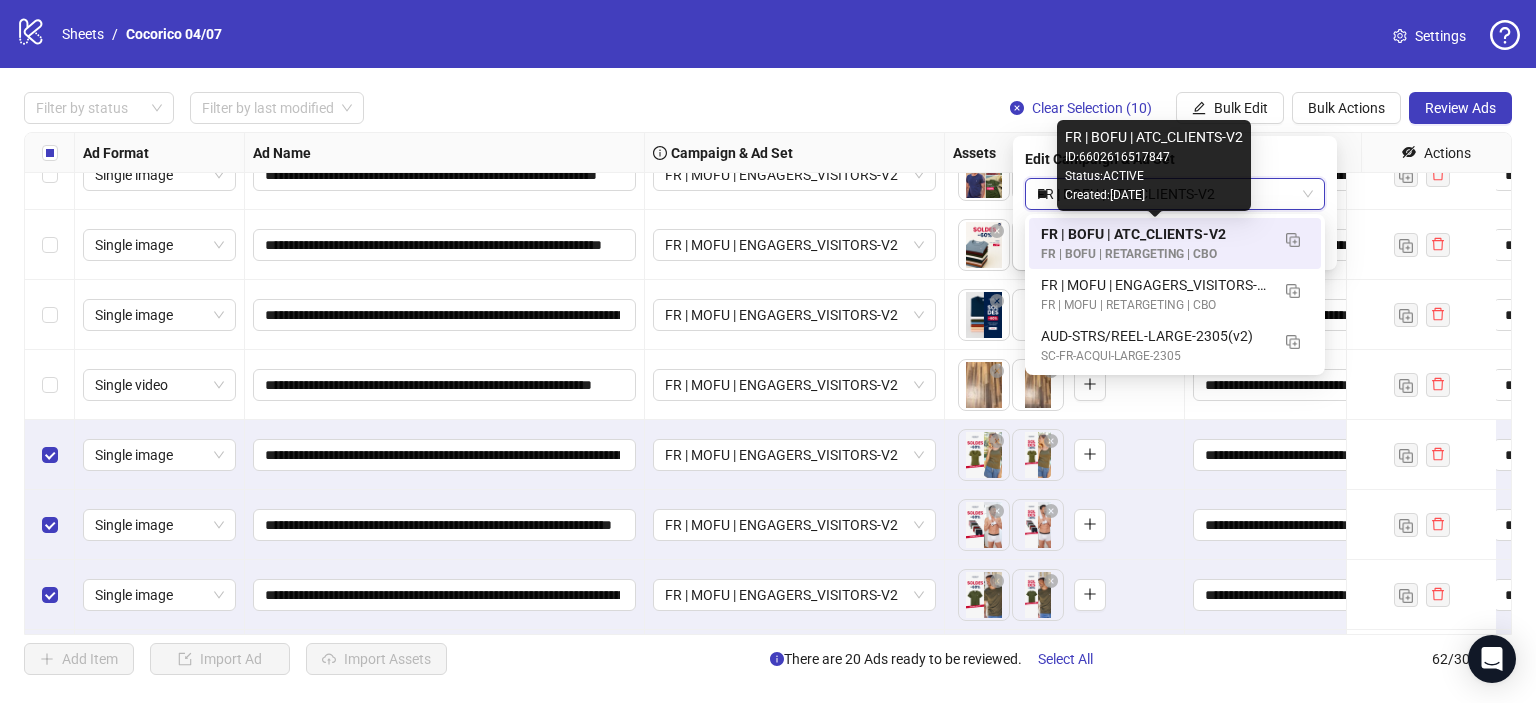 type 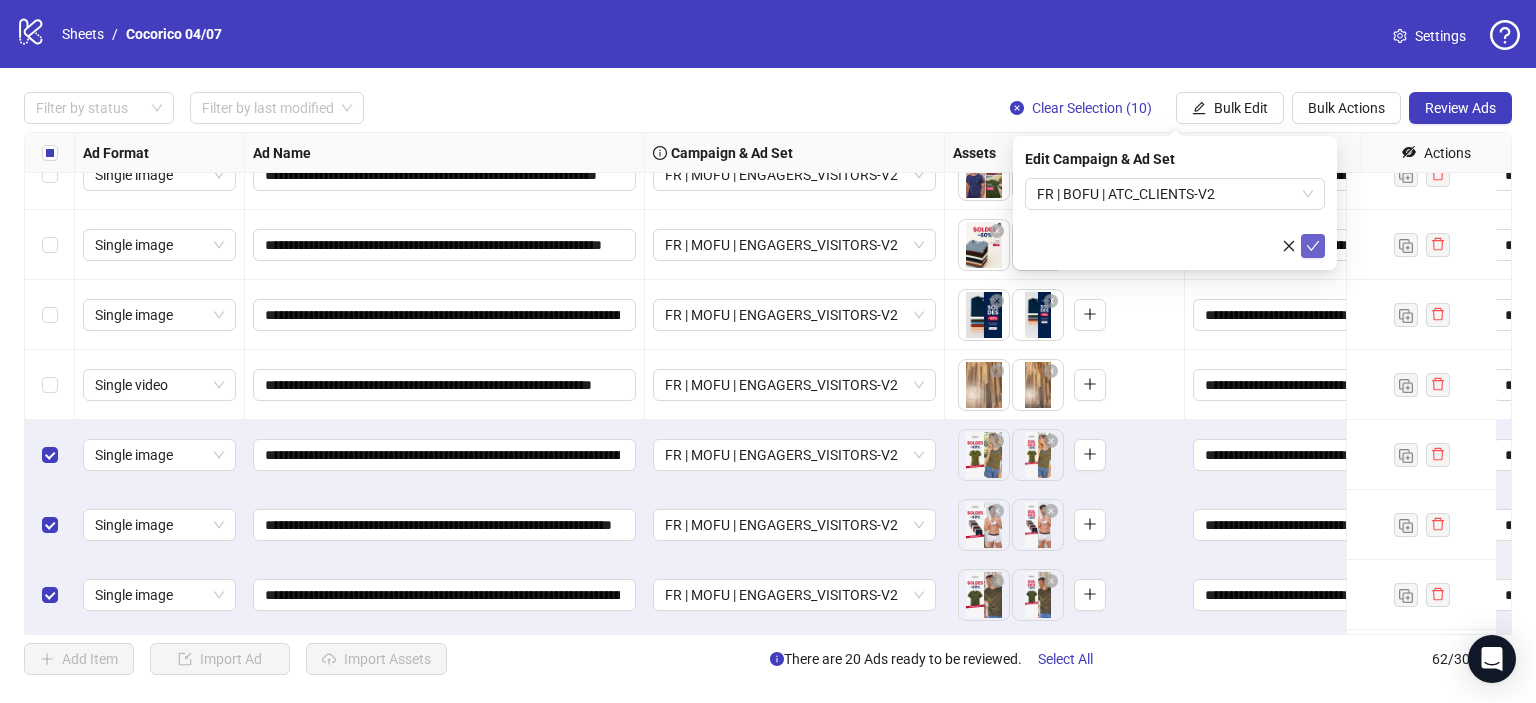 click 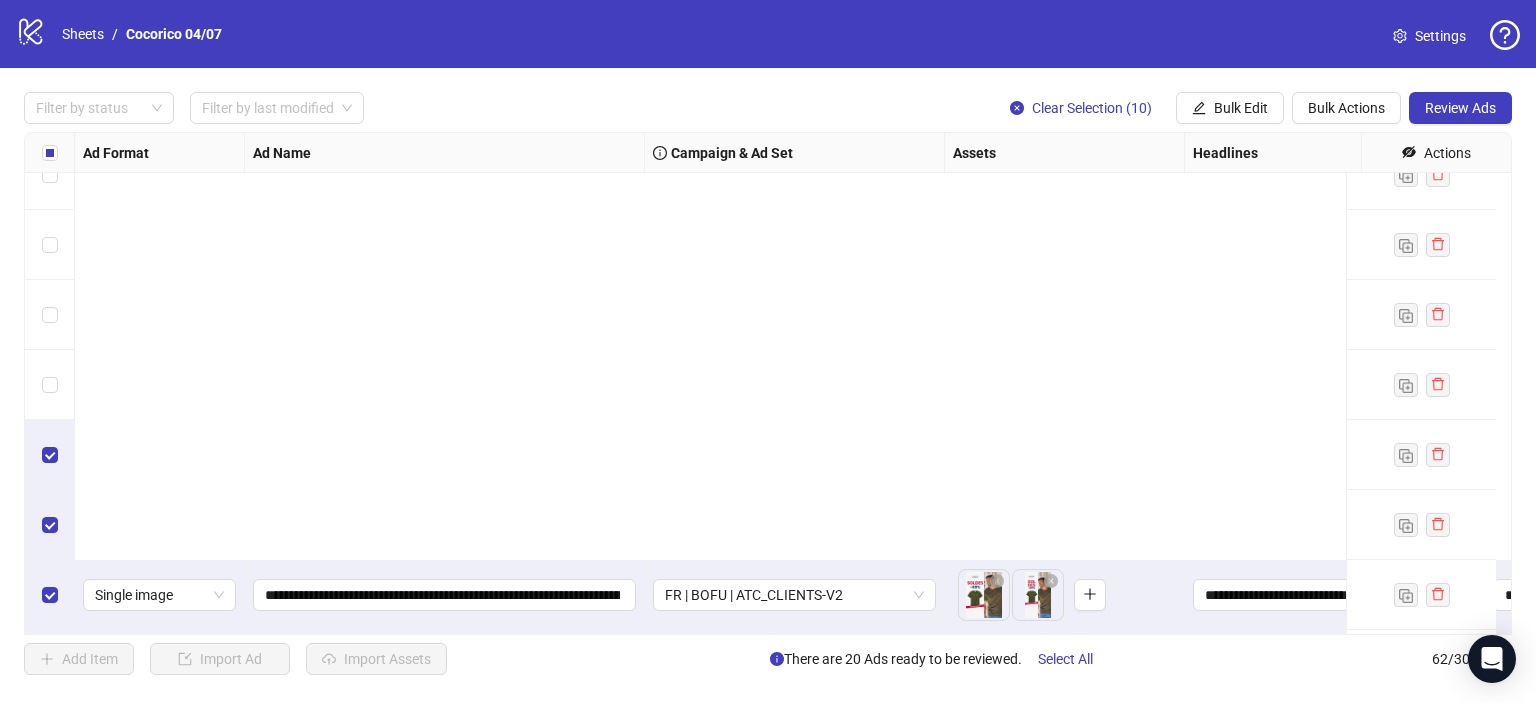 scroll, scrollTop: 3893, scrollLeft: 0, axis: vertical 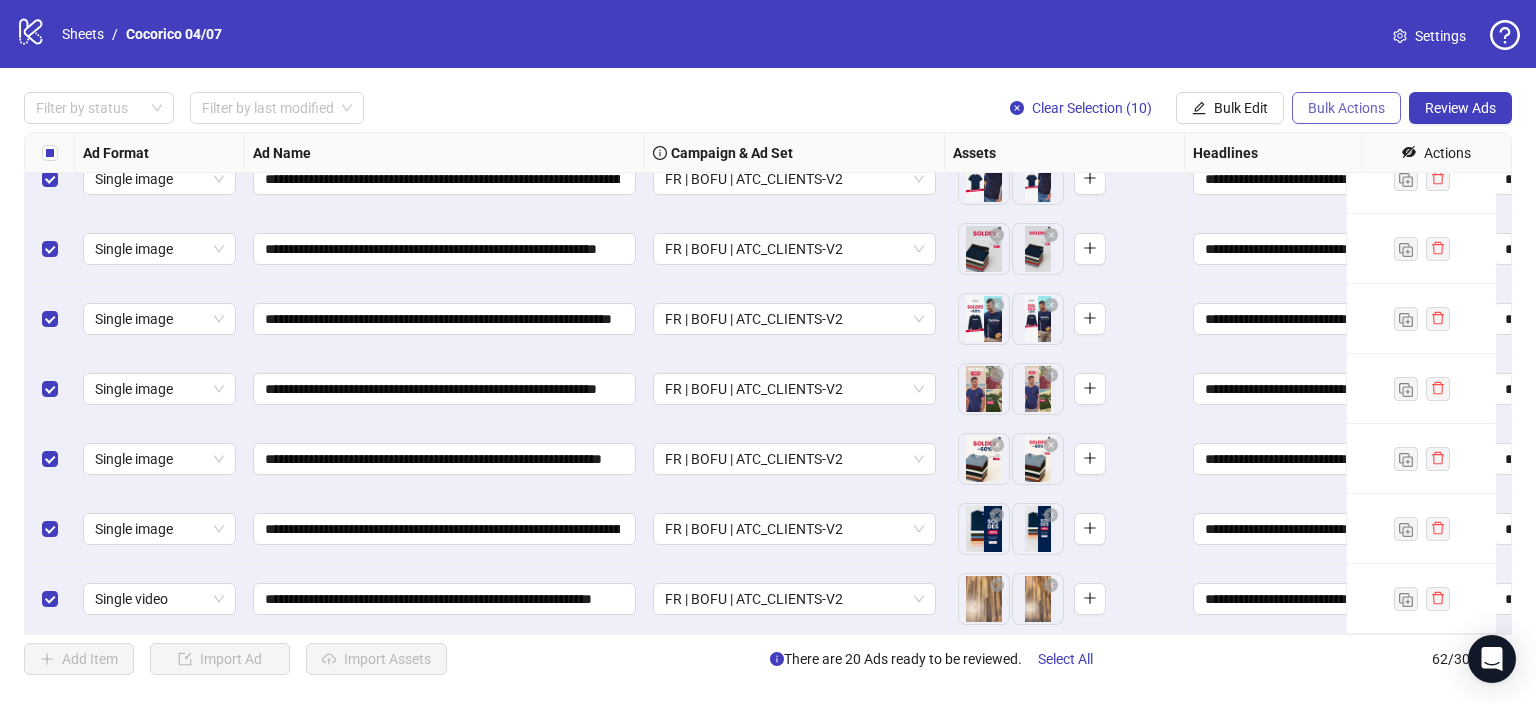click on "Bulk Actions" at bounding box center (1346, 108) 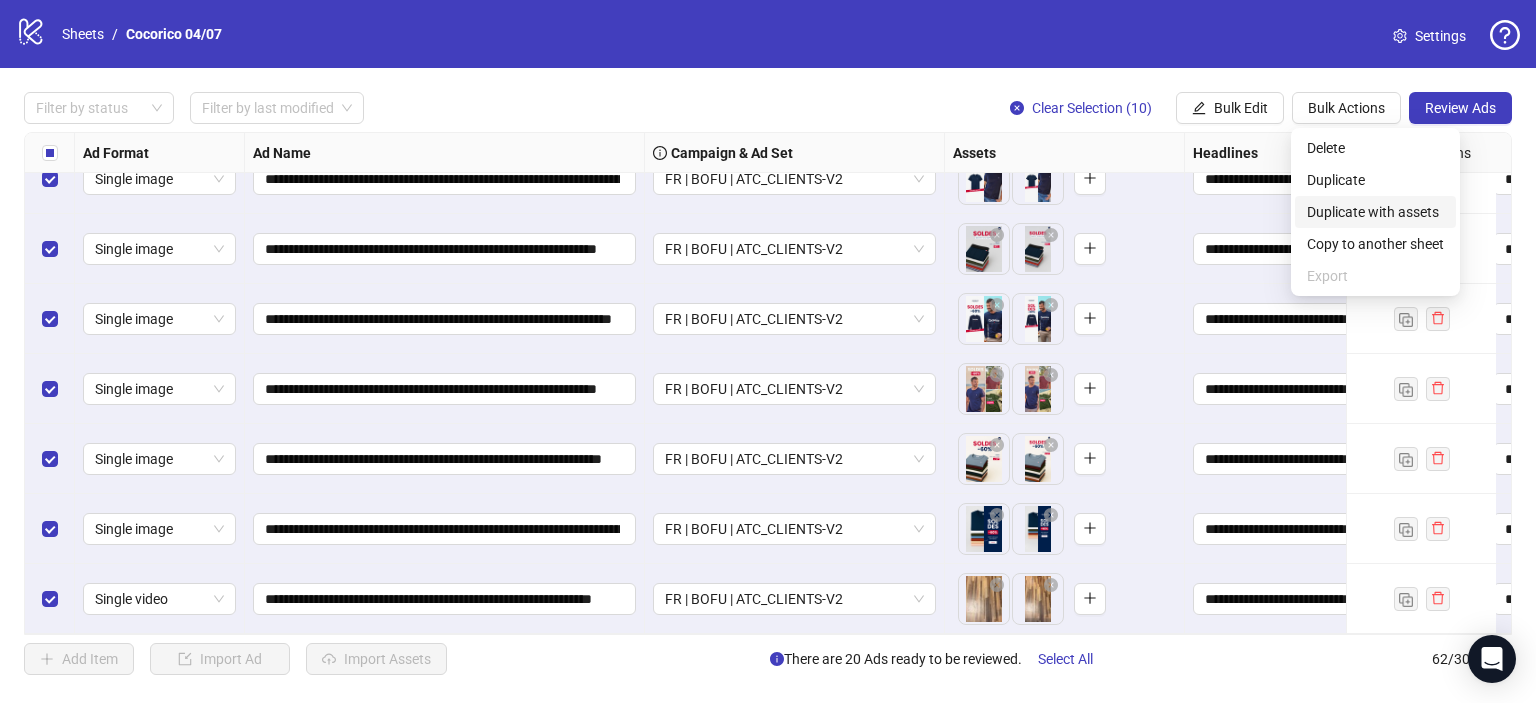 click on "Duplicate with assets" at bounding box center [1375, 212] 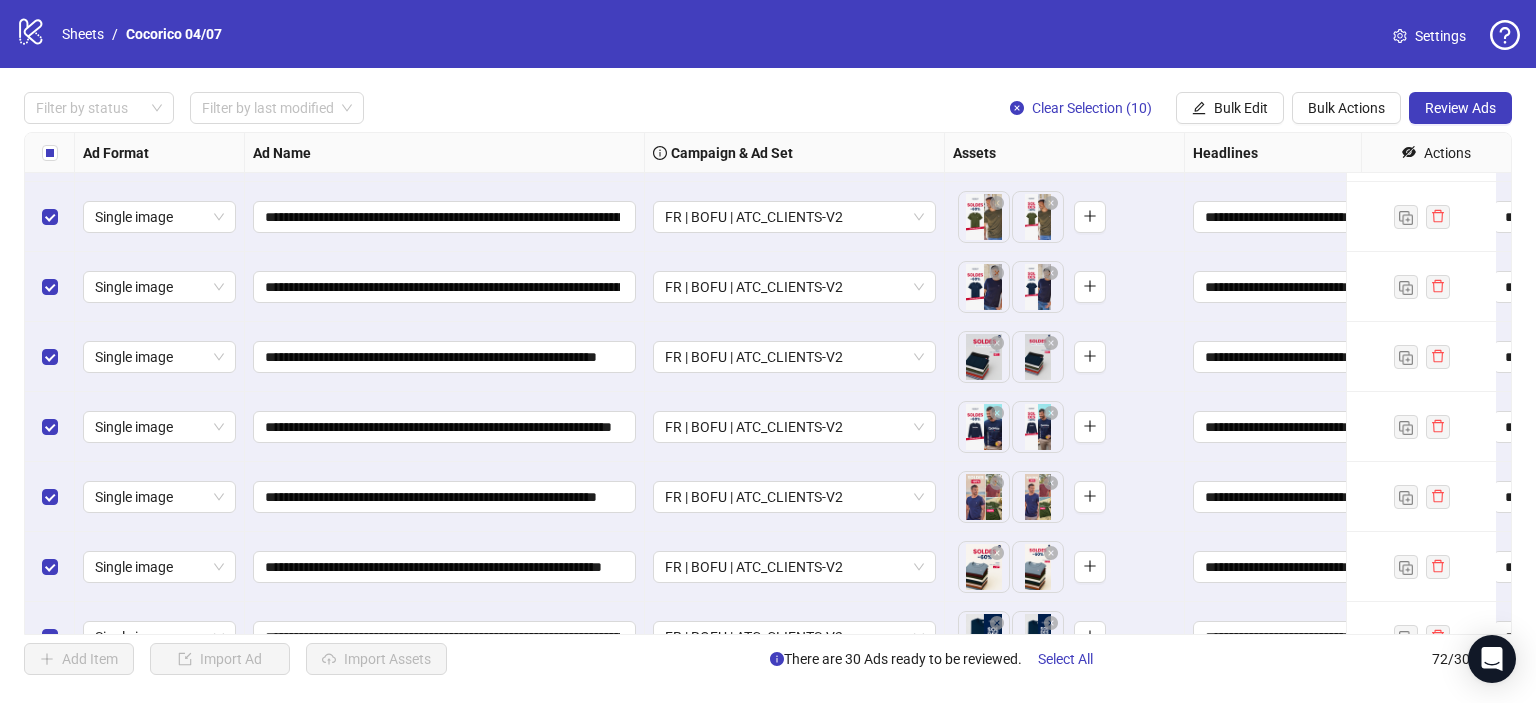 scroll, scrollTop: 4593, scrollLeft: 0, axis: vertical 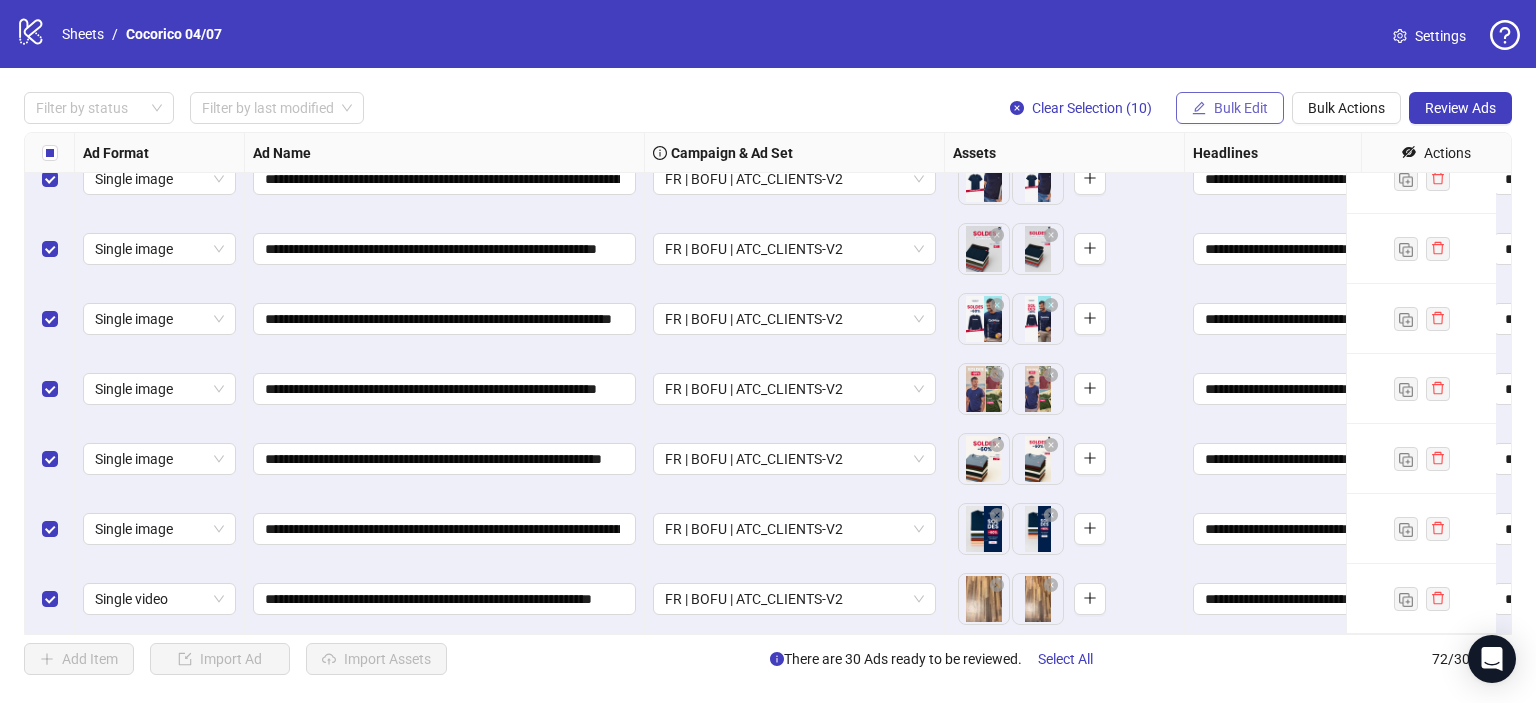 click on "Bulk Edit" at bounding box center (1241, 108) 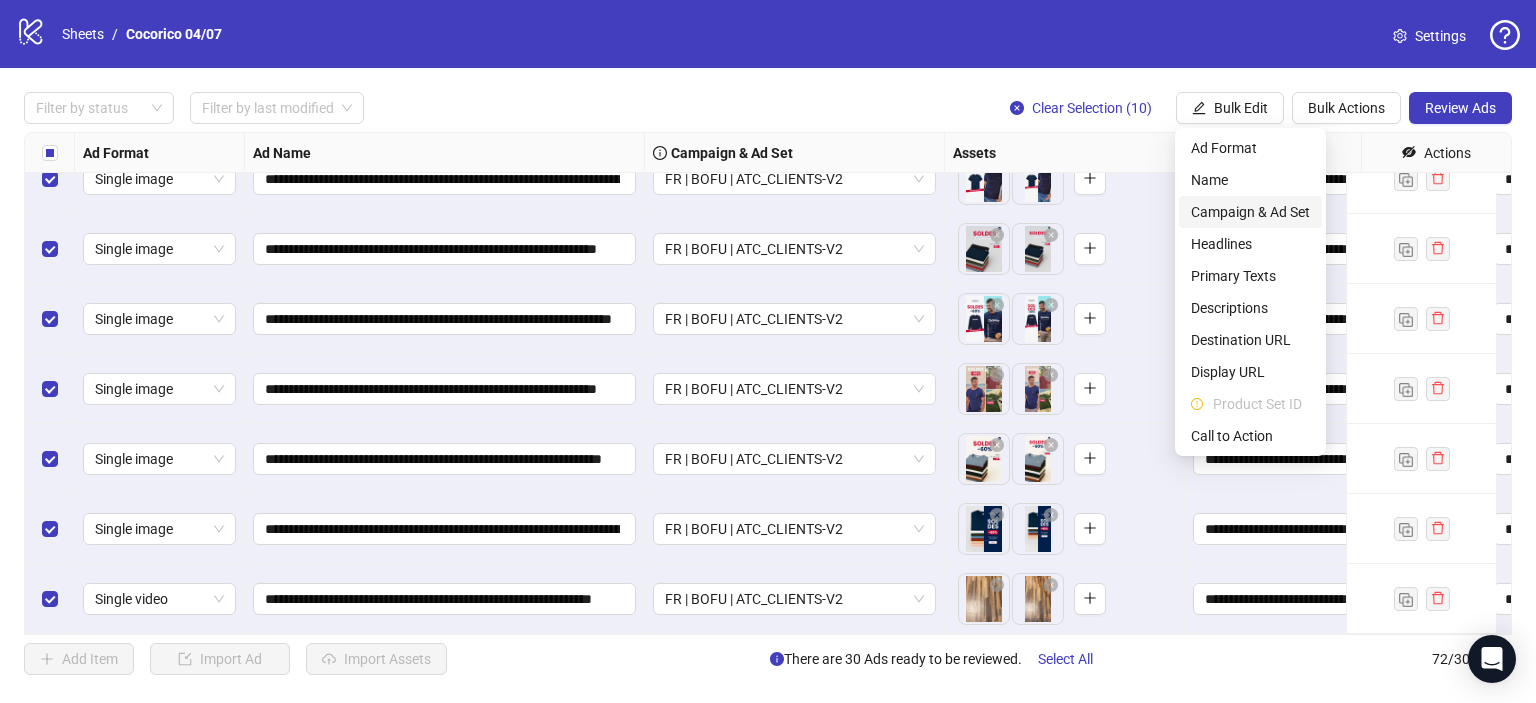 click on "Campaign & Ad Set" at bounding box center (1250, 212) 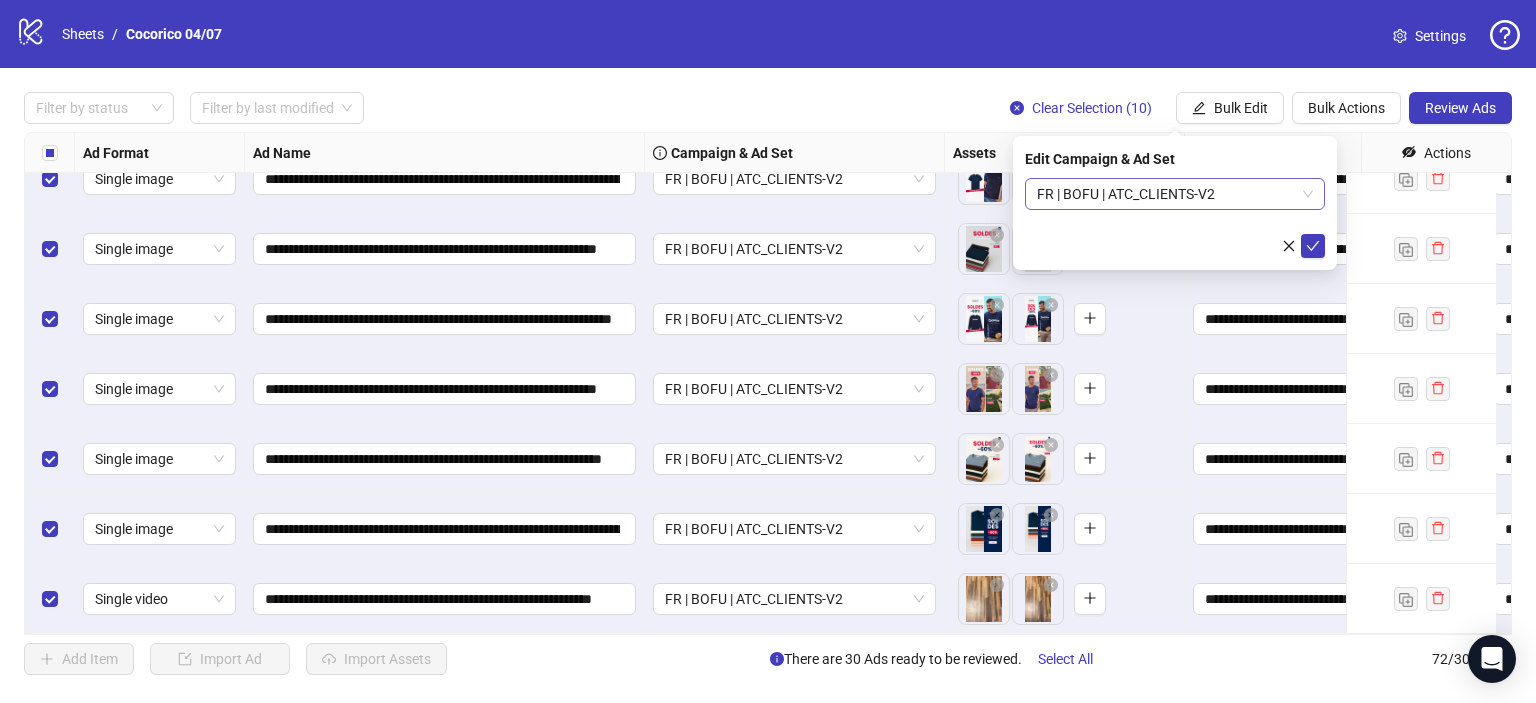 click on "FR | BOFU | ATC_CLIENTS-V2" at bounding box center [1175, 194] 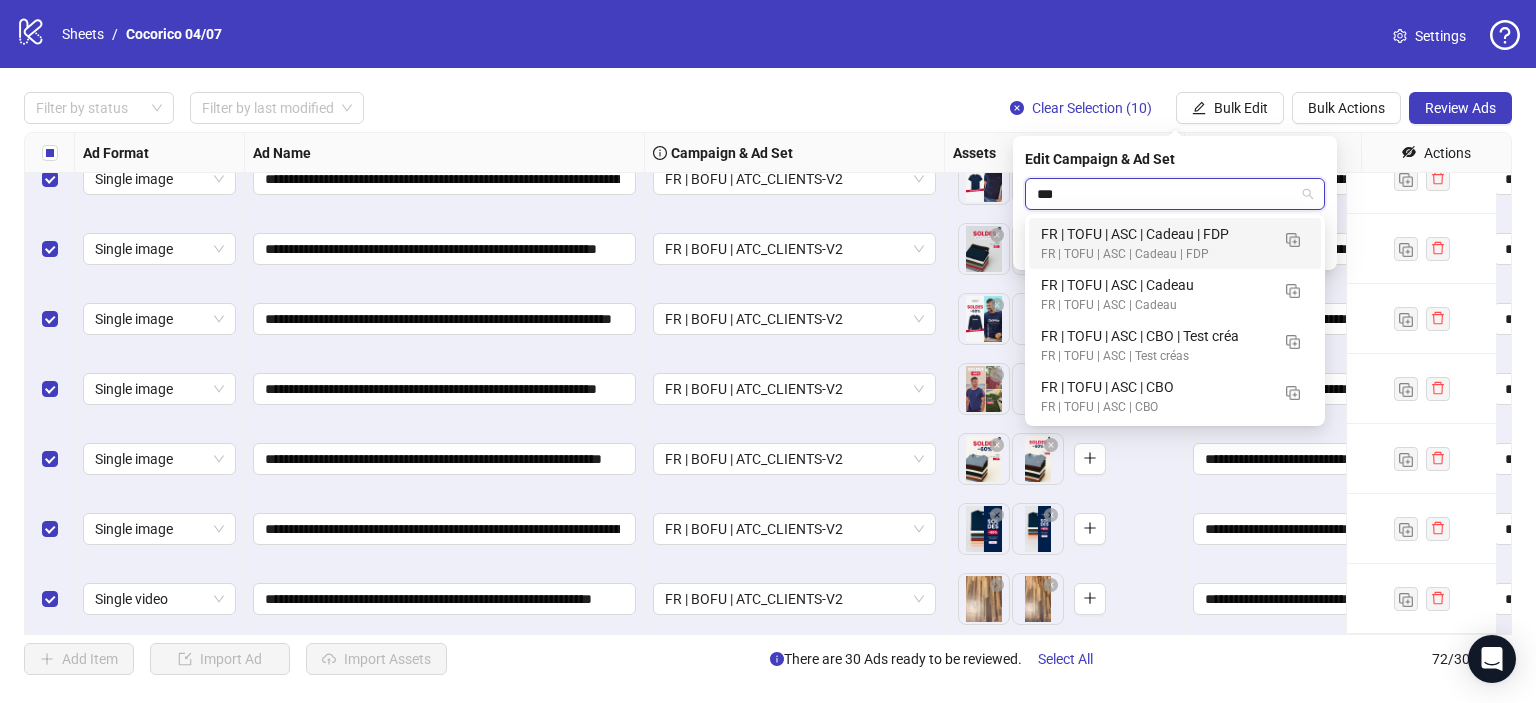 type on "****" 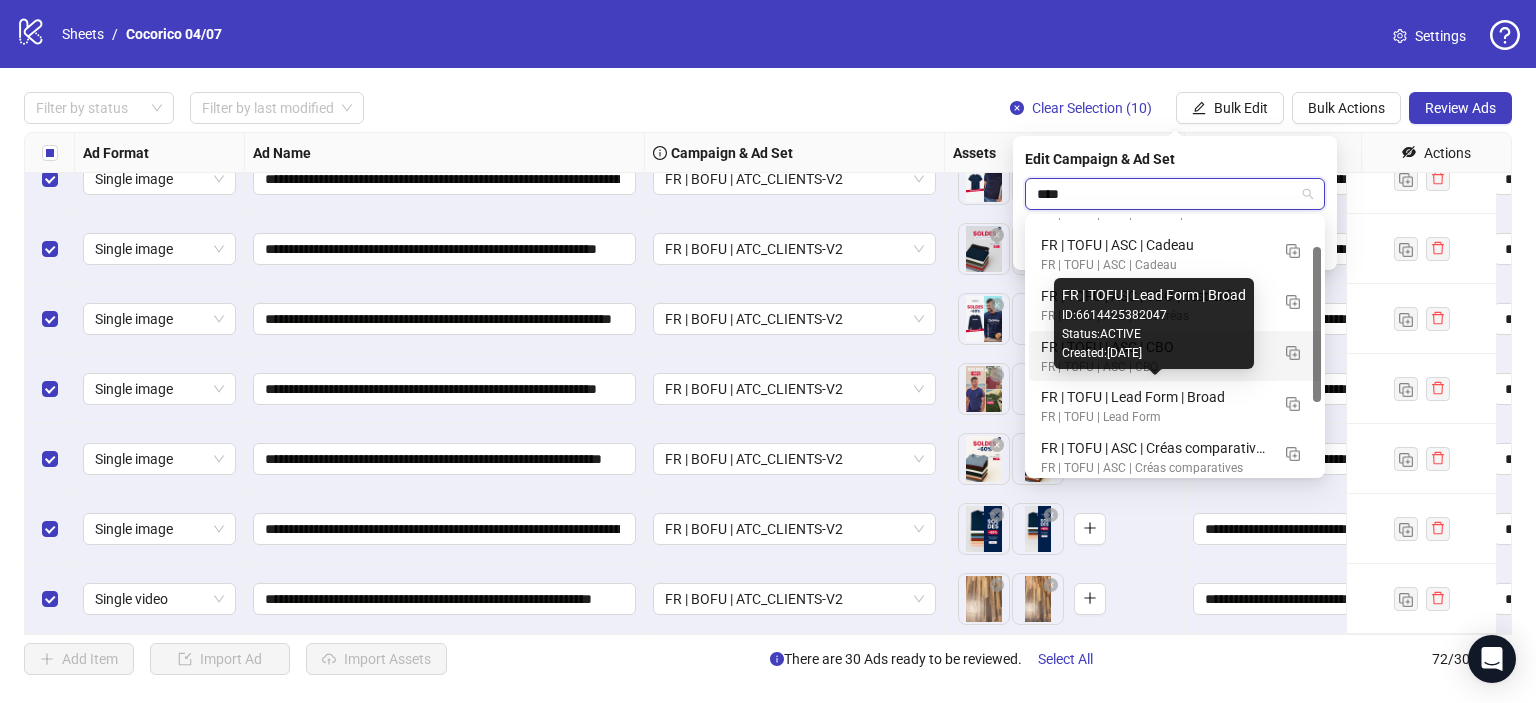 scroll, scrollTop: 46, scrollLeft: 0, axis: vertical 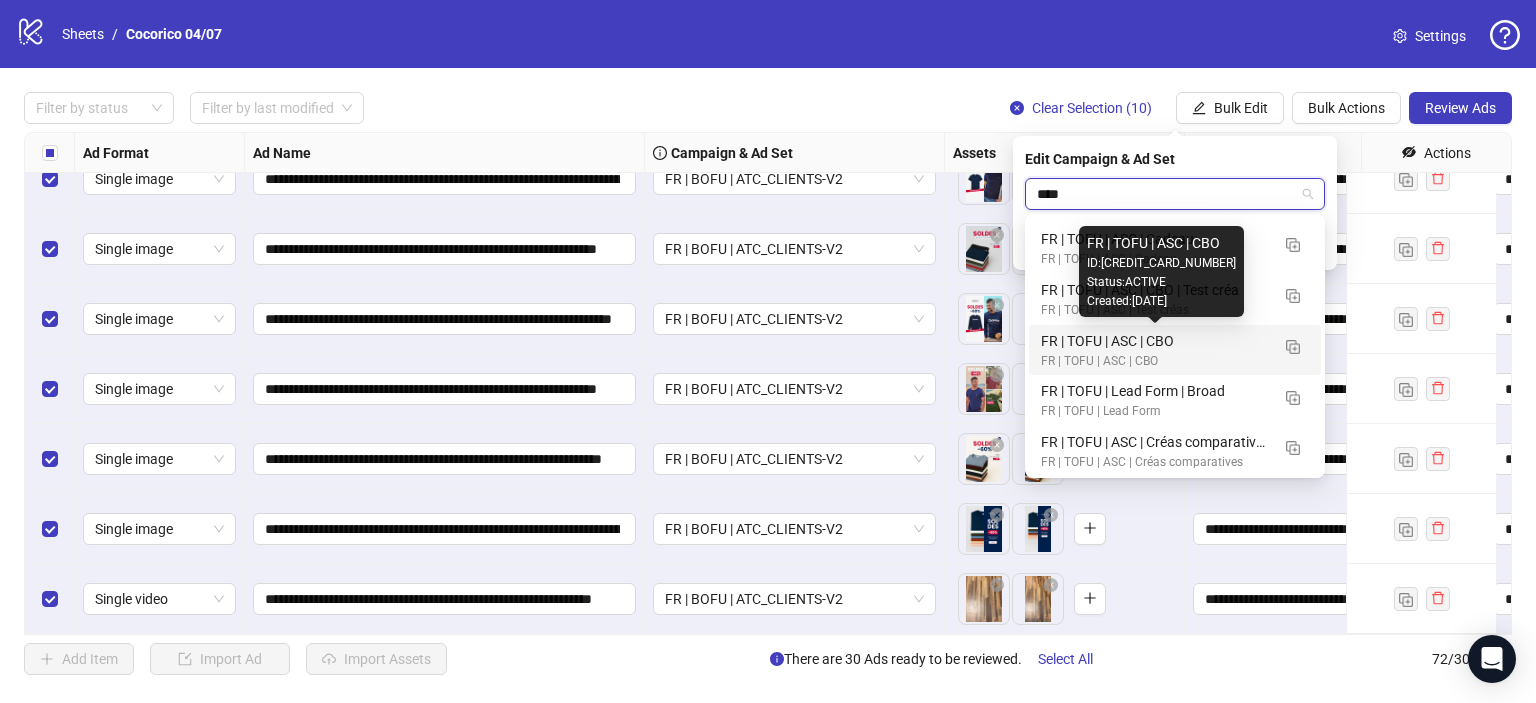 click on "FR | TOFU | ASC | CBO" at bounding box center (1155, 341) 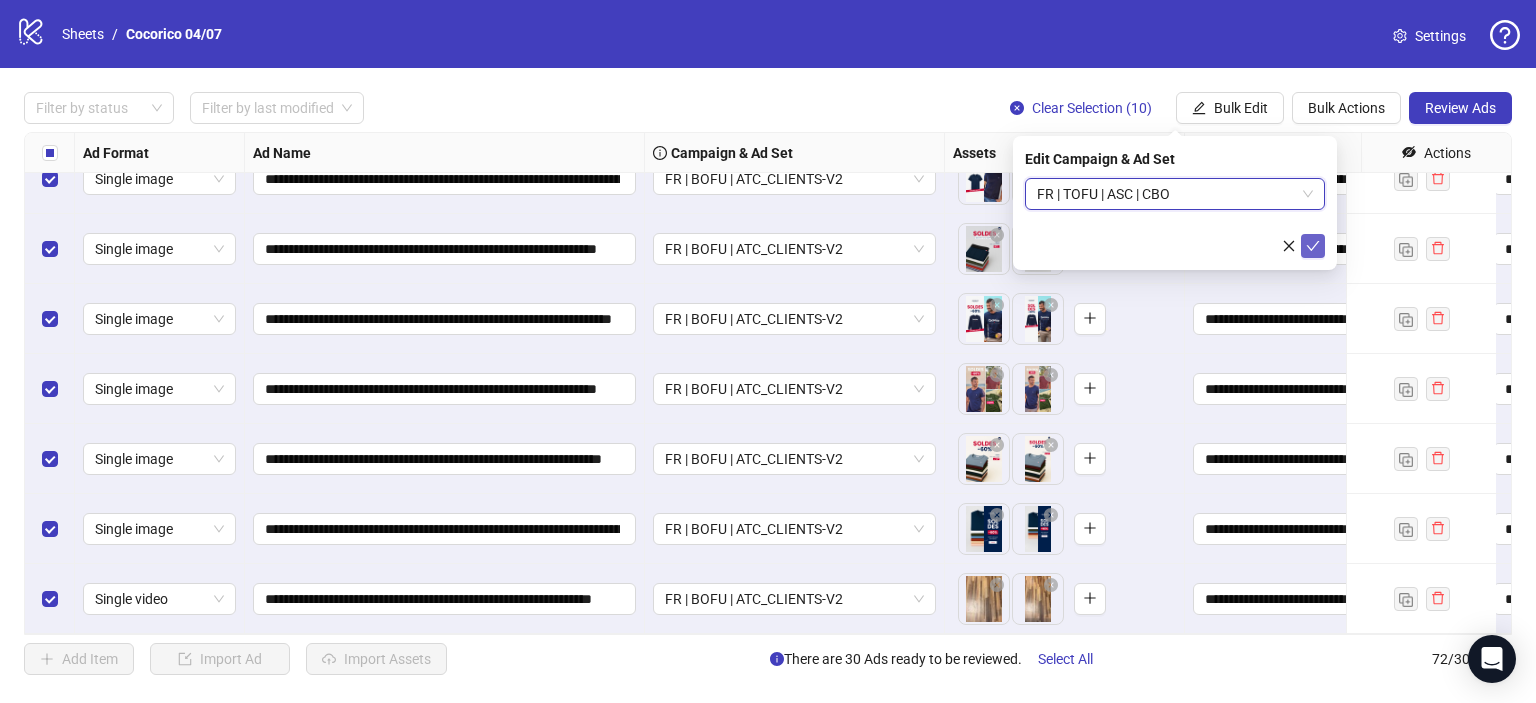 click 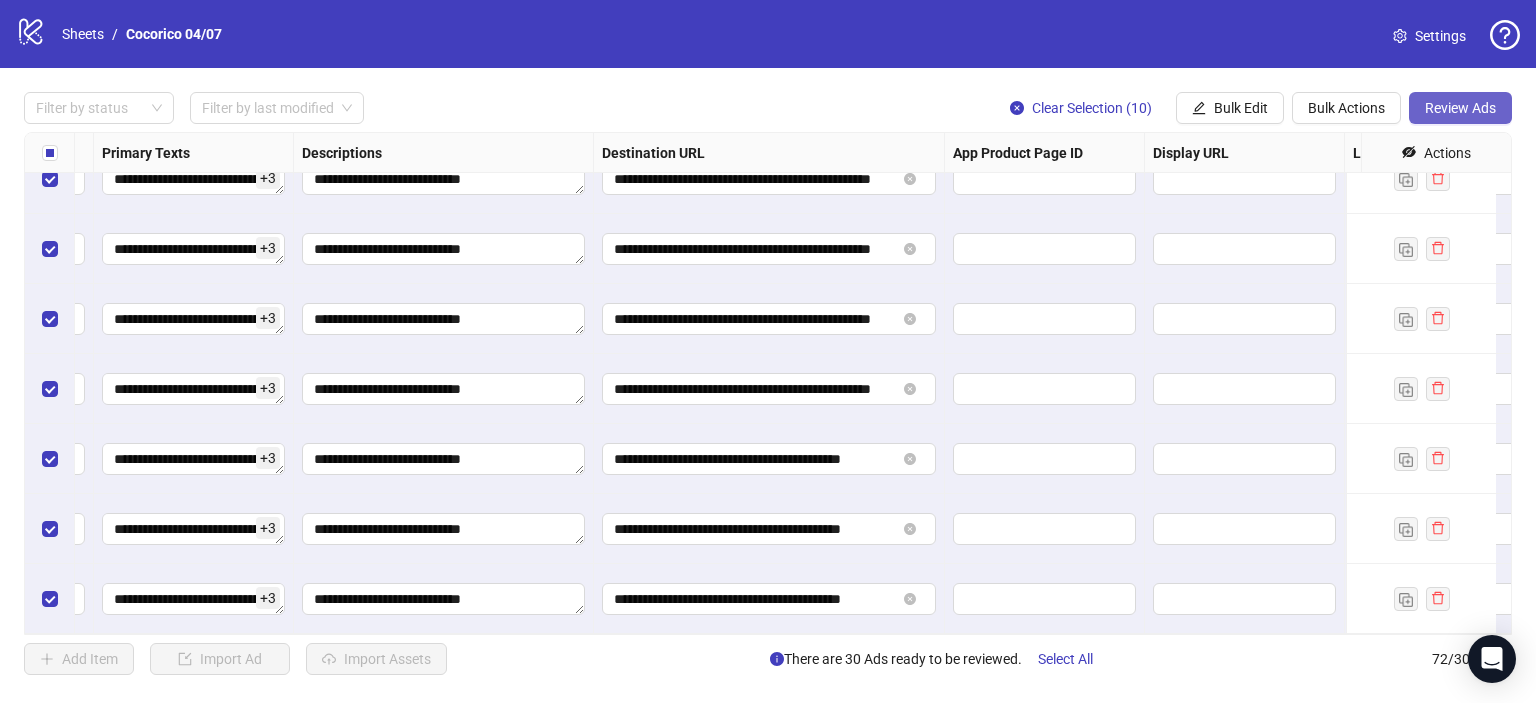 scroll, scrollTop: 4593, scrollLeft: 1444, axis: both 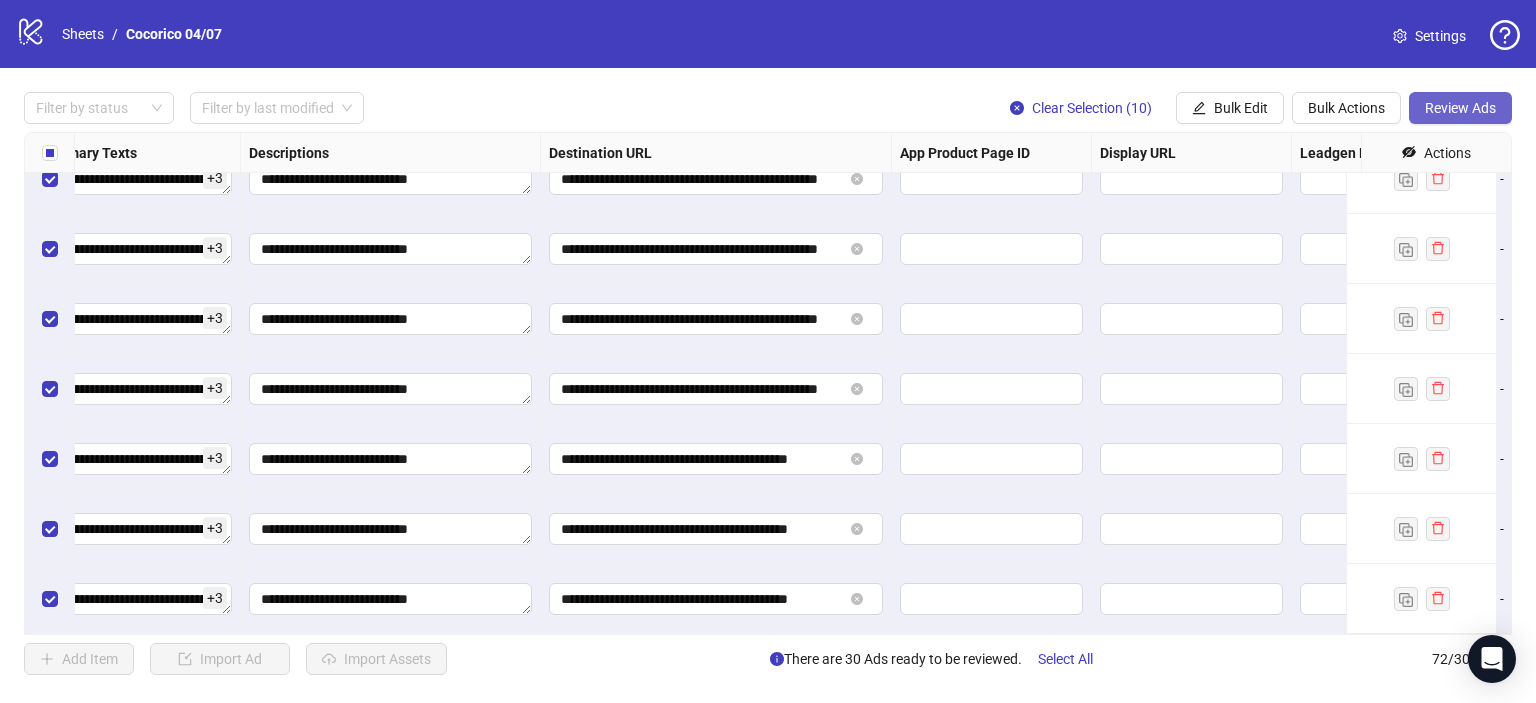click on "Review Ads" at bounding box center [1460, 108] 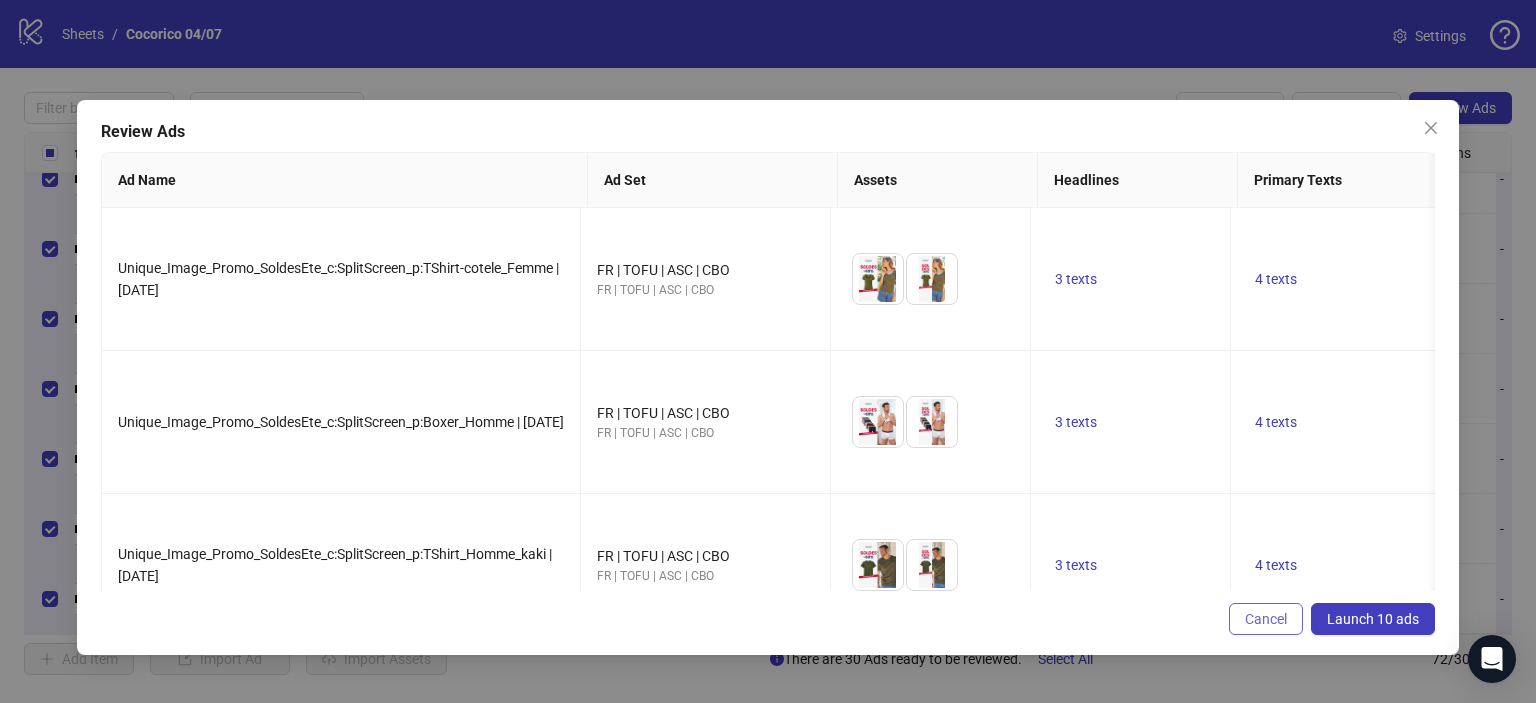 click on "Cancel" at bounding box center (1266, 619) 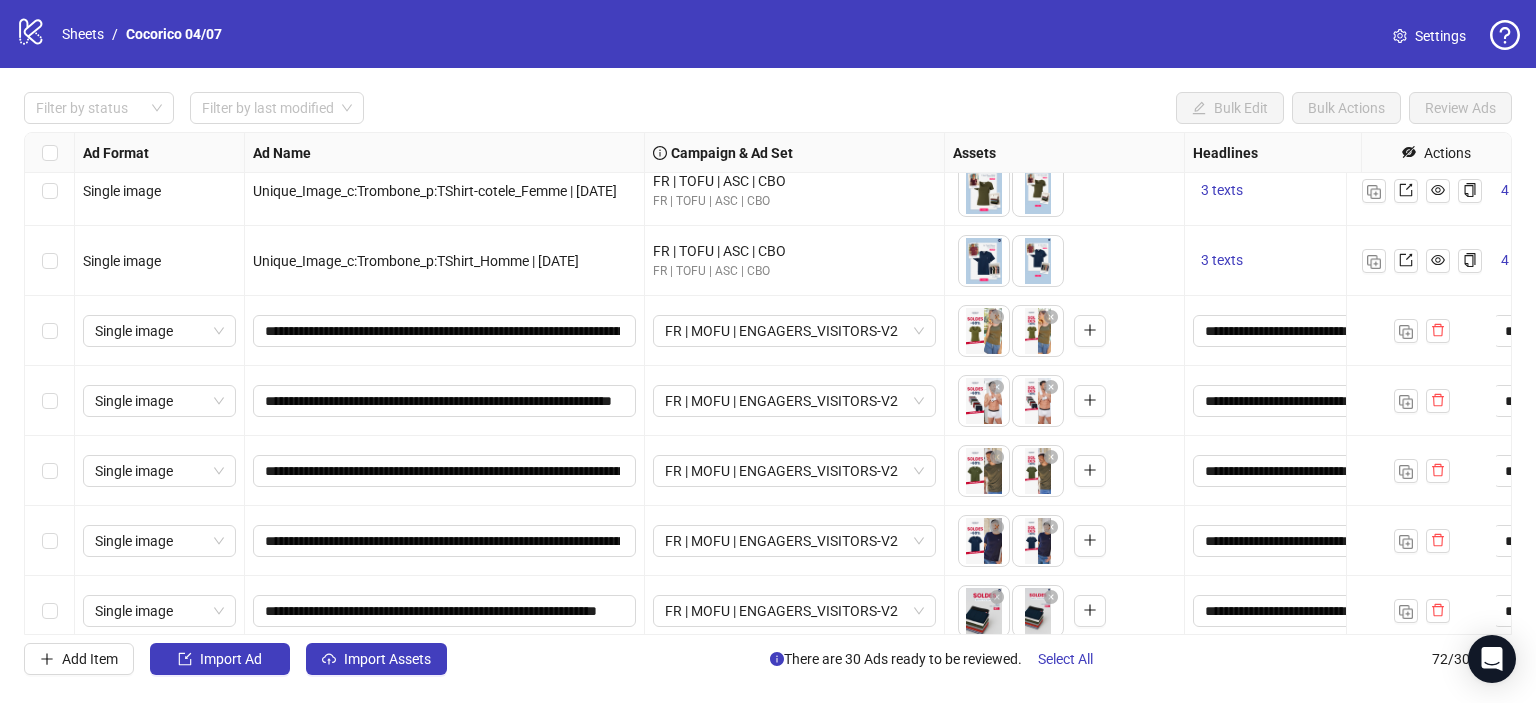 scroll, scrollTop: 2800, scrollLeft: 0, axis: vertical 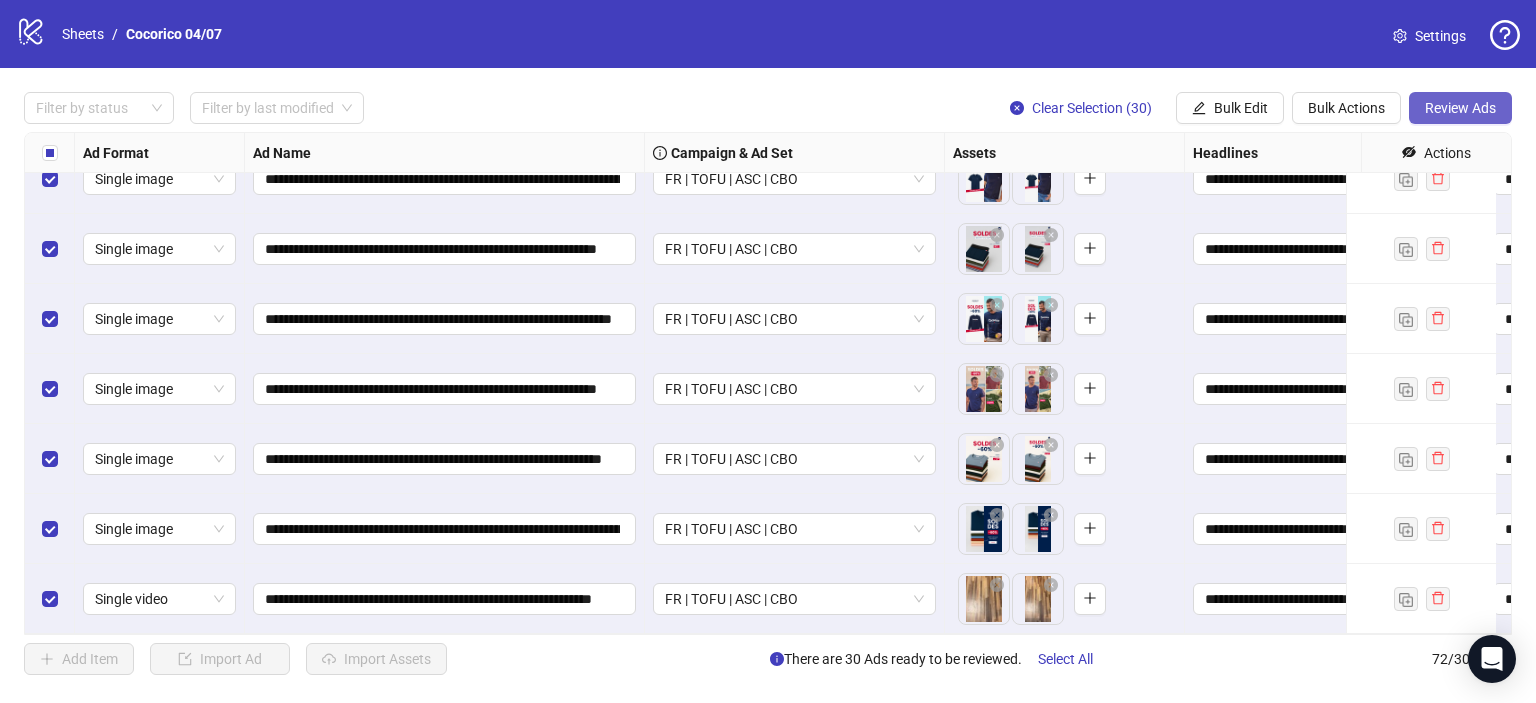 click on "Review Ads" at bounding box center (1460, 108) 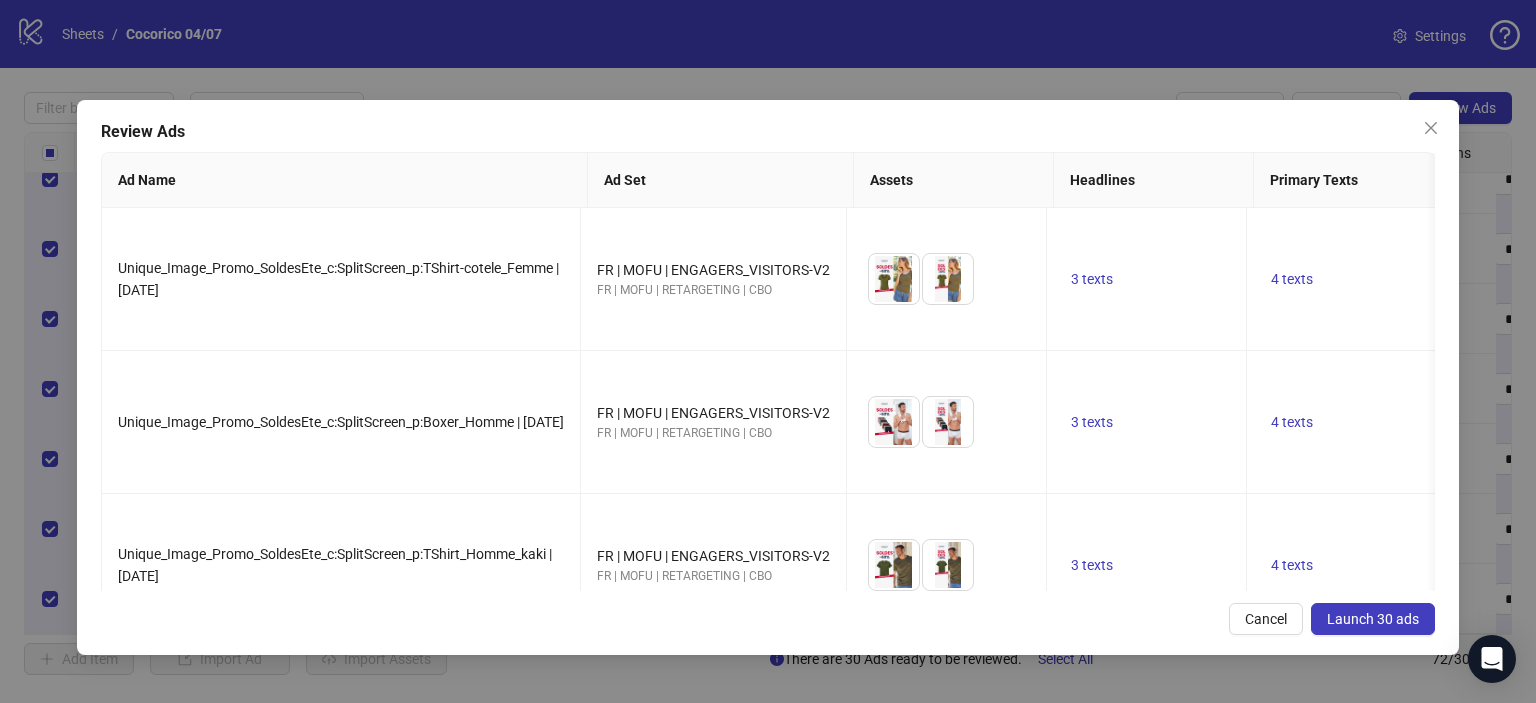click on "Launch 30 ads" at bounding box center (1373, 619) 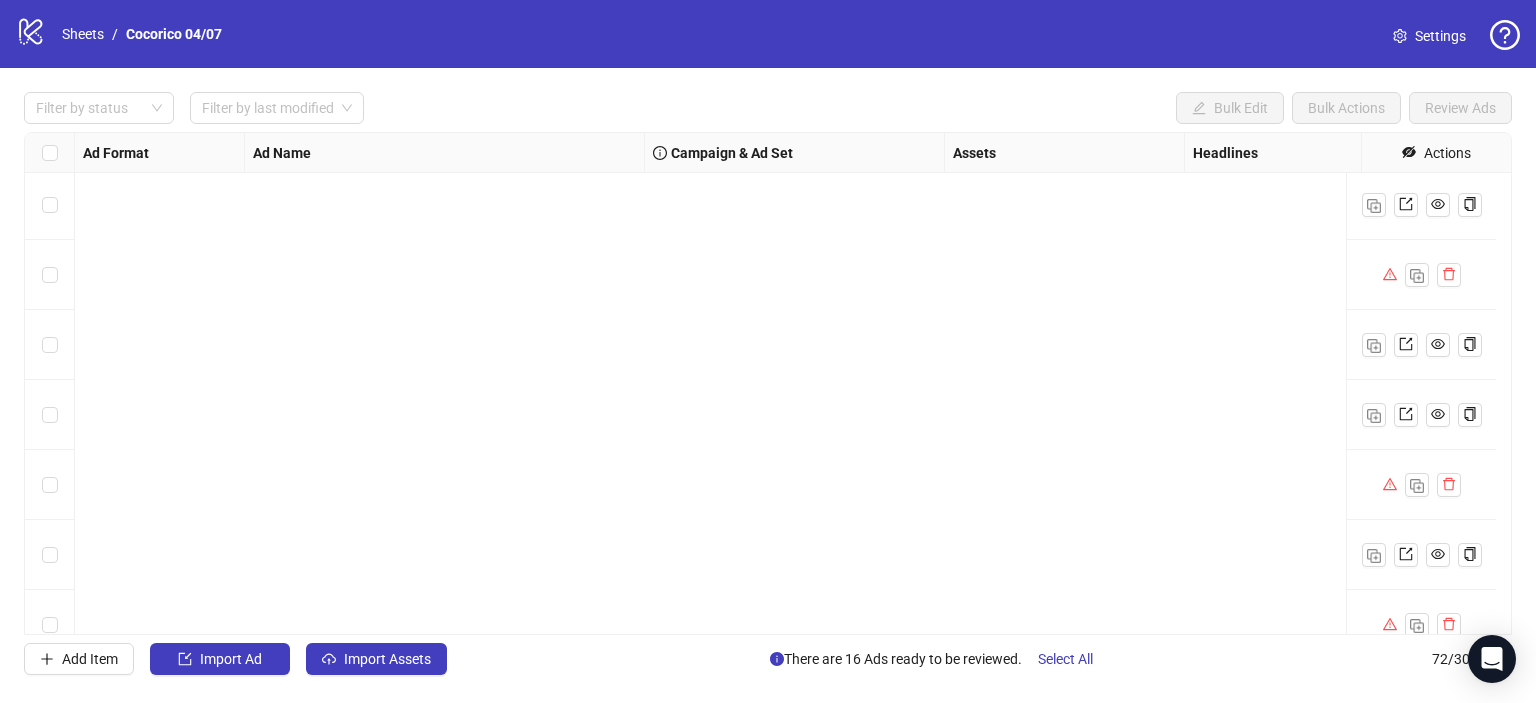 scroll, scrollTop: 4593, scrollLeft: 0, axis: vertical 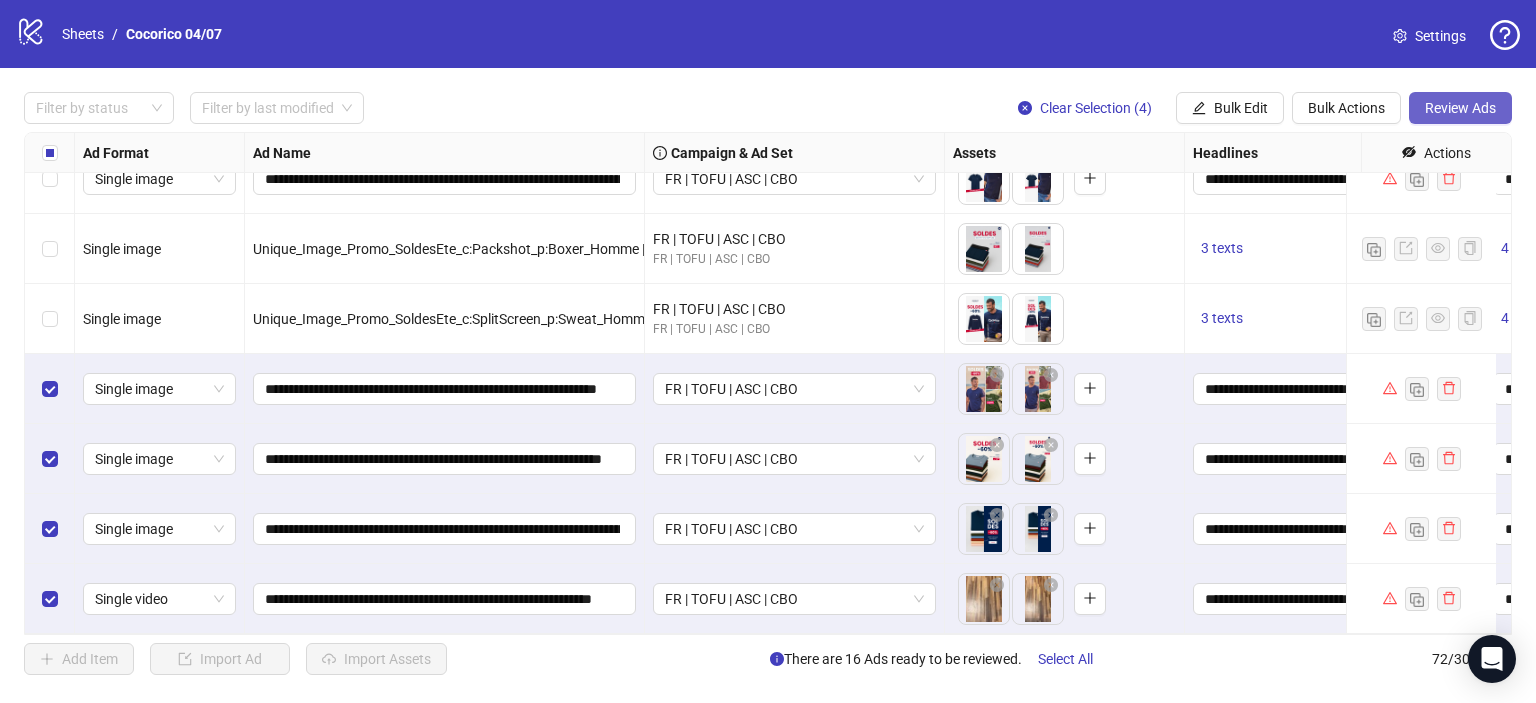 click on "Review Ads" at bounding box center (1460, 108) 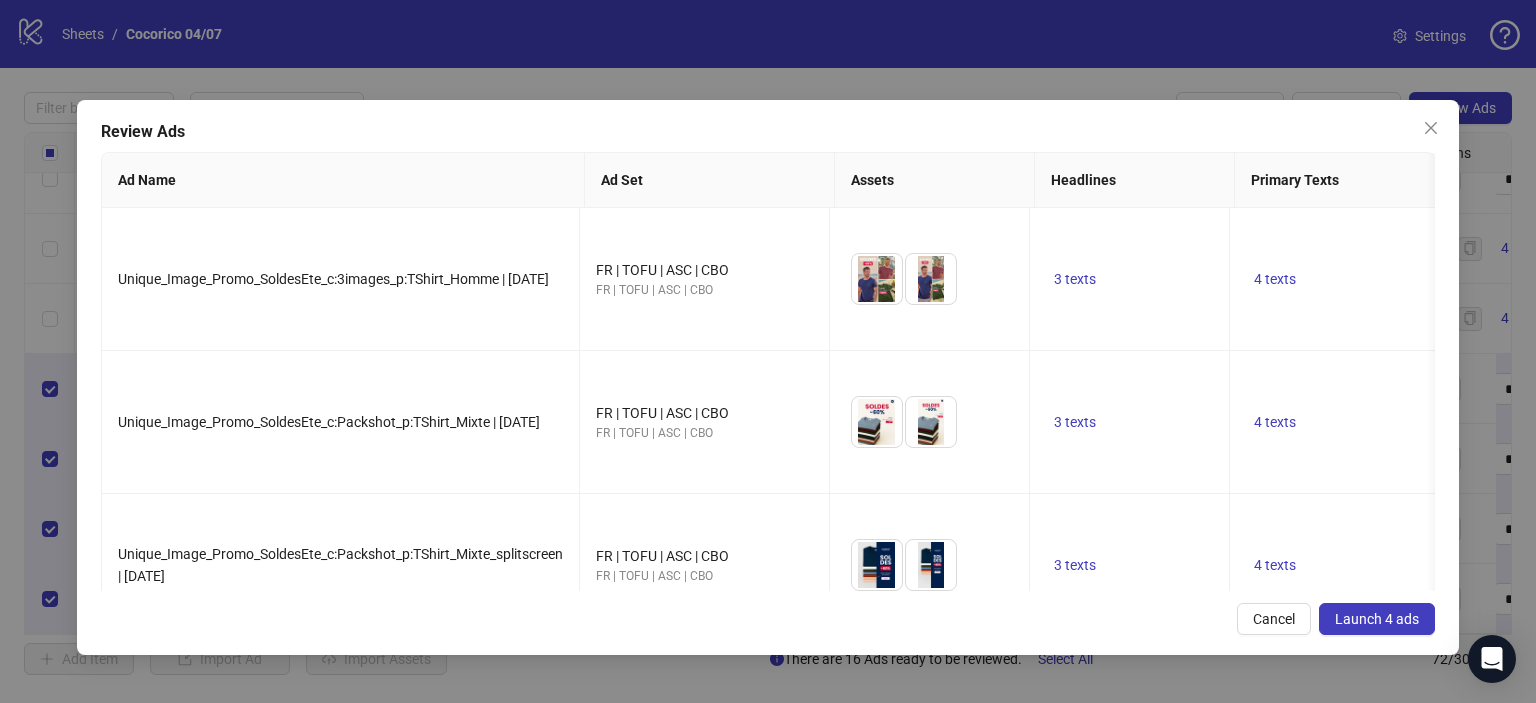 click on "Launch 4 ads" at bounding box center (1377, 619) 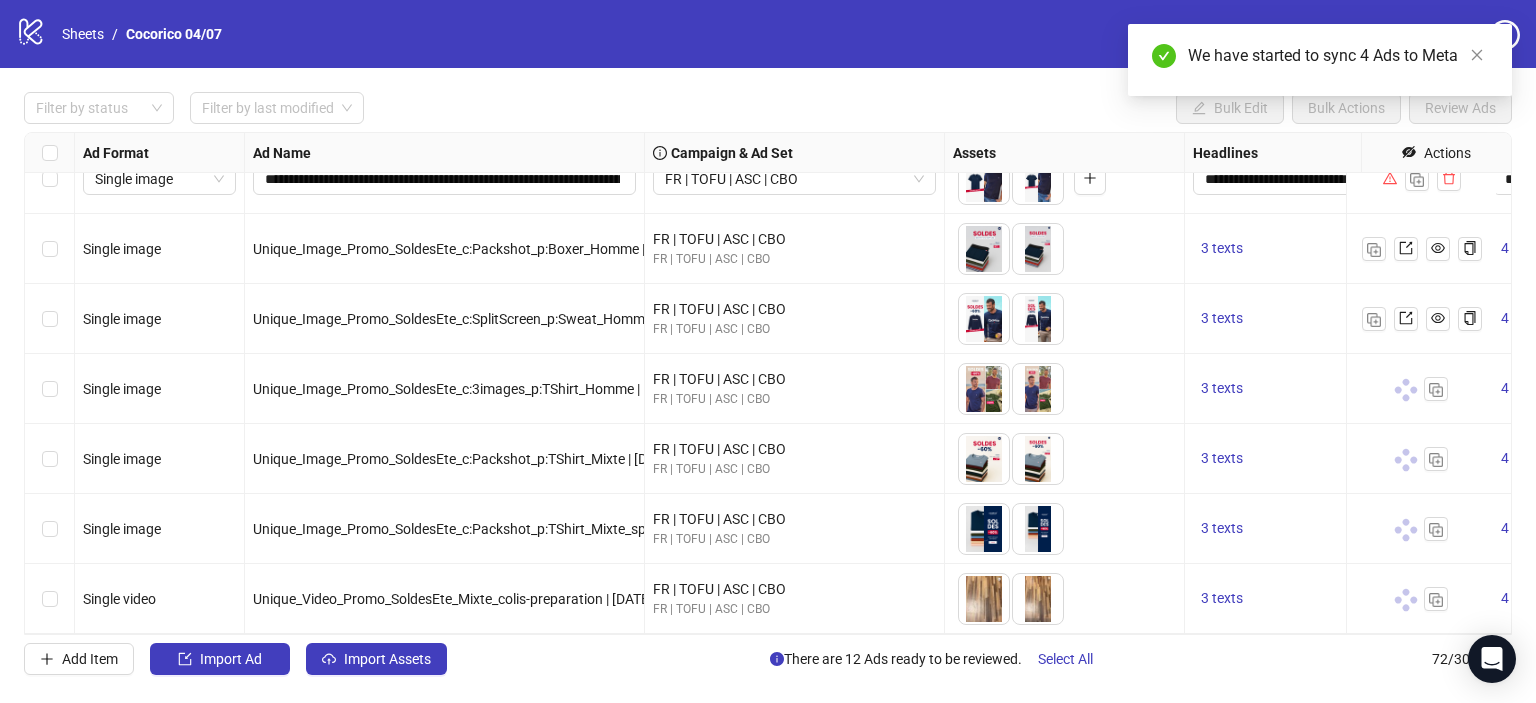 click 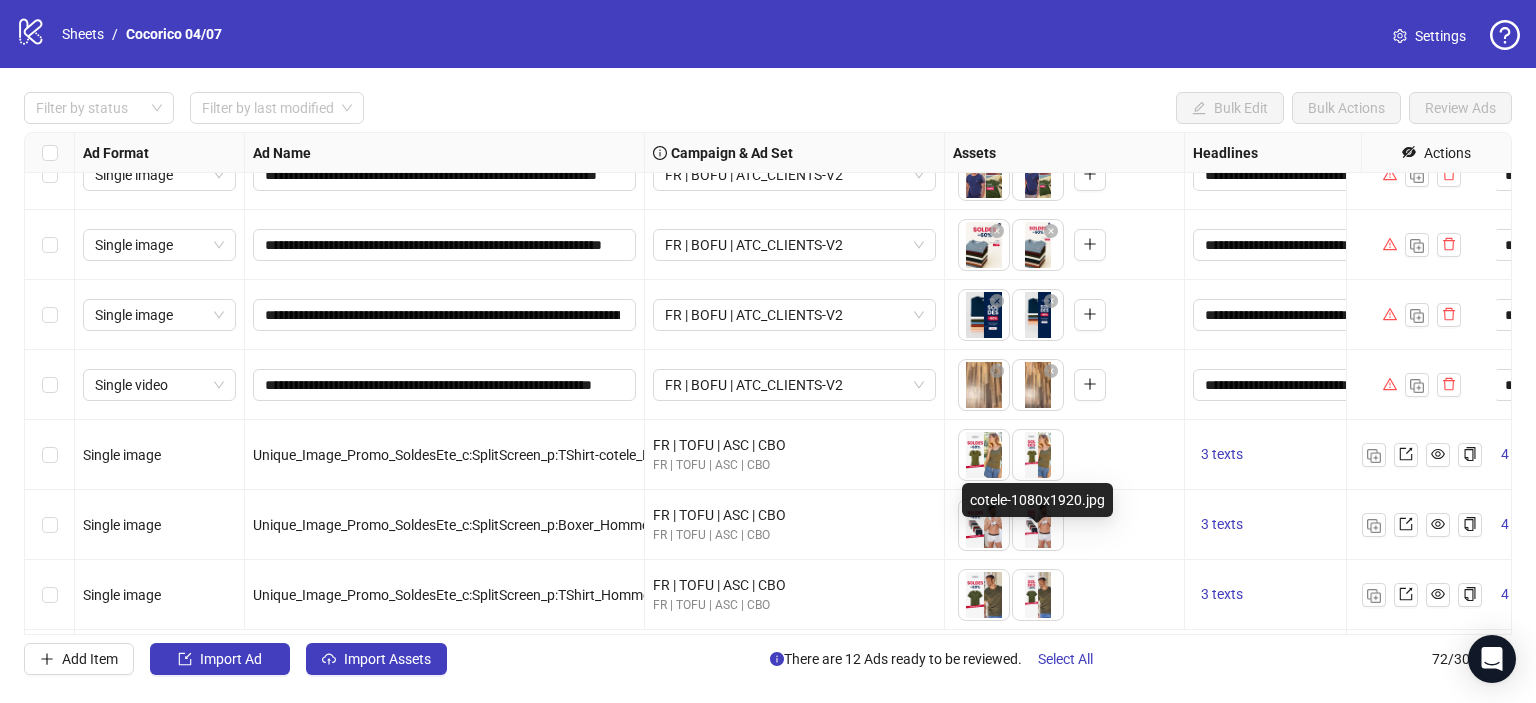scroll, scrollTop: 3993, scrollLeft: 0, axis: vertical 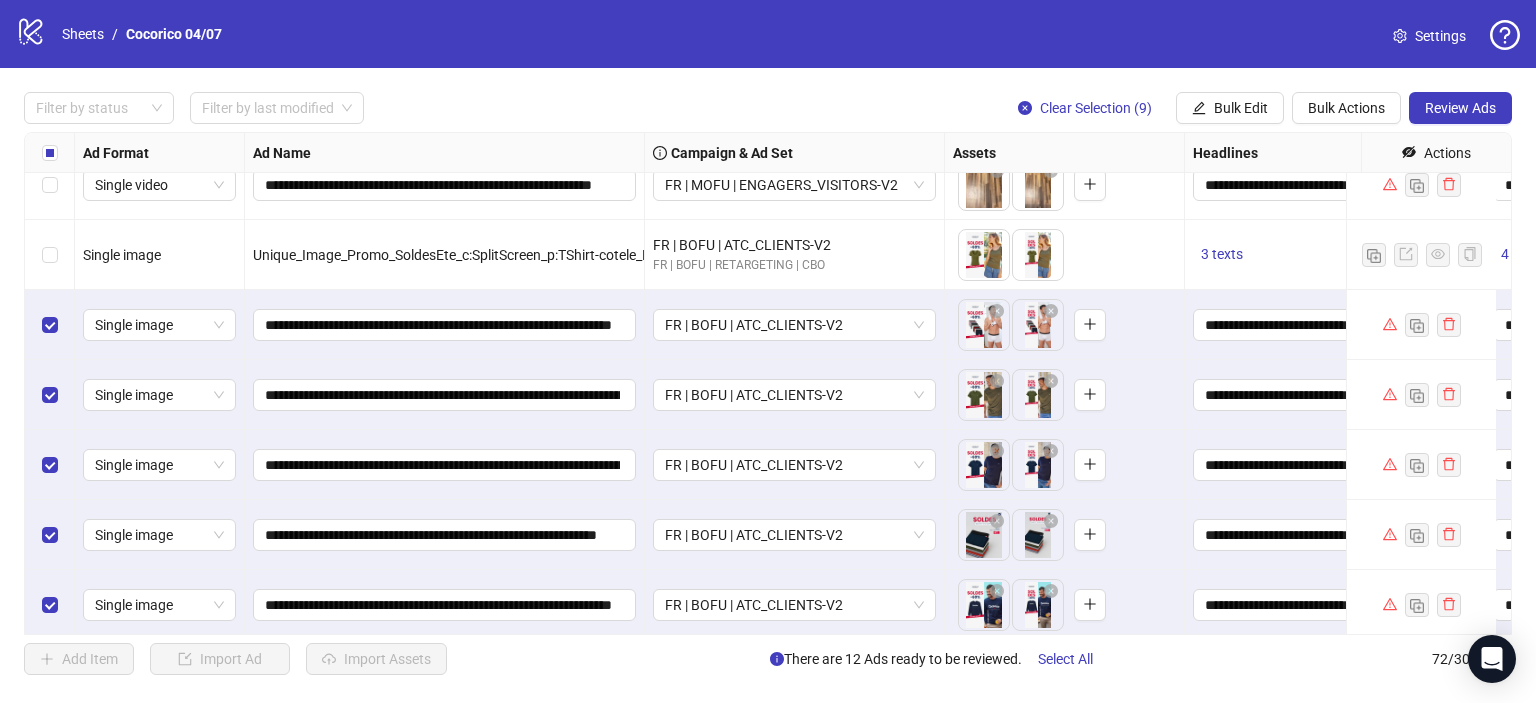 drag, startPoint x: 1452, startPoint y: 111, endPoint x: 1452, endPoint y: 155, distance: 44 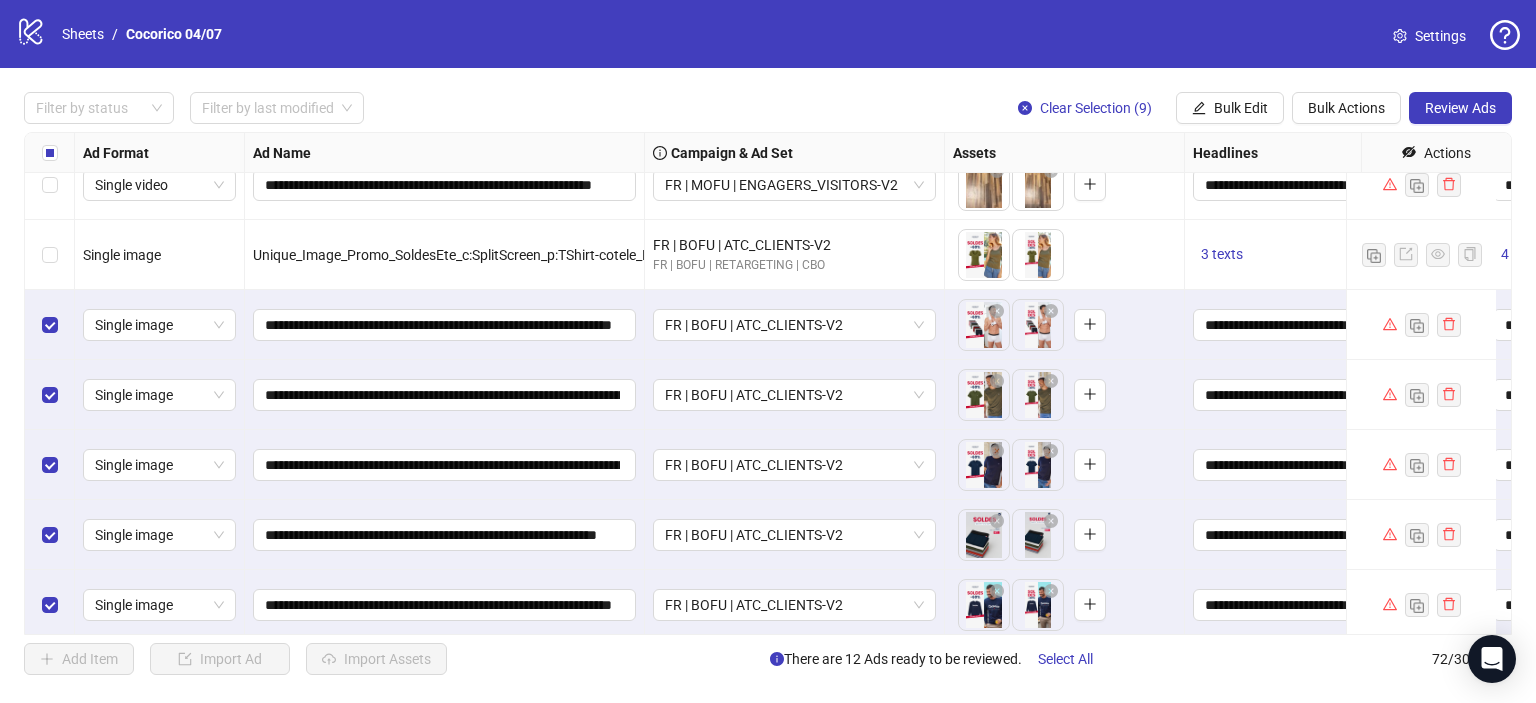 click on "Review Ads" at bounding box center [1460, 108] 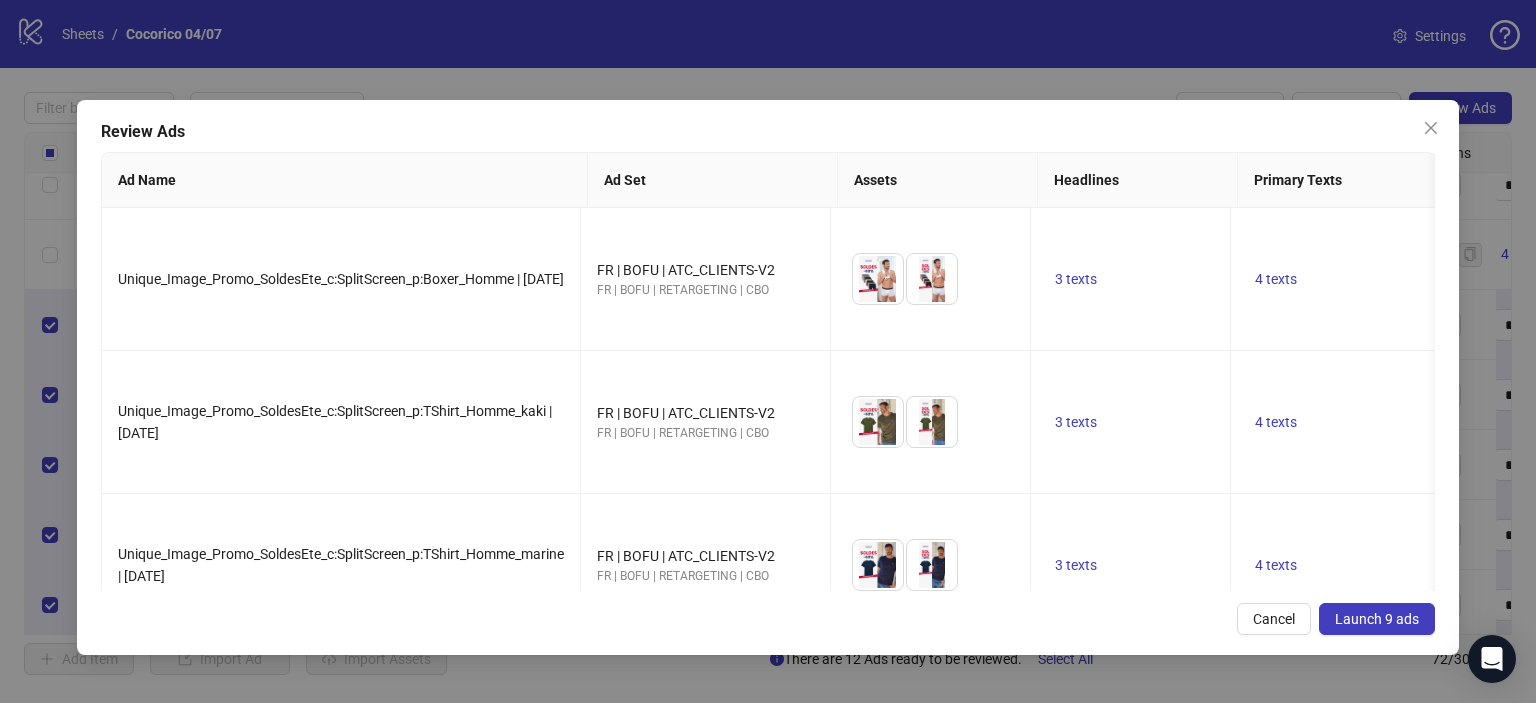 click on "Launch 9 ads" at bounding box center (1377, 619) 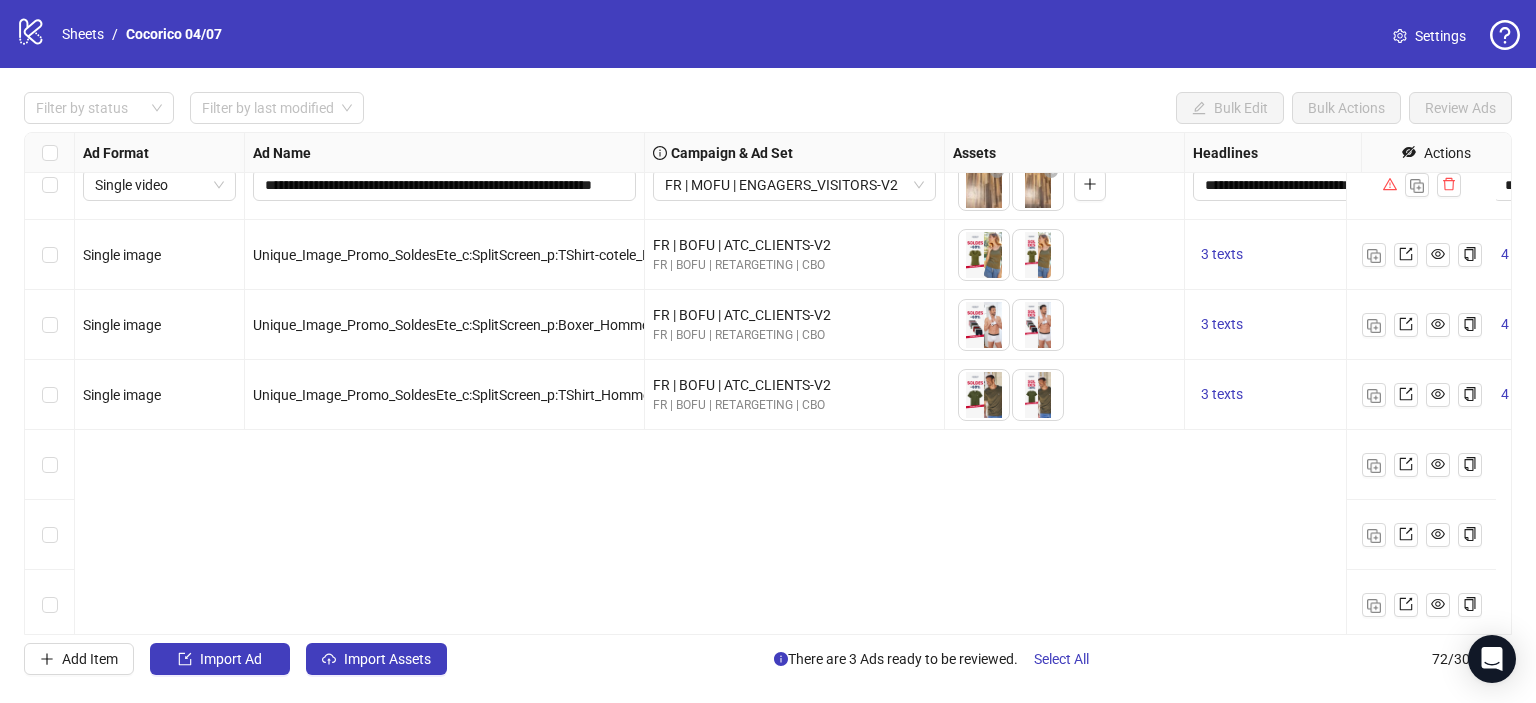 scroll, scrollTop: 3293, scrollLeft: 0, axis: vertical 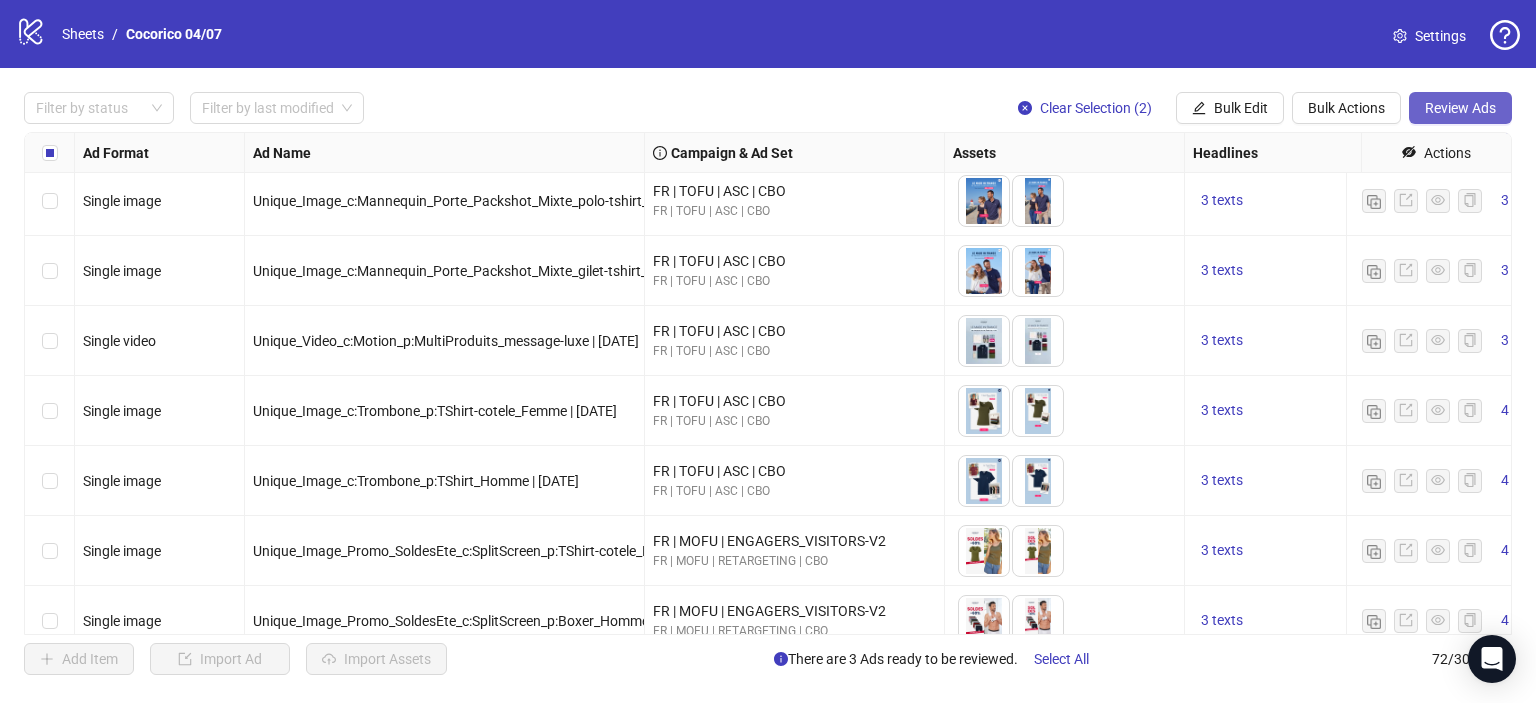 click on "Review Ads" at bounding box center [1460, 108] 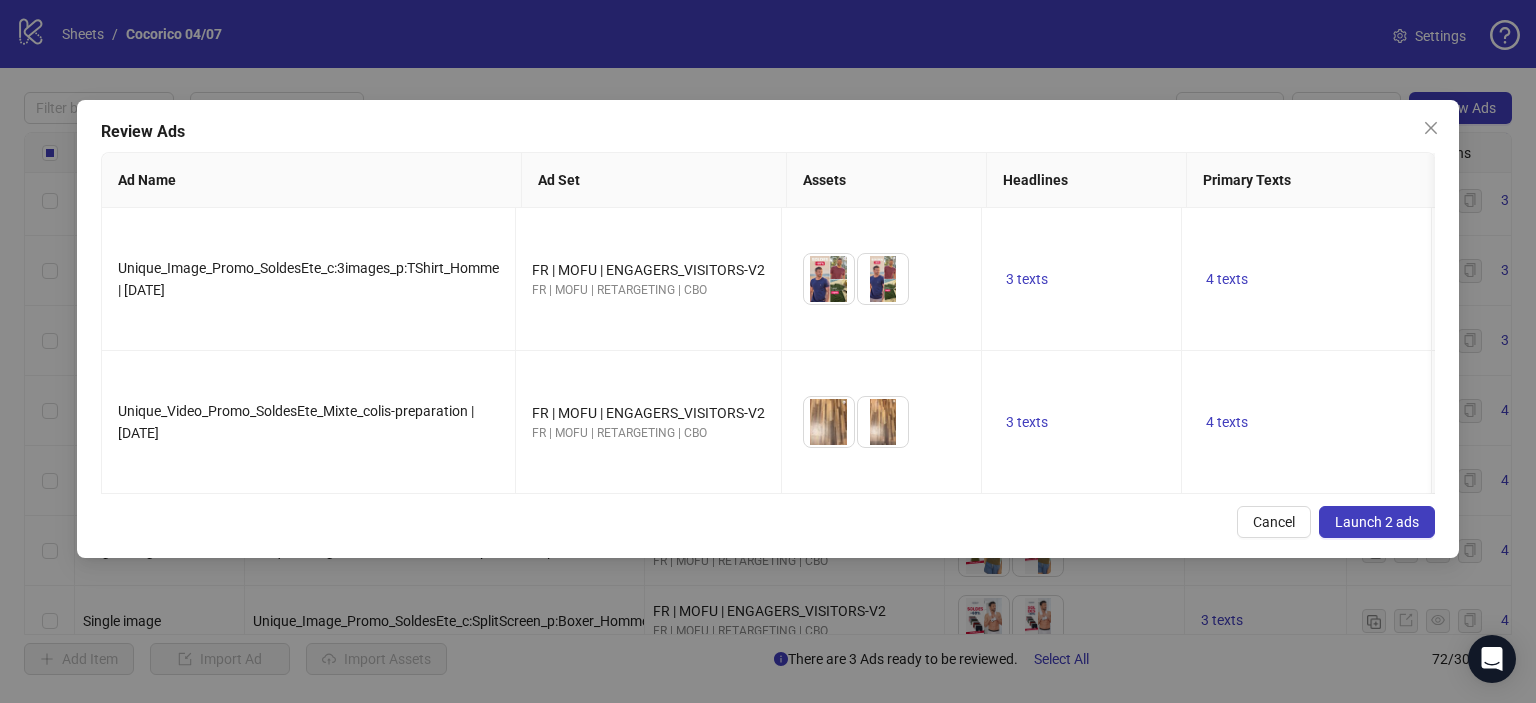 click on "Launch 2 ads" at bounding box center [1377, 522] 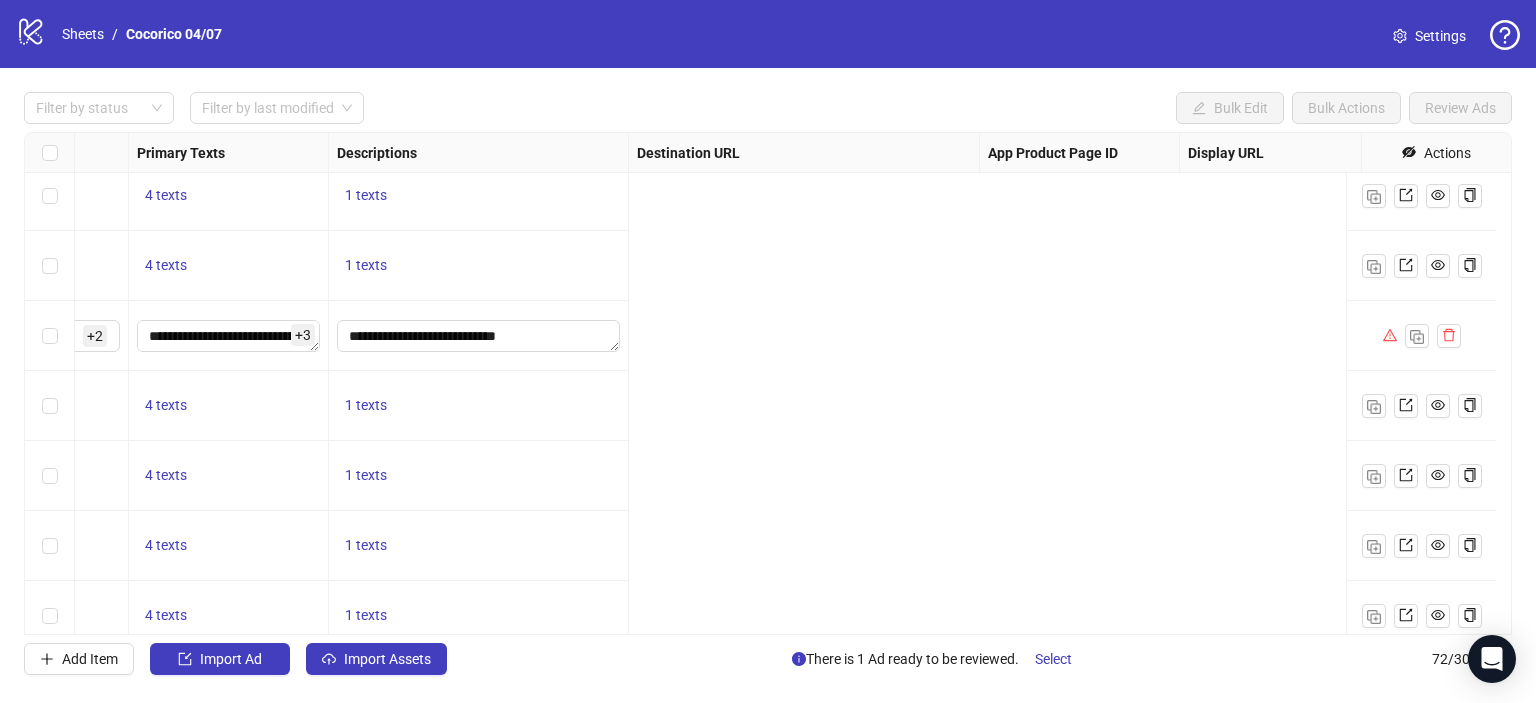 scroll, scrollTop: 4422, scrollLeft: 0, axis: vertical 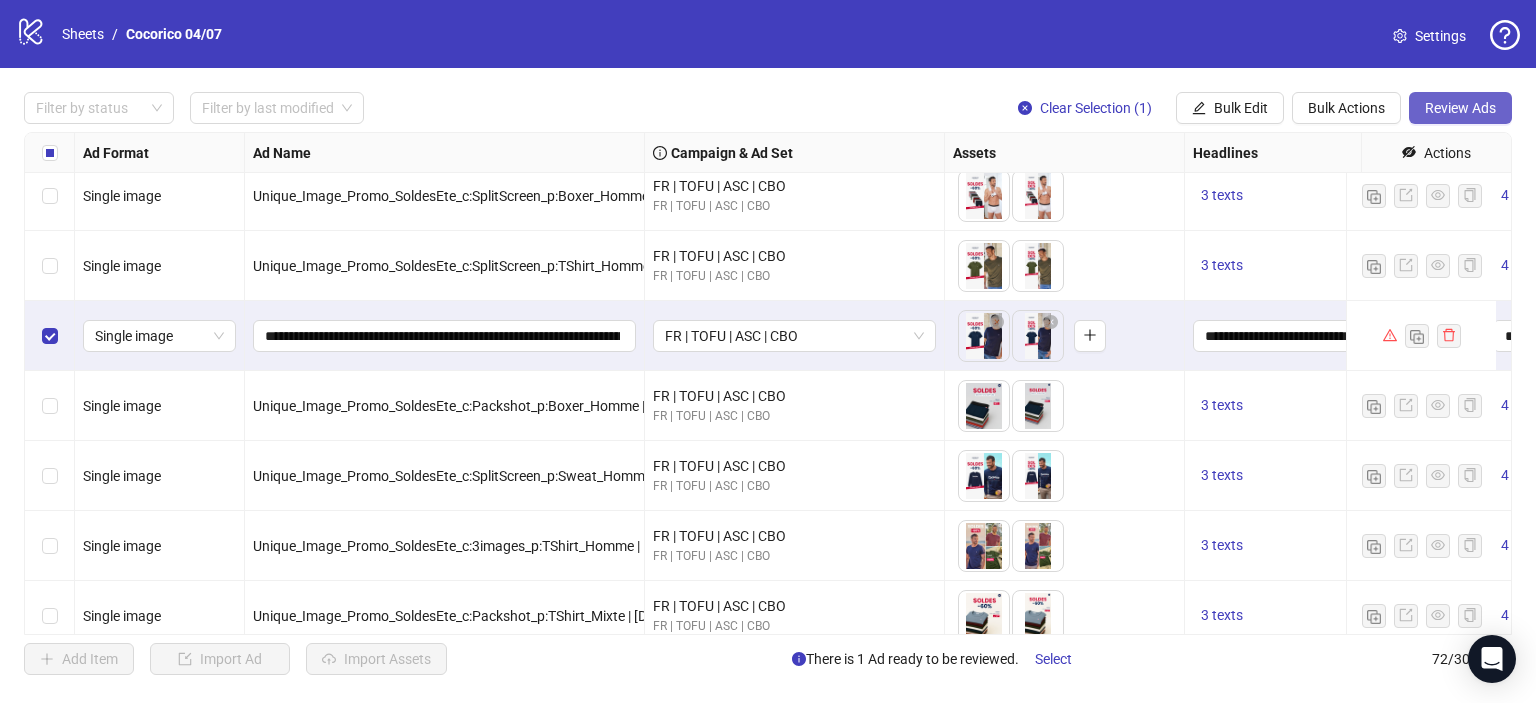 click on "Review Ads" at bounding box center [1460, 108] 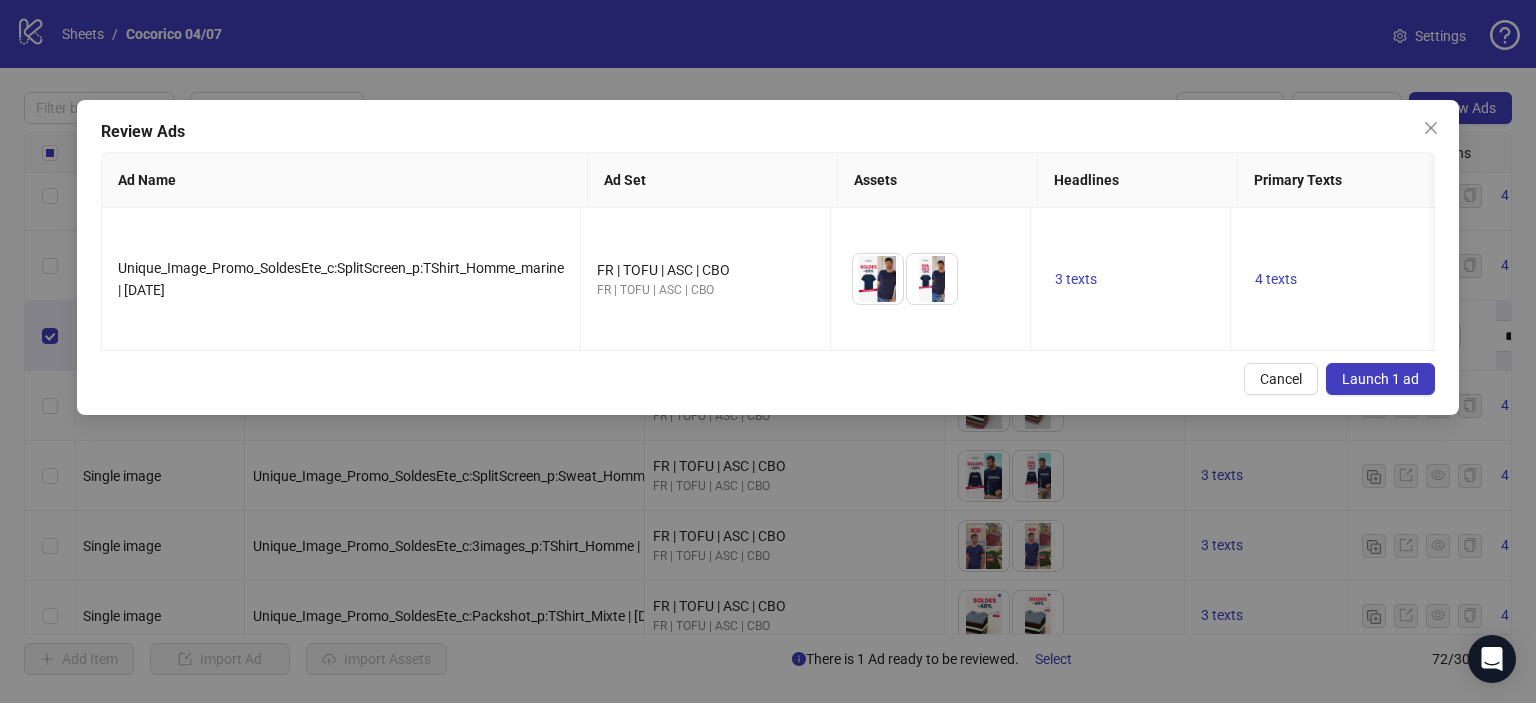 click on "Launch 1 ad" at bounding box center [1380, 379] 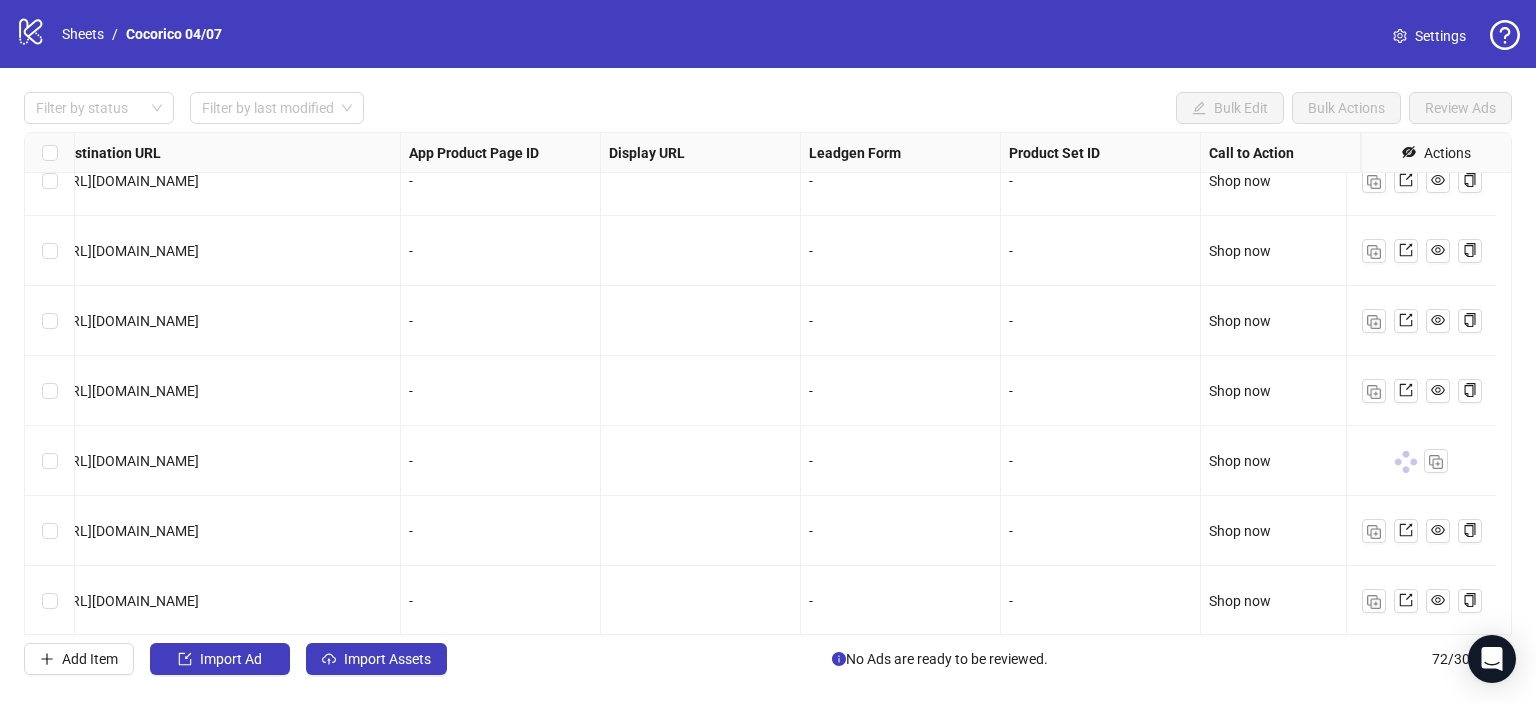 scroll, scrollTop: 4296, scrollLeft: 1949, axis: both 